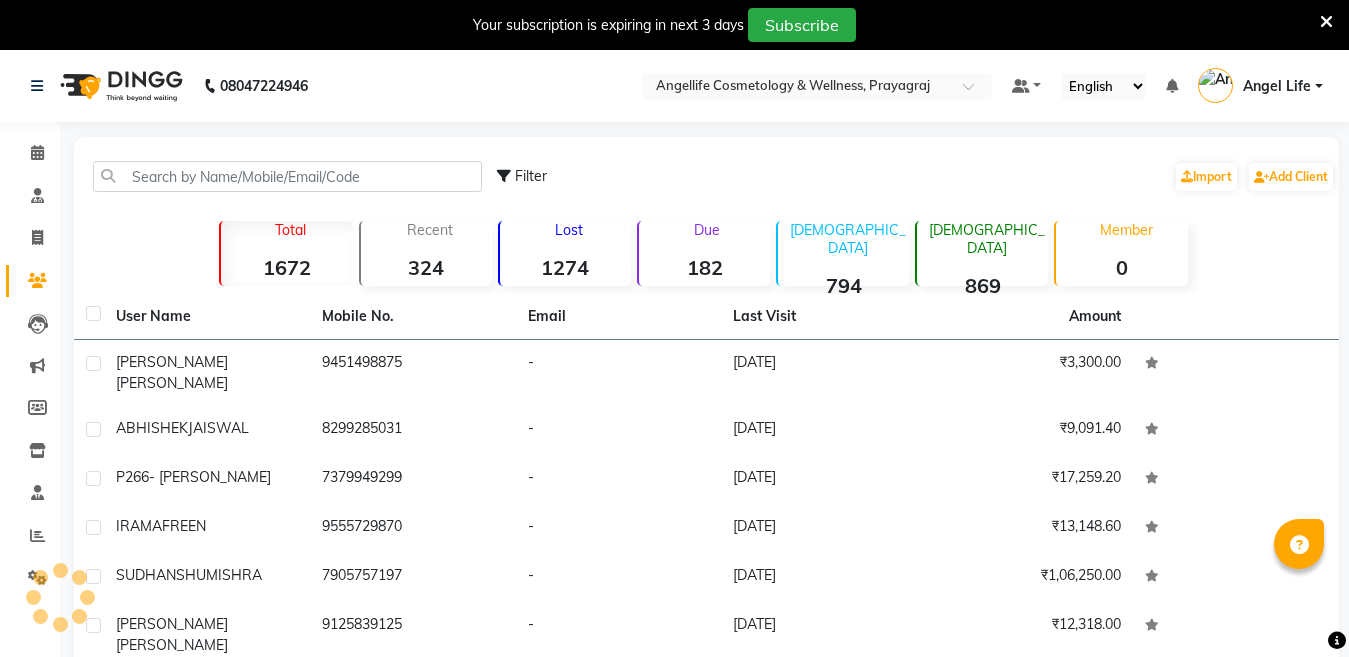 scroll, scrollTop: 50, scrollLeft: 0, axis: vertical 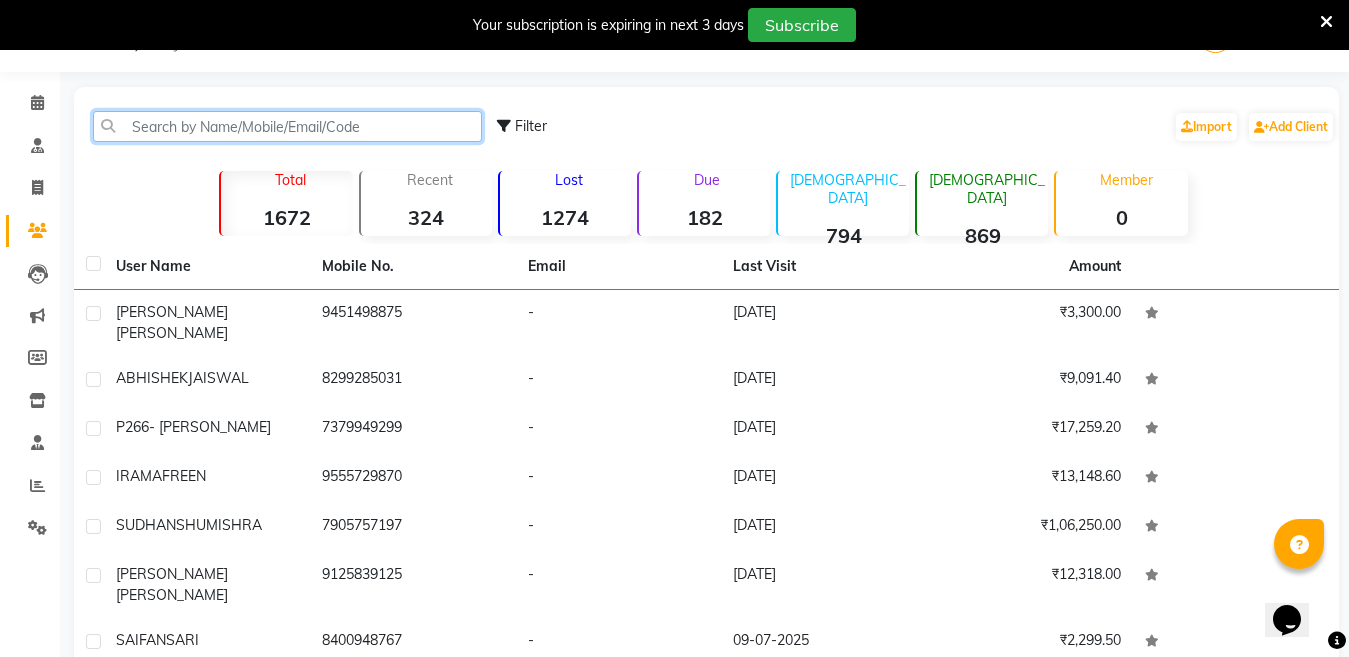 click 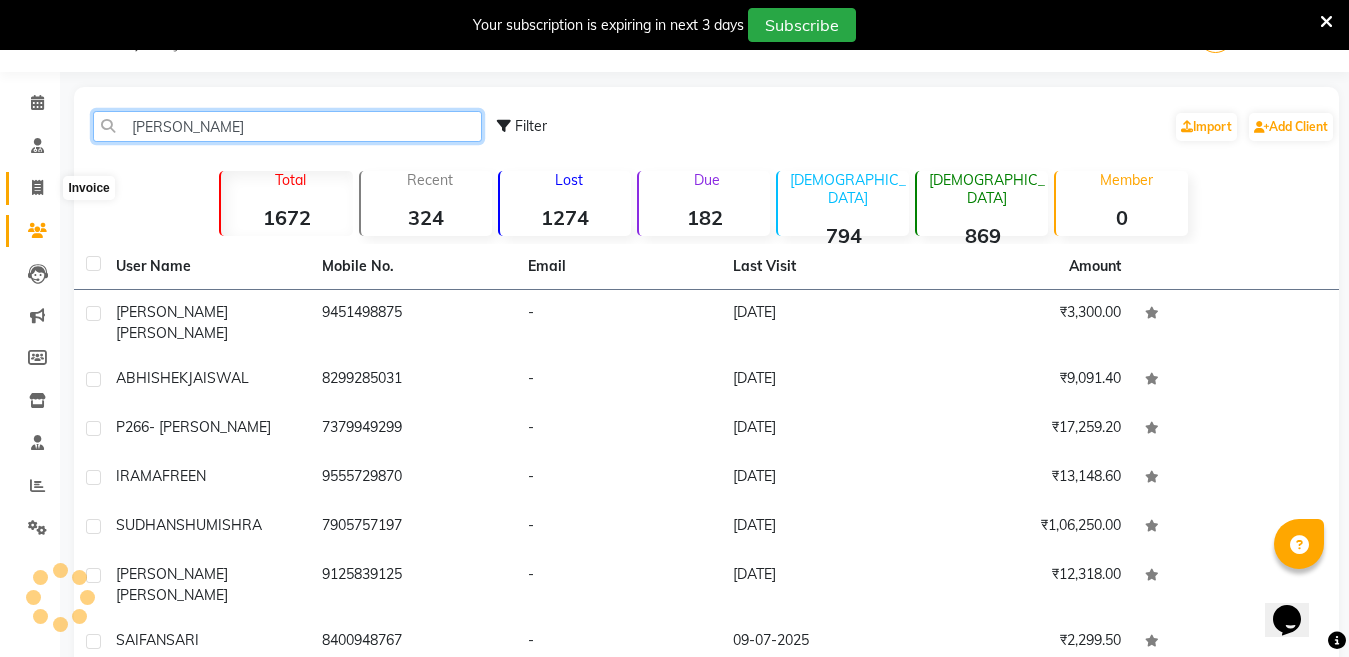 type on "[PERSON_NAME]" 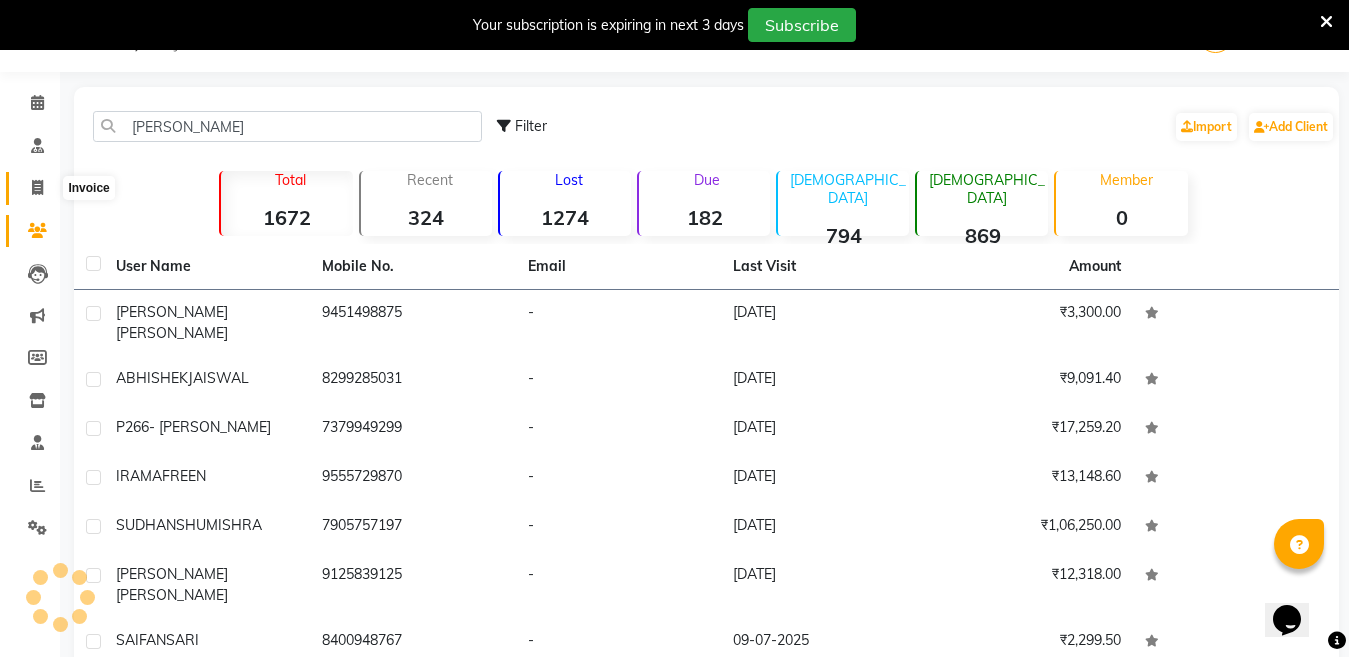 click 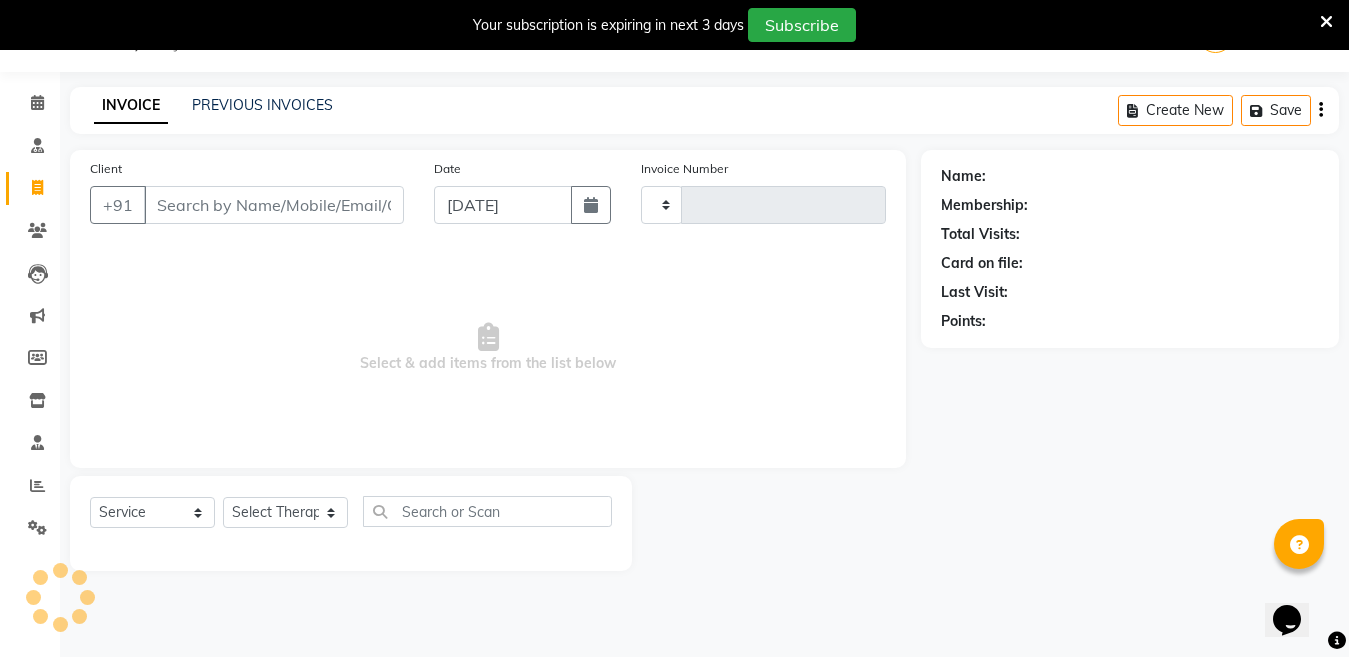 click on "Client" at bounding box center [274, 205] 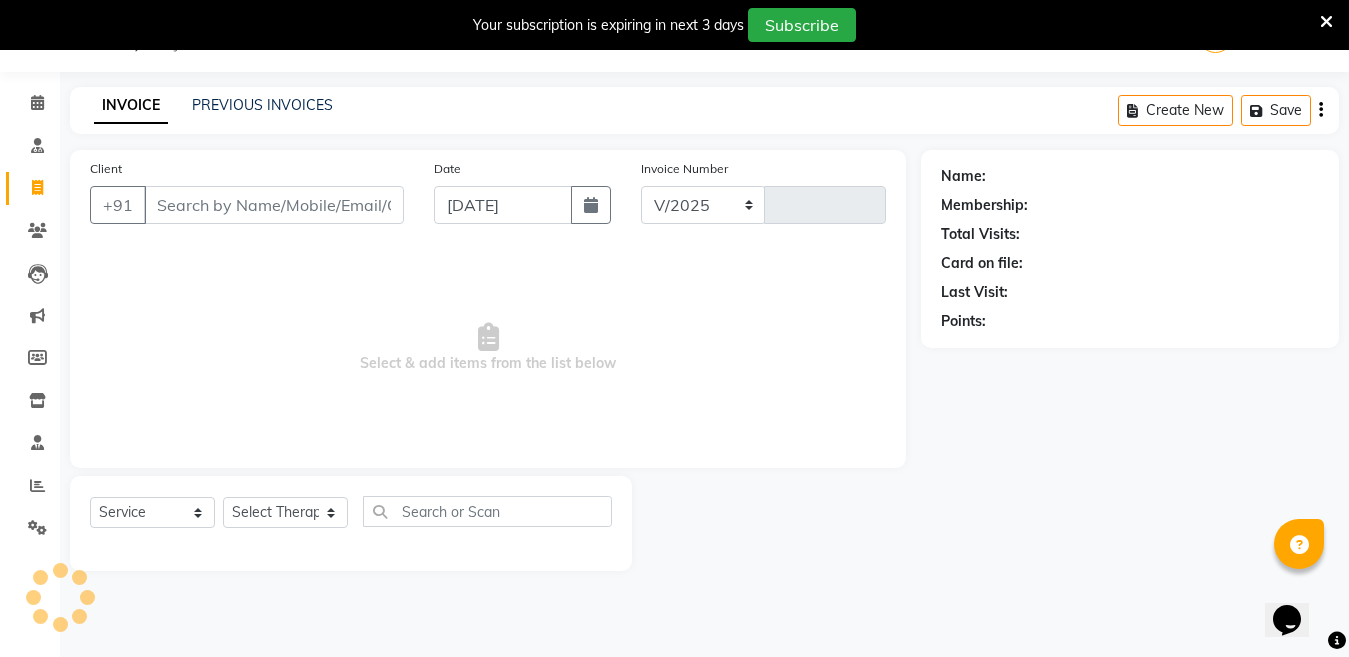 select on "4531" 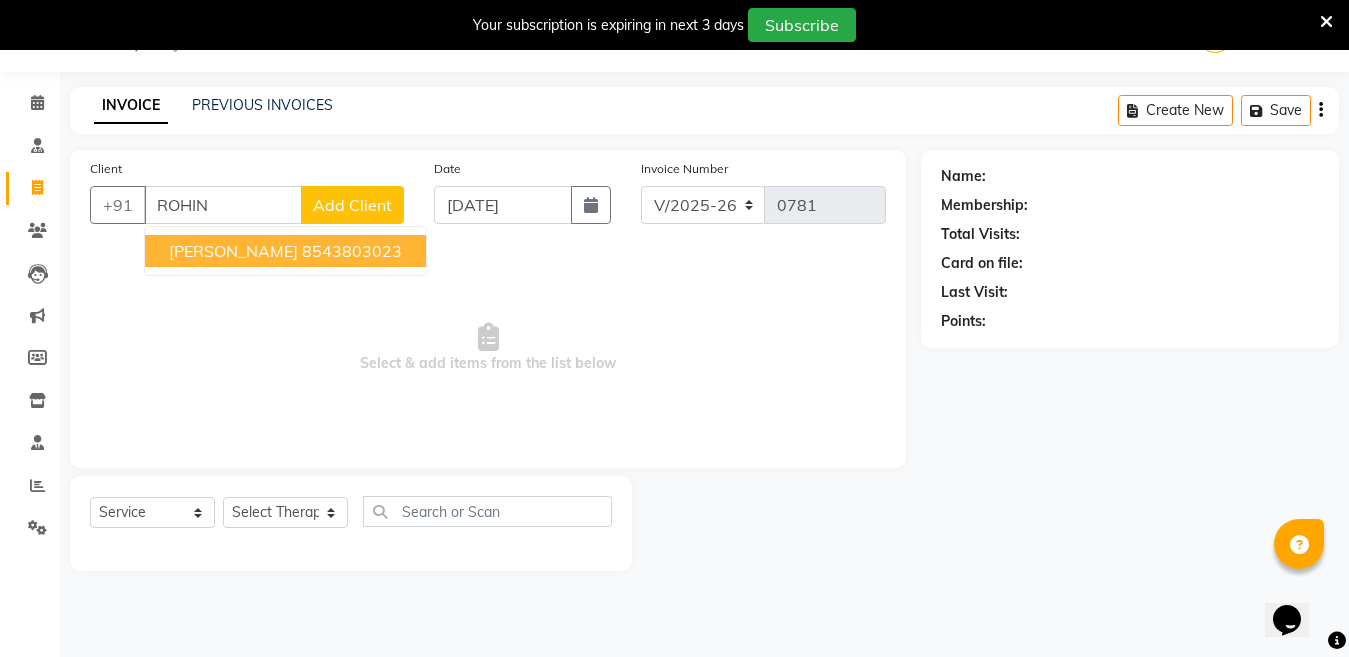 click on "[PERSON_NAME]" at bounding box center [233, 251] 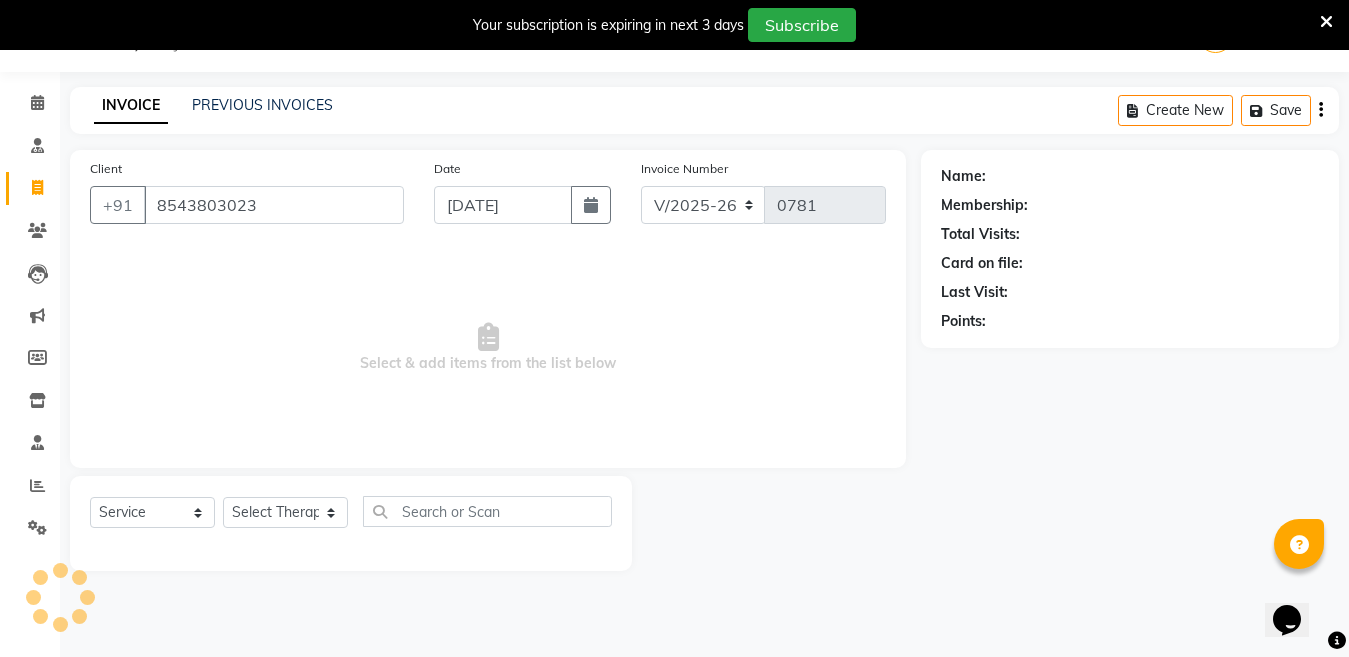 type on "8543803023" 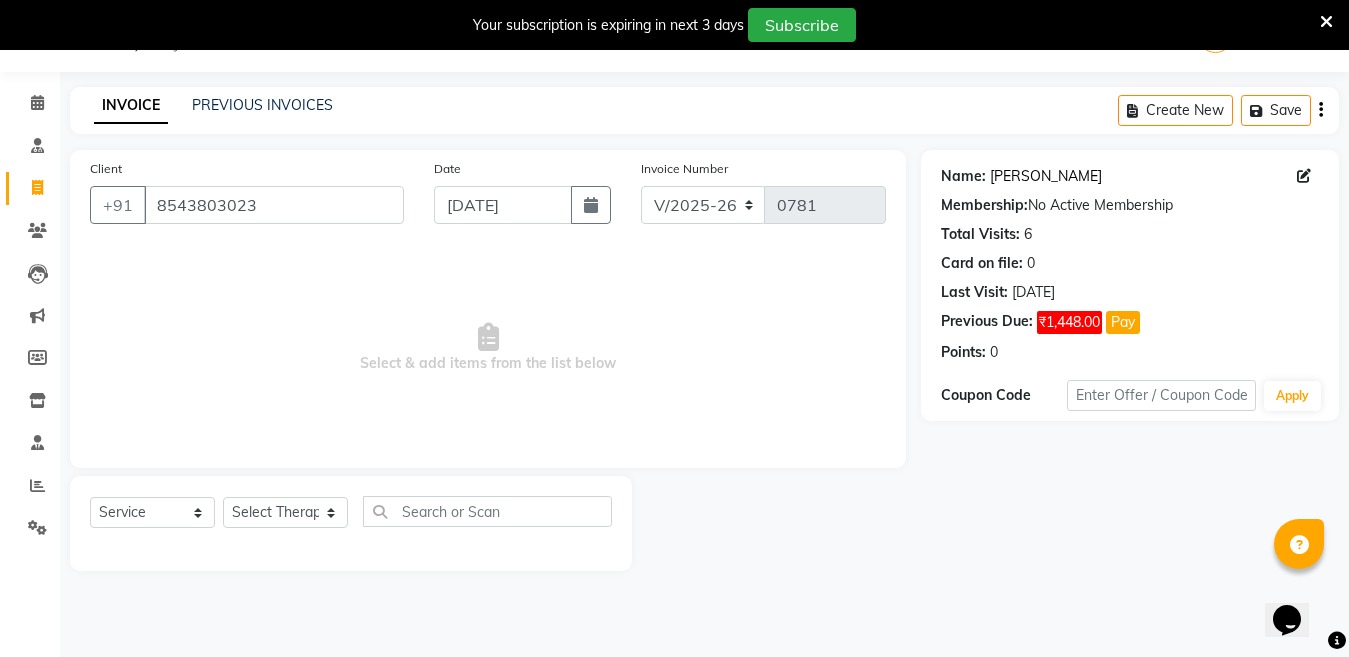 click on "[PERSON_NAME]" 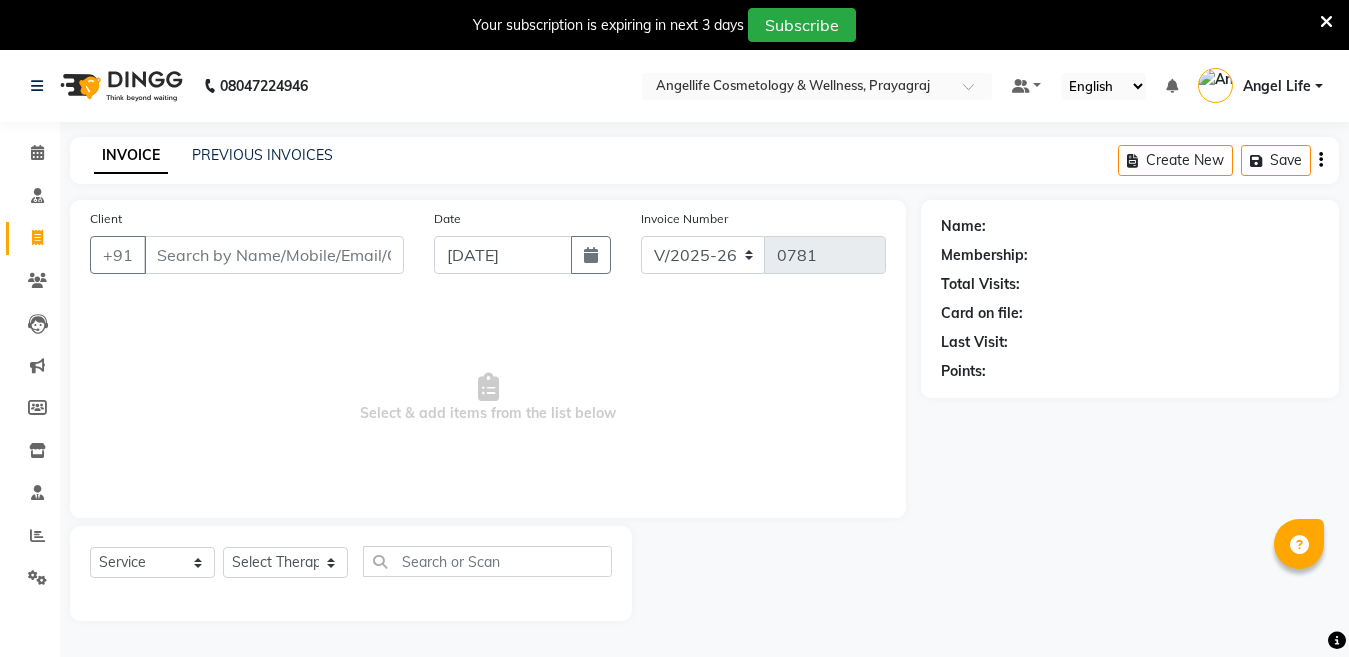 select on "4531" 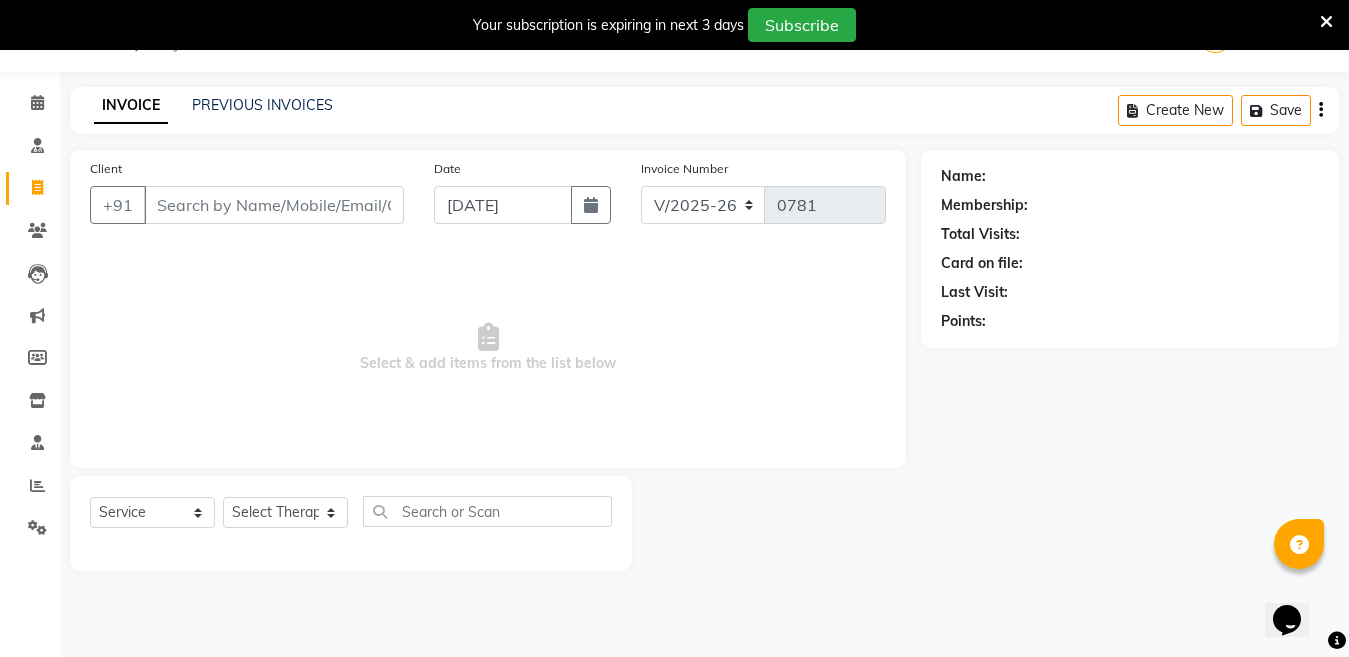 scroll, scrollTop: 50, scrollLeft: 0, axis: vertical 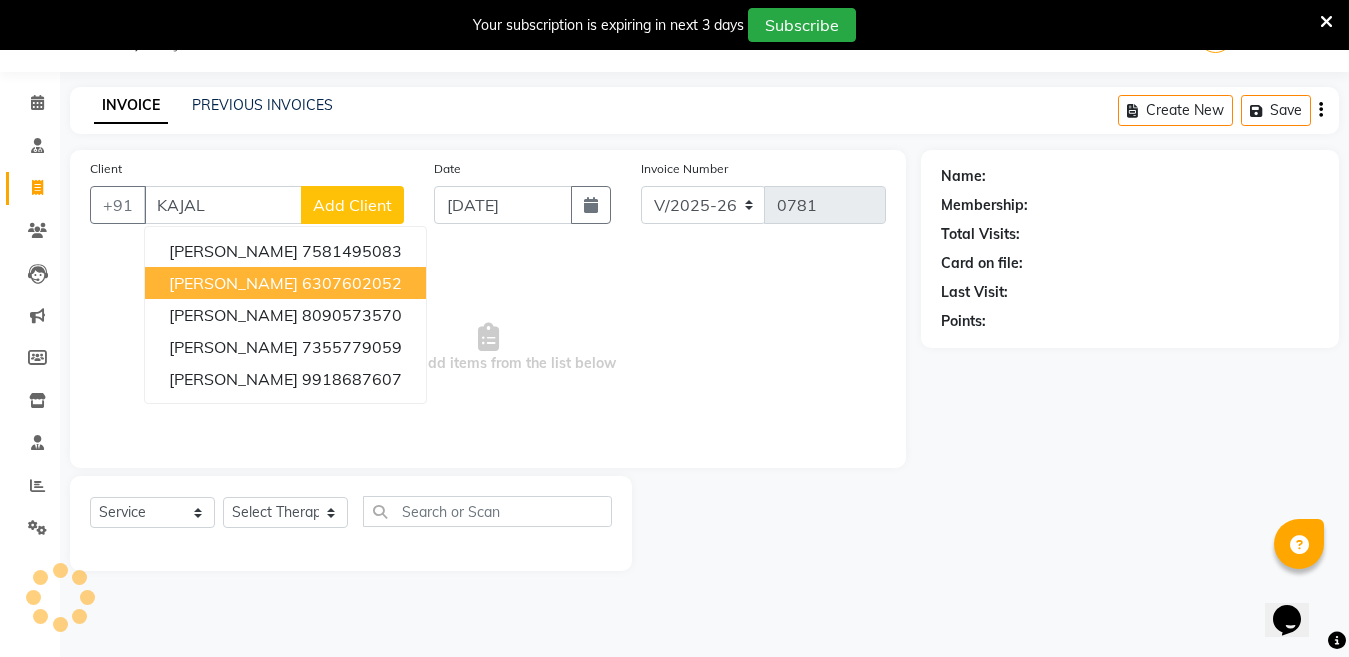 click on "[PERSON_NAME]" at bounding box center [233, 283] 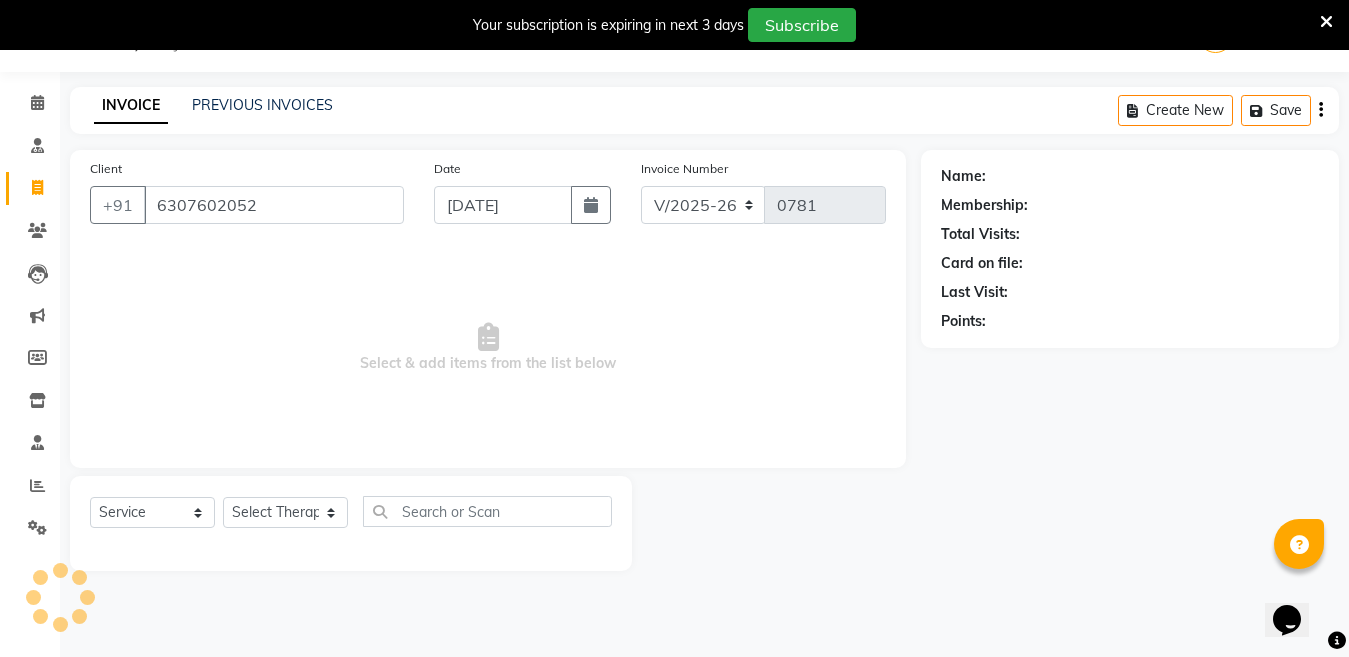 type on "6307602052" 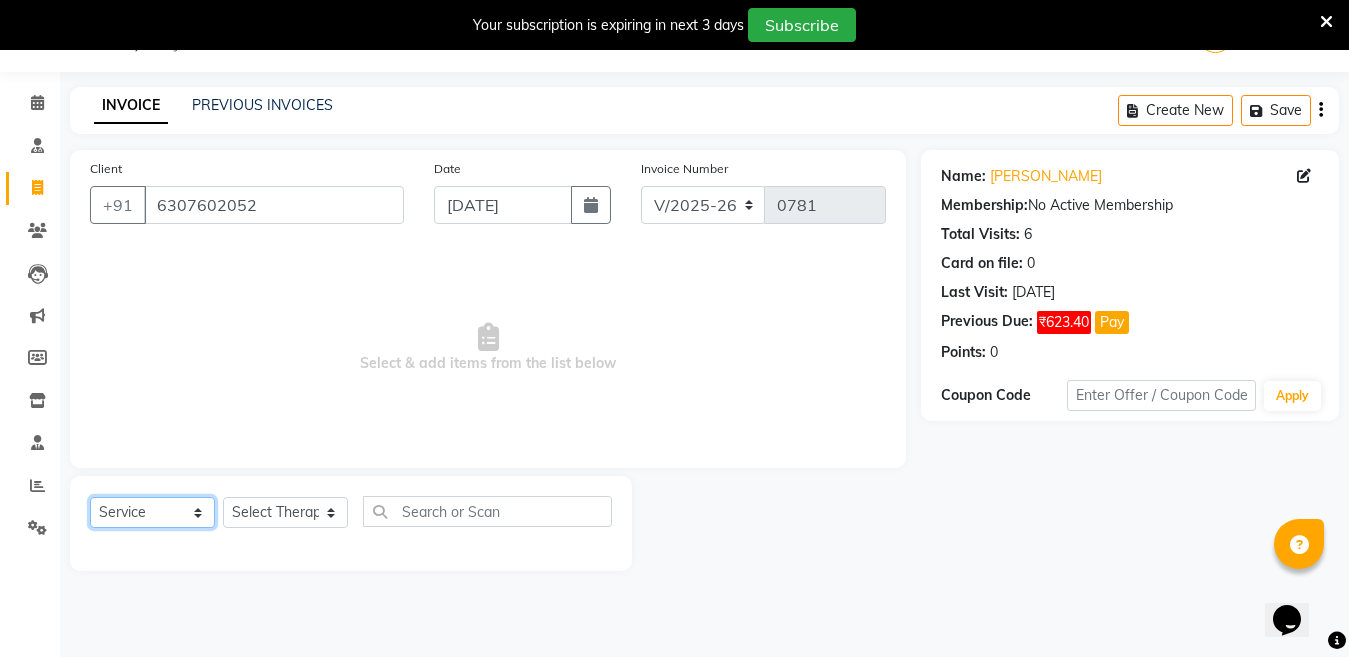 click on "Select  Service  Product  Membership  Package Voucher Prepaid Gift Card" 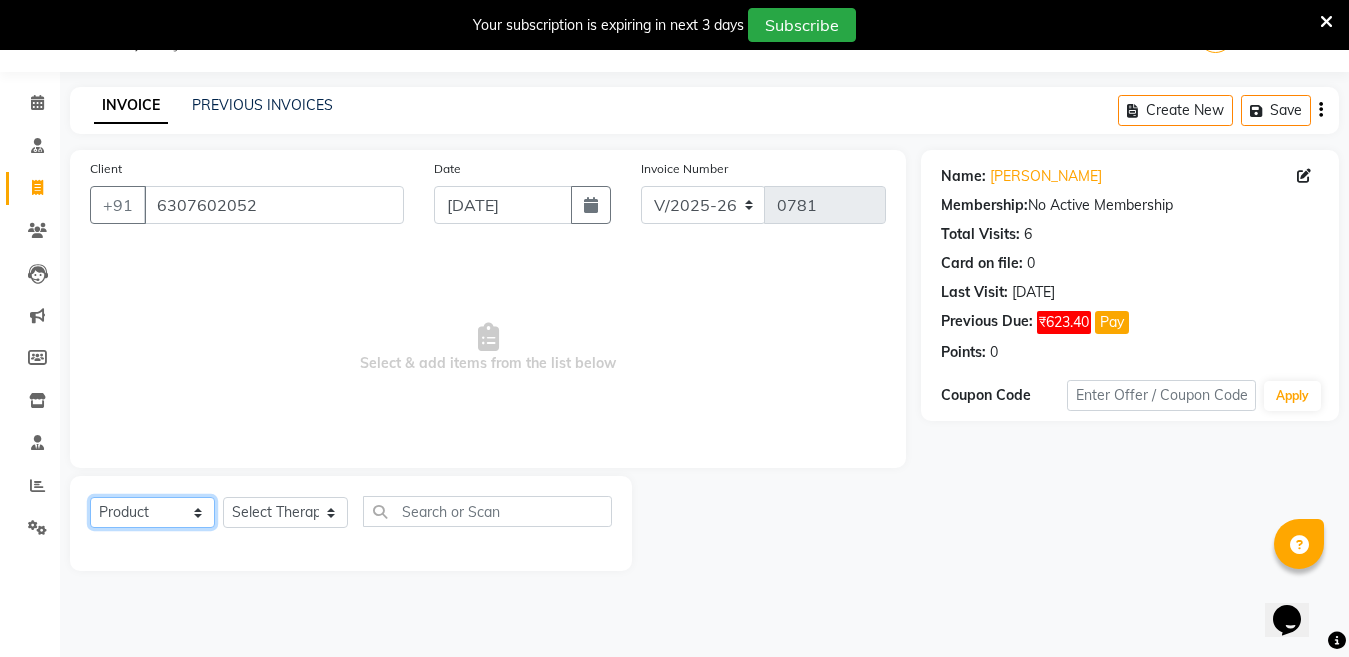 click on "Select  Service  Product  Membership  Package Voucher Prepaid Gift Card" 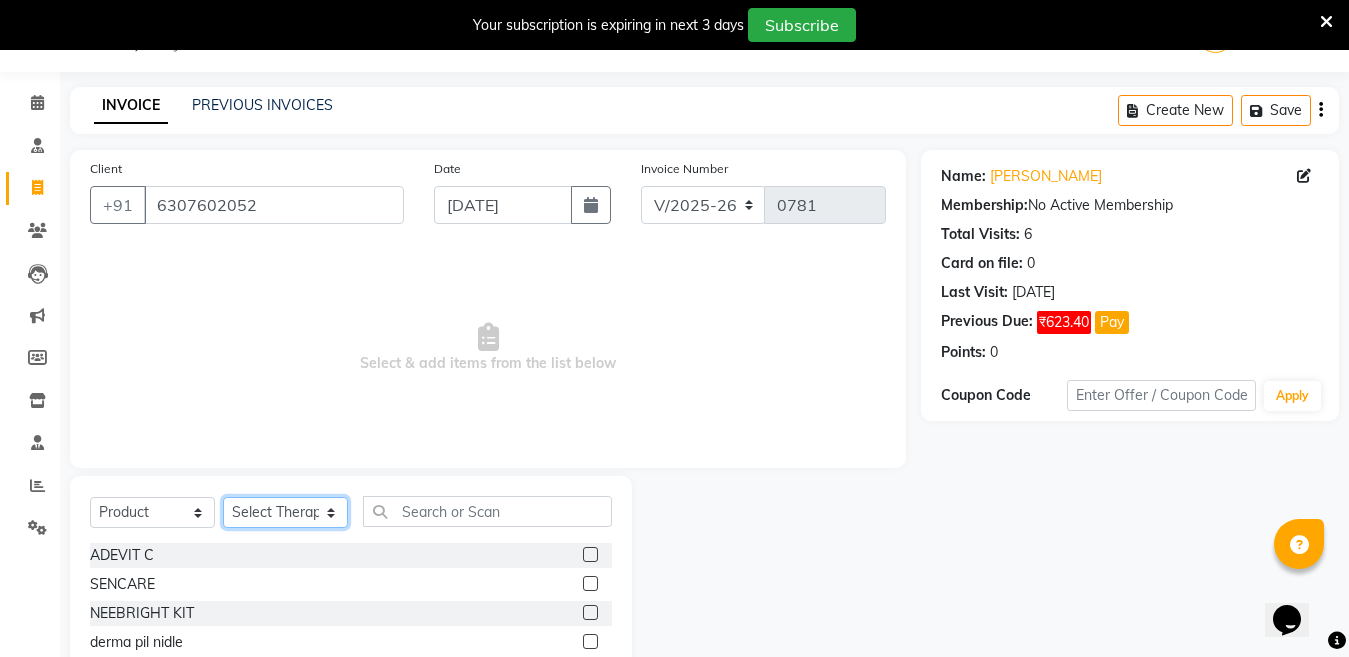 click on "Select Therapist Angel Life AngelLife Lucknow DR SWATI KAJAL [PERSON_NAME] ROHINI [PERSON_NAME] [PERSON_NAME]" 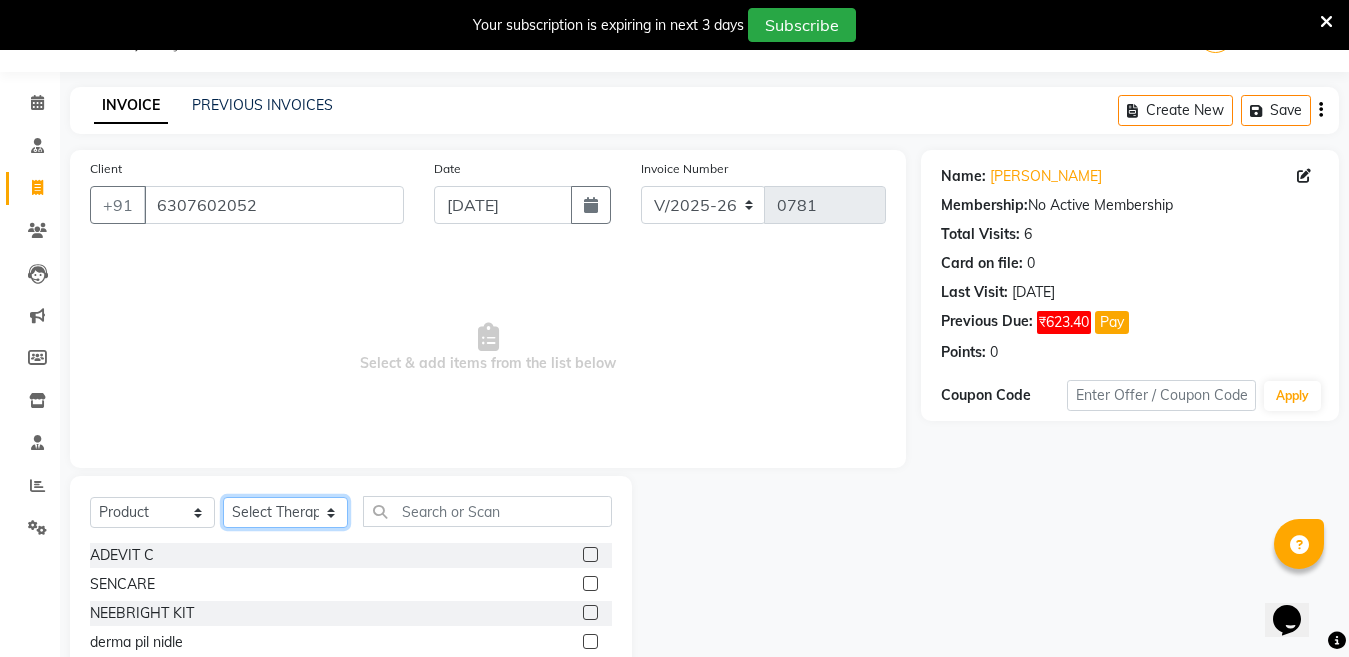 select on "26653" 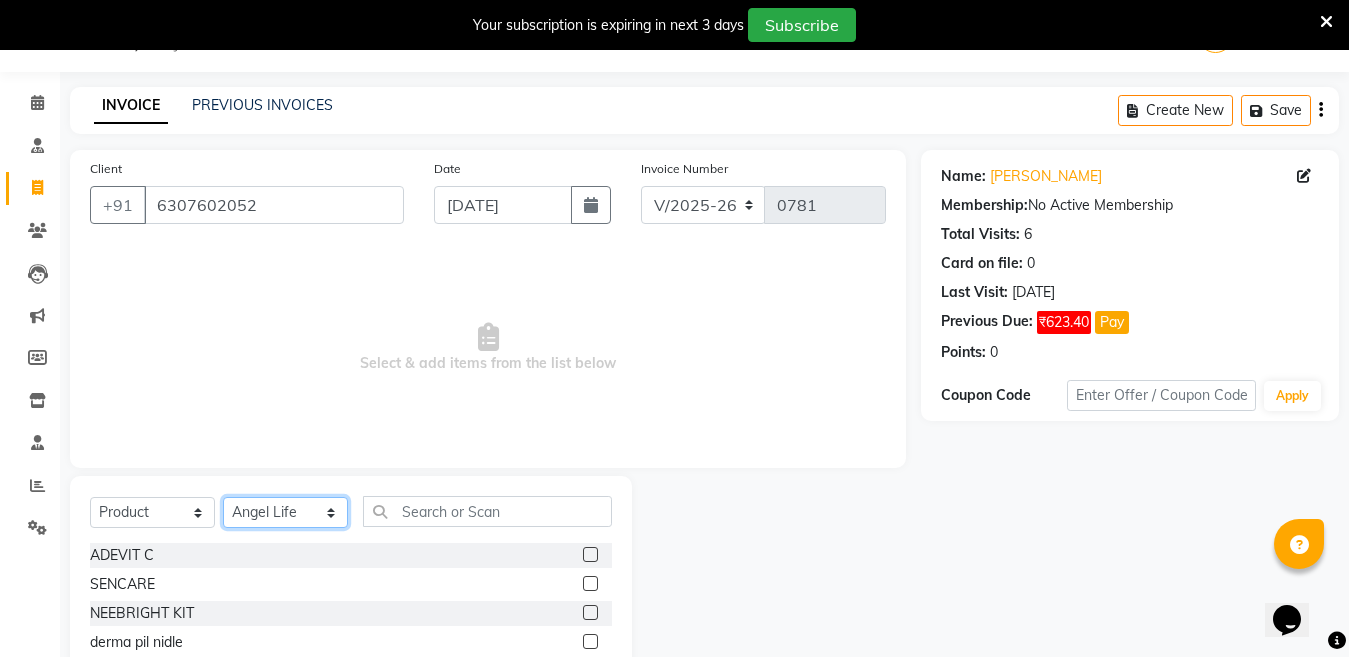 click on "Select Therapist Angel Life AngelLife Lucknow DR SWATI KAJAL NEHA YADAV ROHINI KUMARI SHASHANK KHARABANDA VANSHIKA" 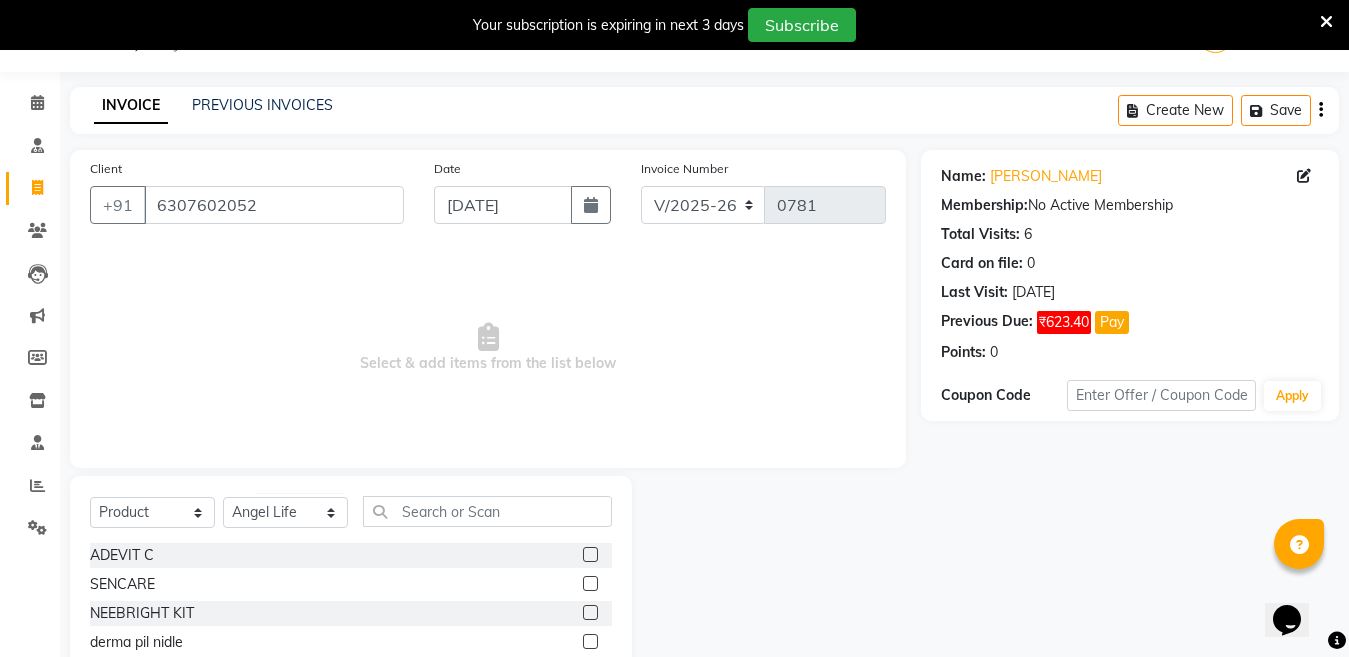 click on "Select  Service  Product  Membership  Package Voucher Prepaid Gift Card  Select Therapist Angel Life AngelLife Lucknow DR SWATI KAJAL NEHA YADAV ROHINI KUMARI SHASHANK KHARABANDA VANSHIKA" 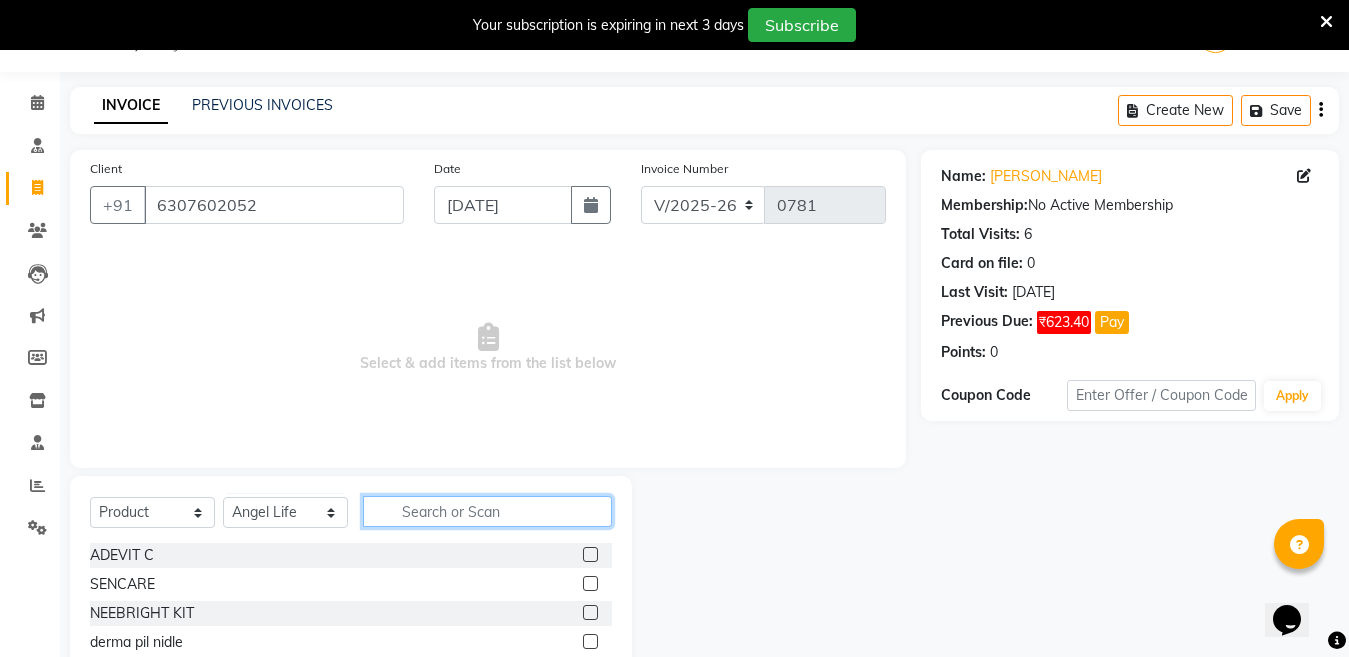 click 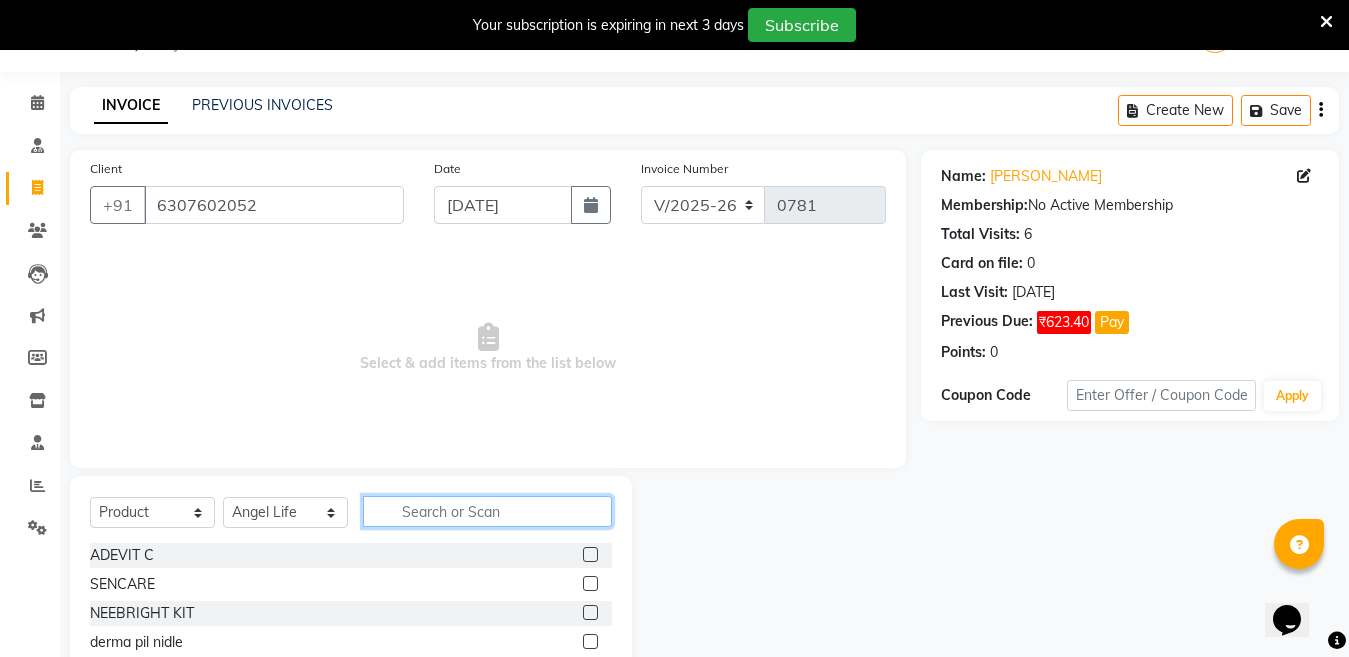 type on "6" 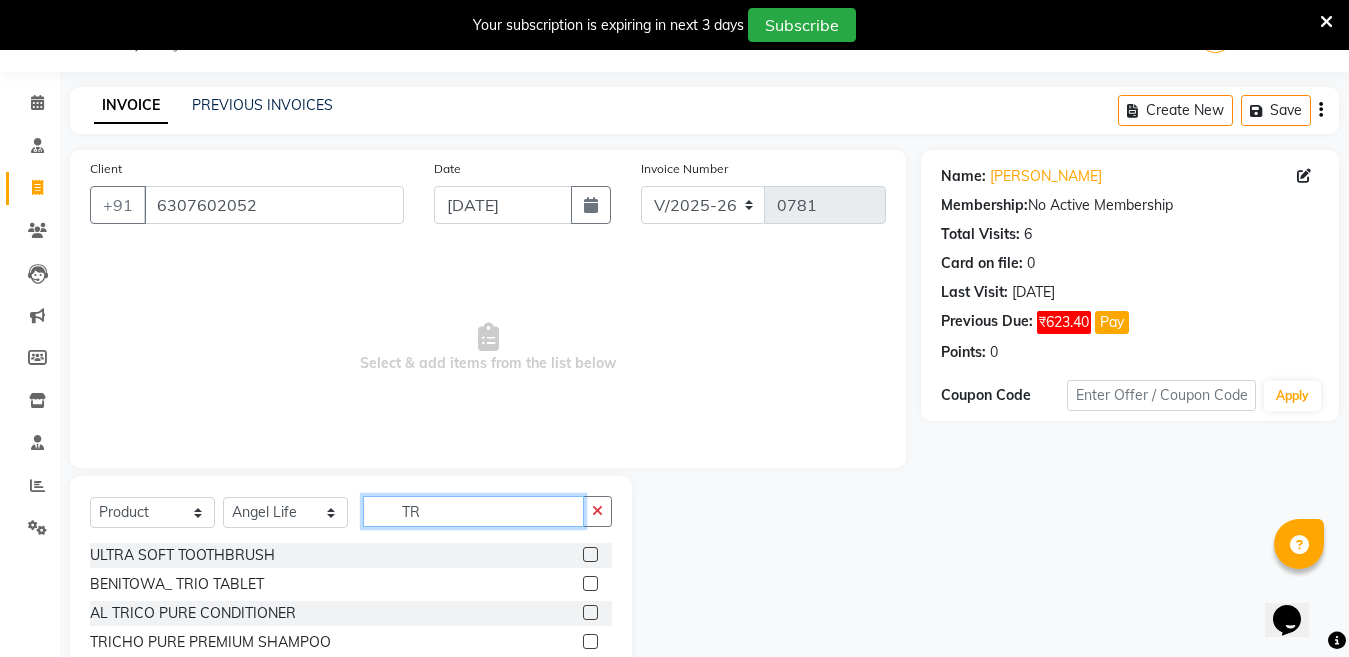 type on "TR" 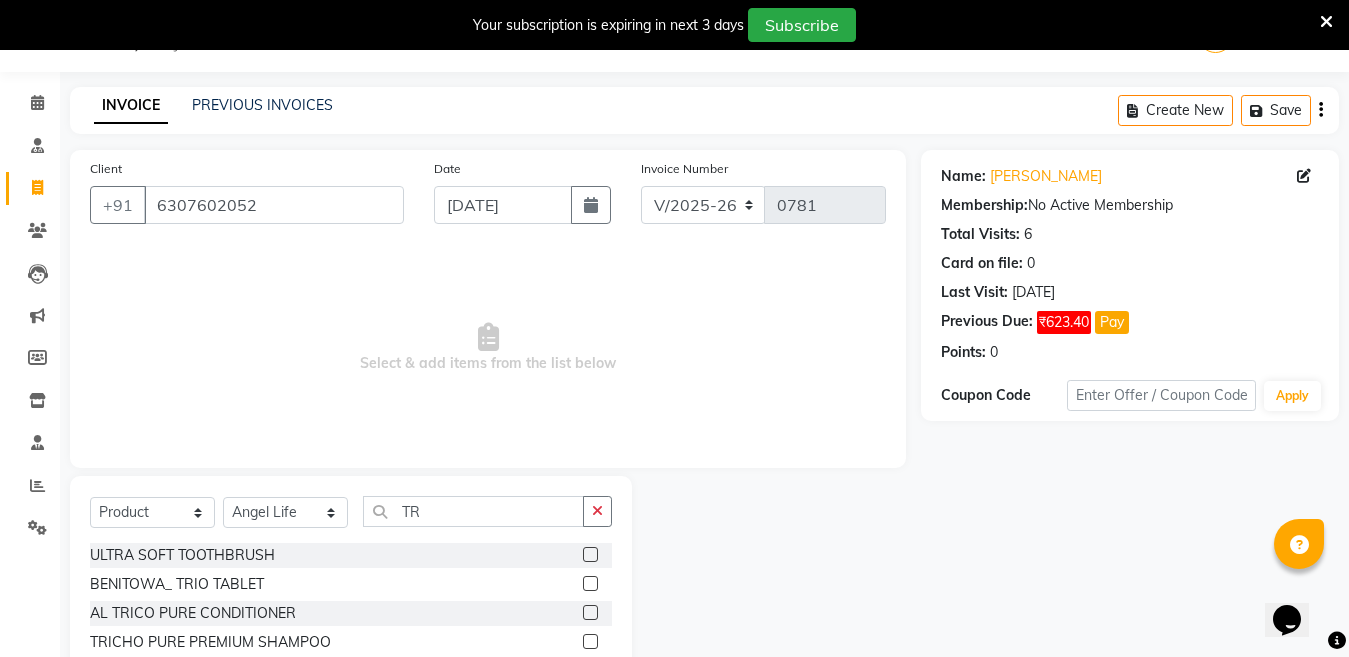 click 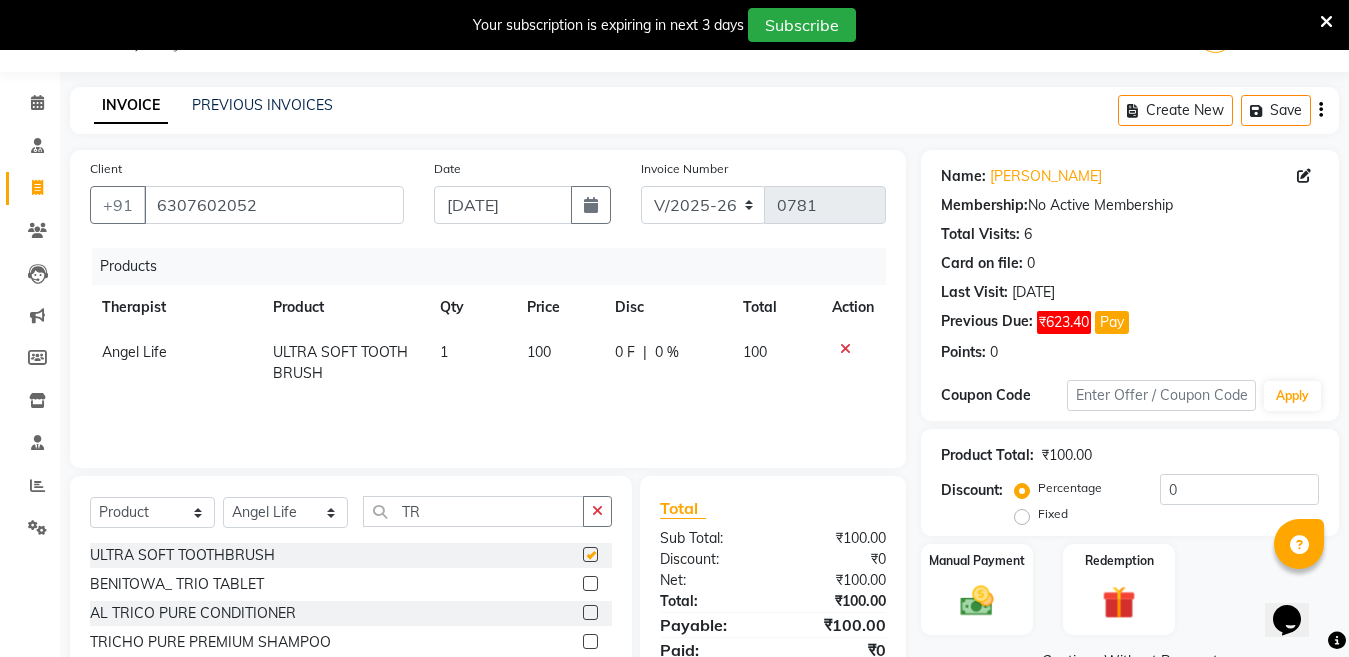 checkbox on "false" 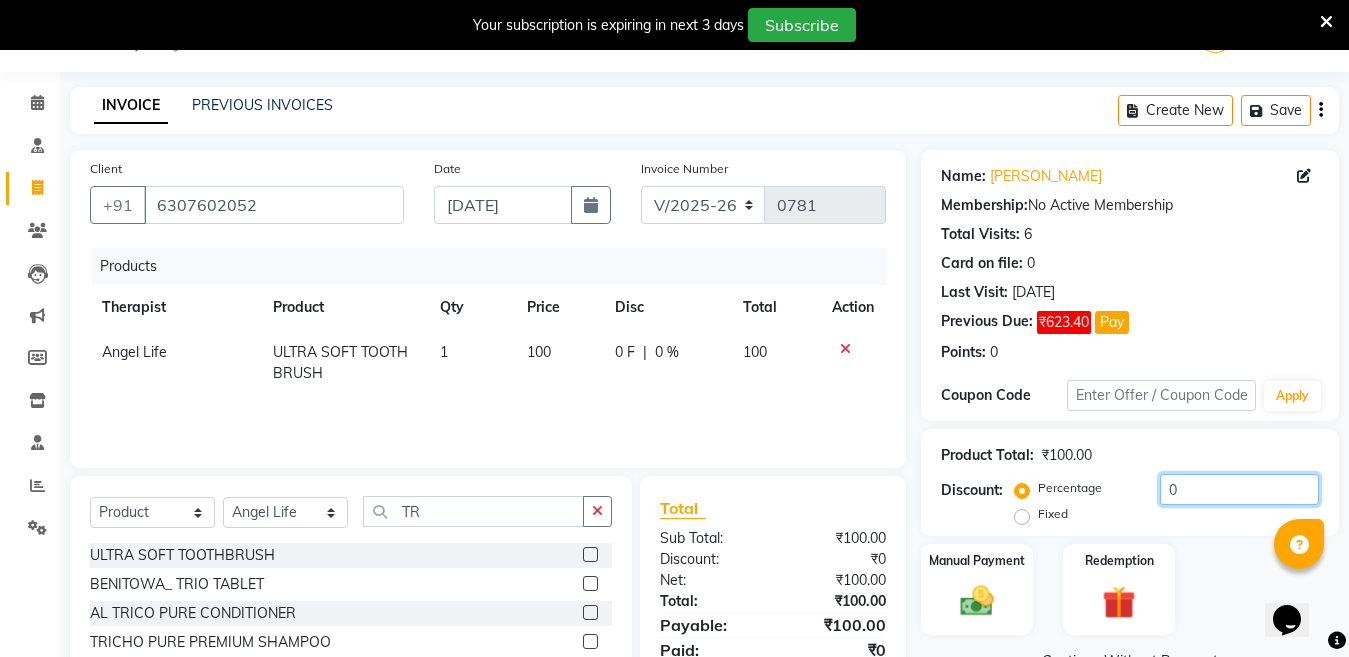 click on "0" 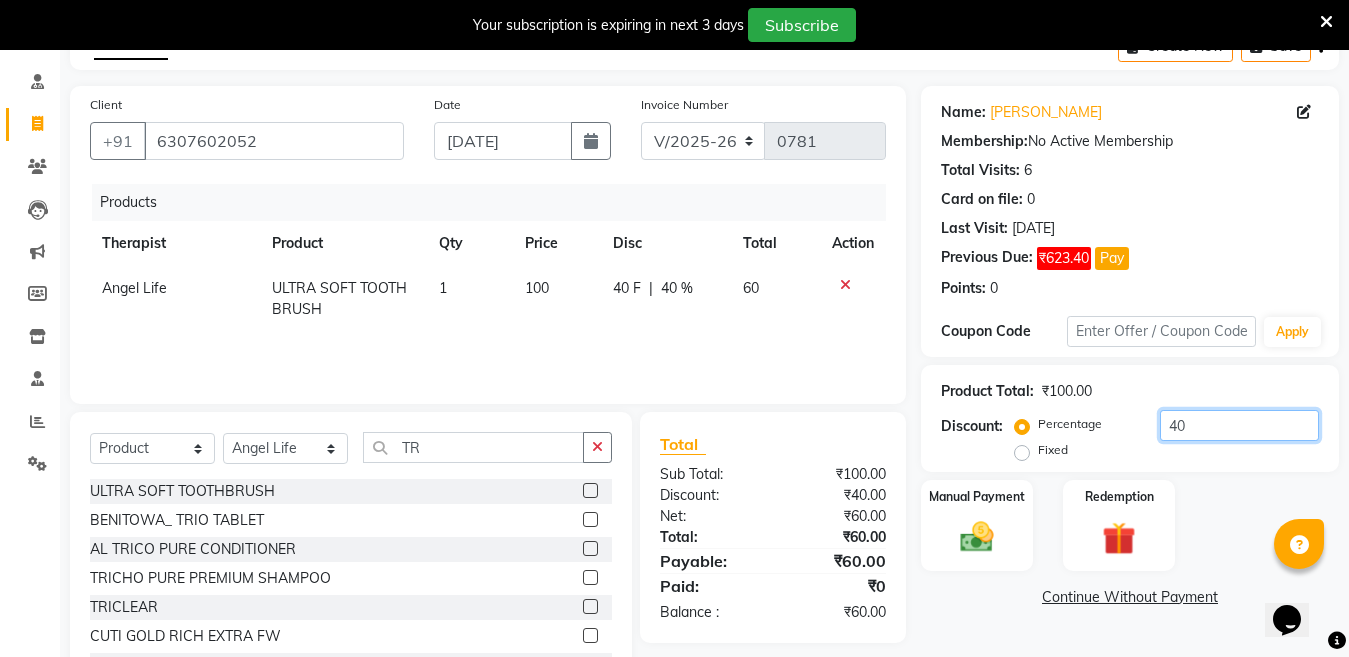 scroll, scrollTop: 194, scrollLeft: 0, axis: vertical 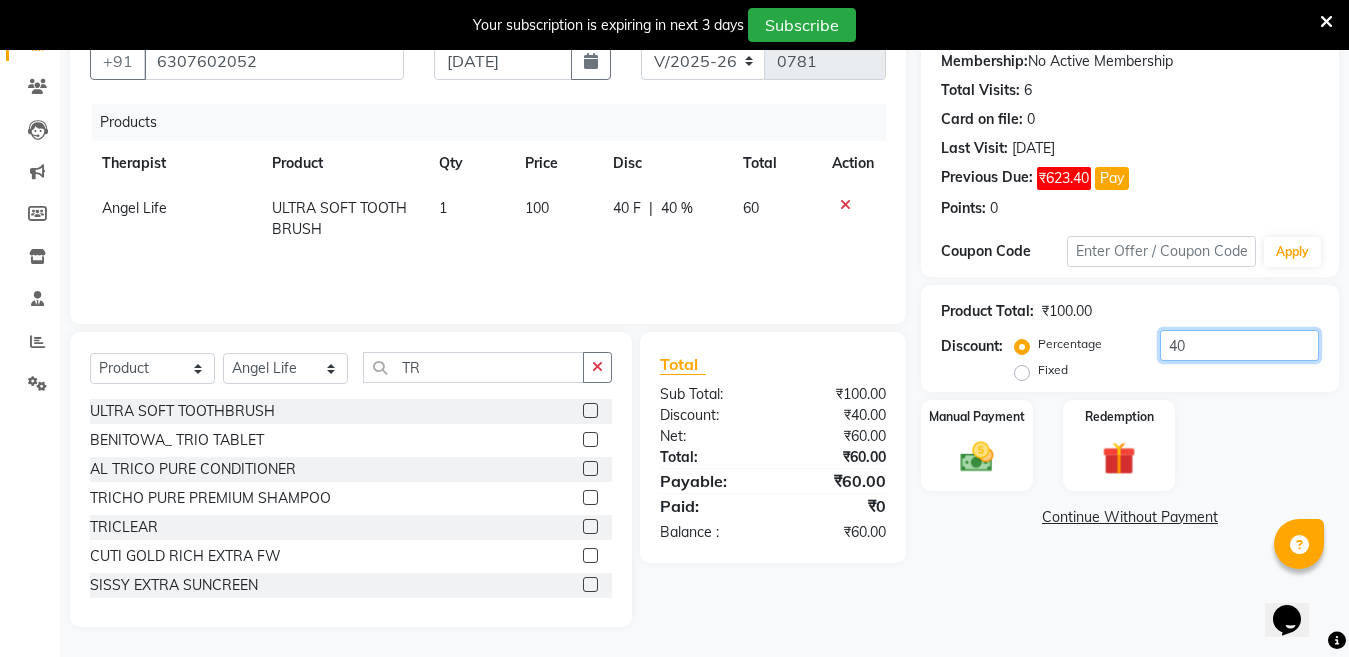 type on "40" 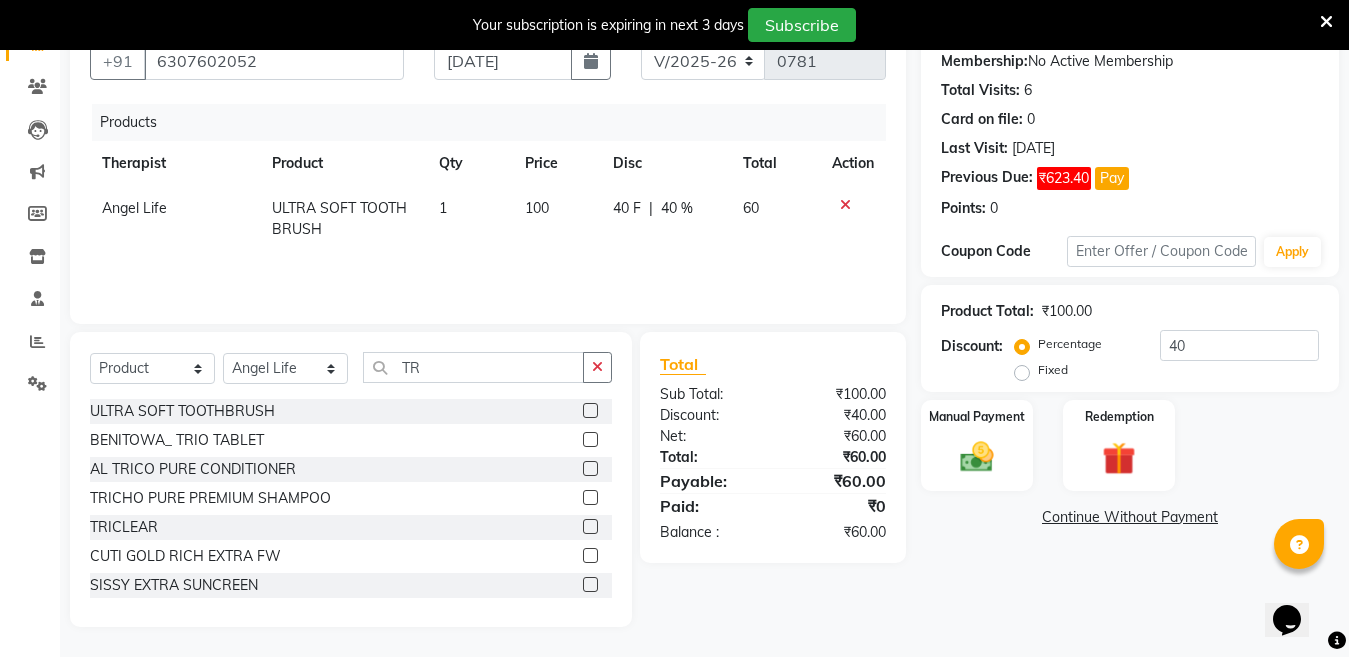 click on "Name: Kajal Verma Membership:  No Active Membership  Total Visits:  6 Card on file:  0 Last Visit:   28-06-2025 Previous Due:  ₹623.40 Pay Points:   0  Coupon Code Apply Product Total:  ₹100.00  Discount:  Percentage   Fixed  40 Manual Payment Redemption  Continue Without Payment" 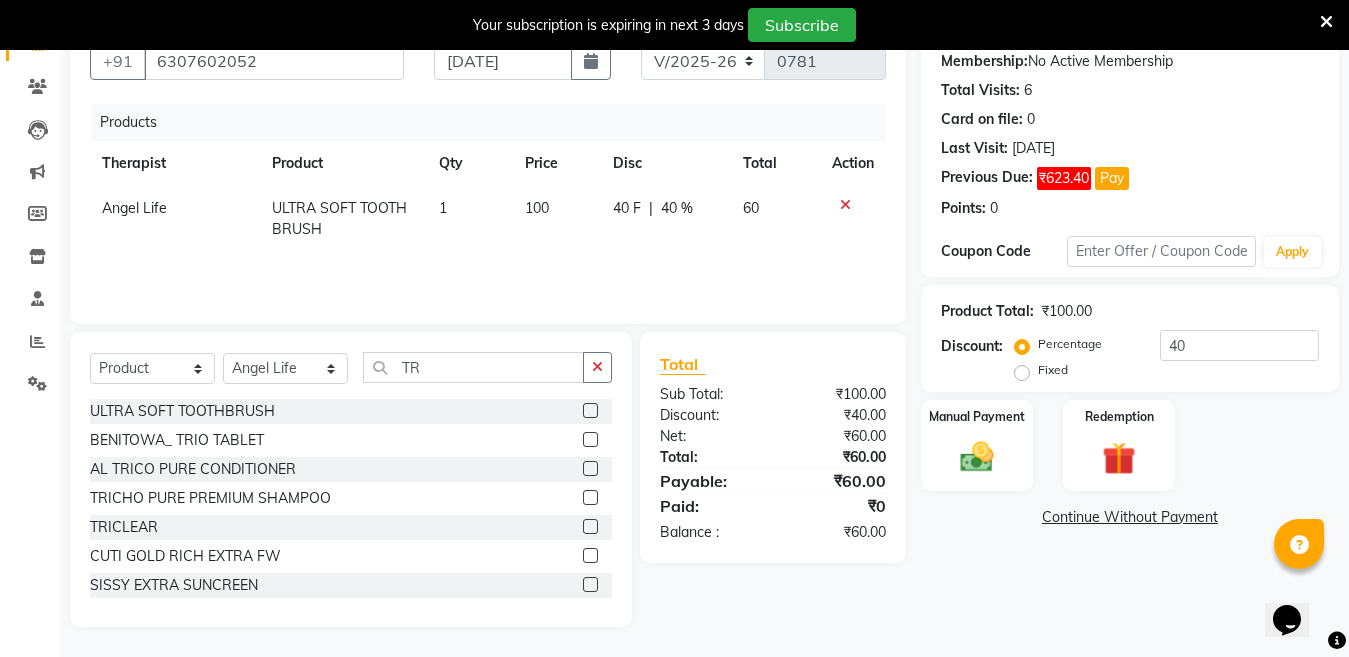 click on "Continue Without Payment" 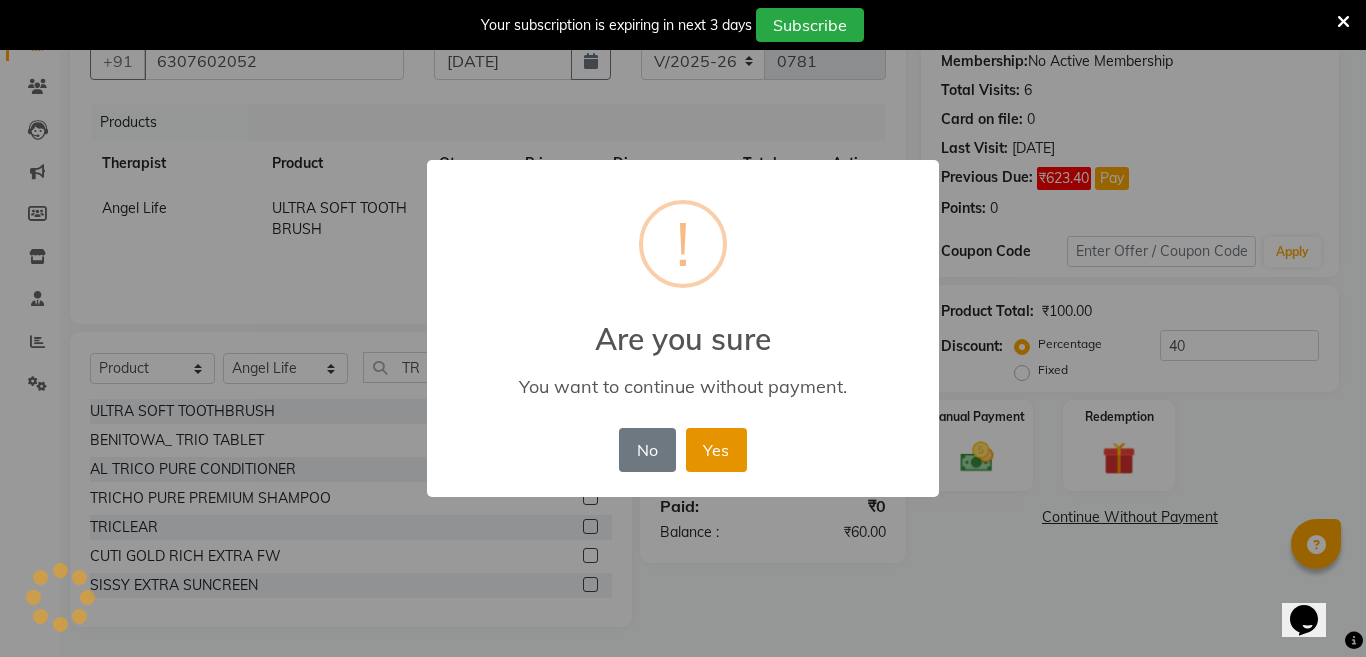 click on "Yes" at bounding box center [716, 450] 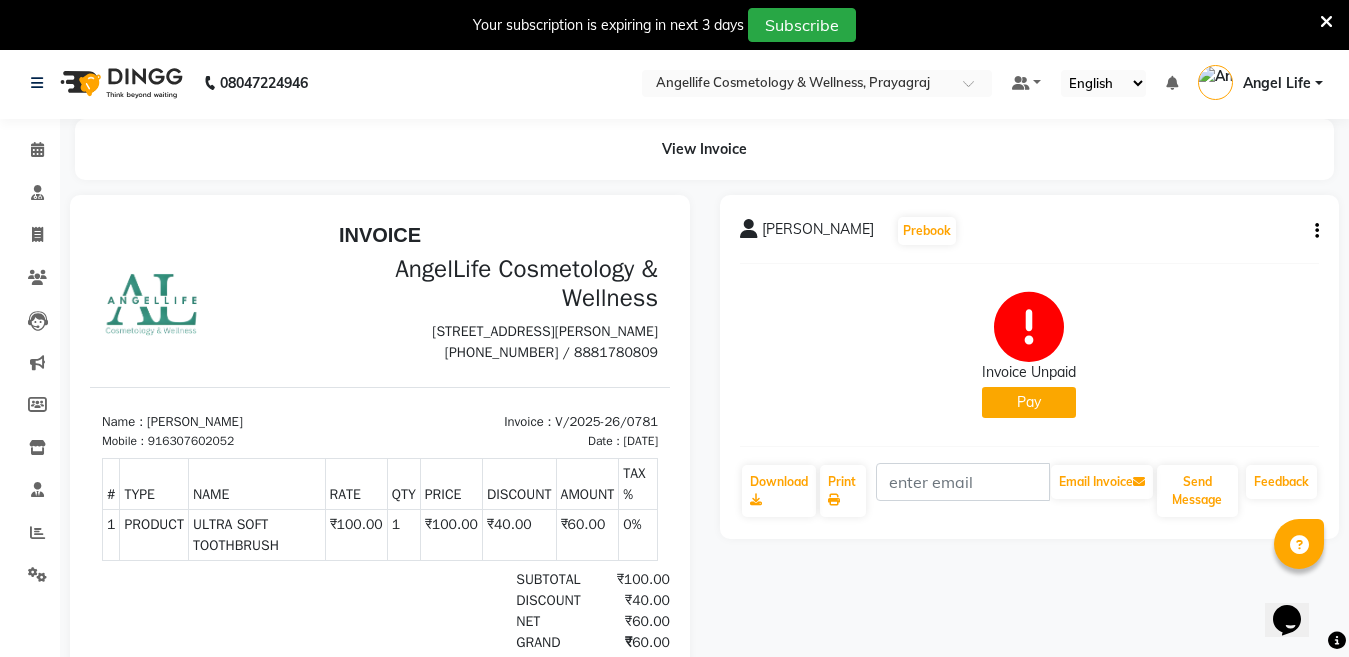 scroll, scrollTop: 0, scrollLeft: 0, axis: both 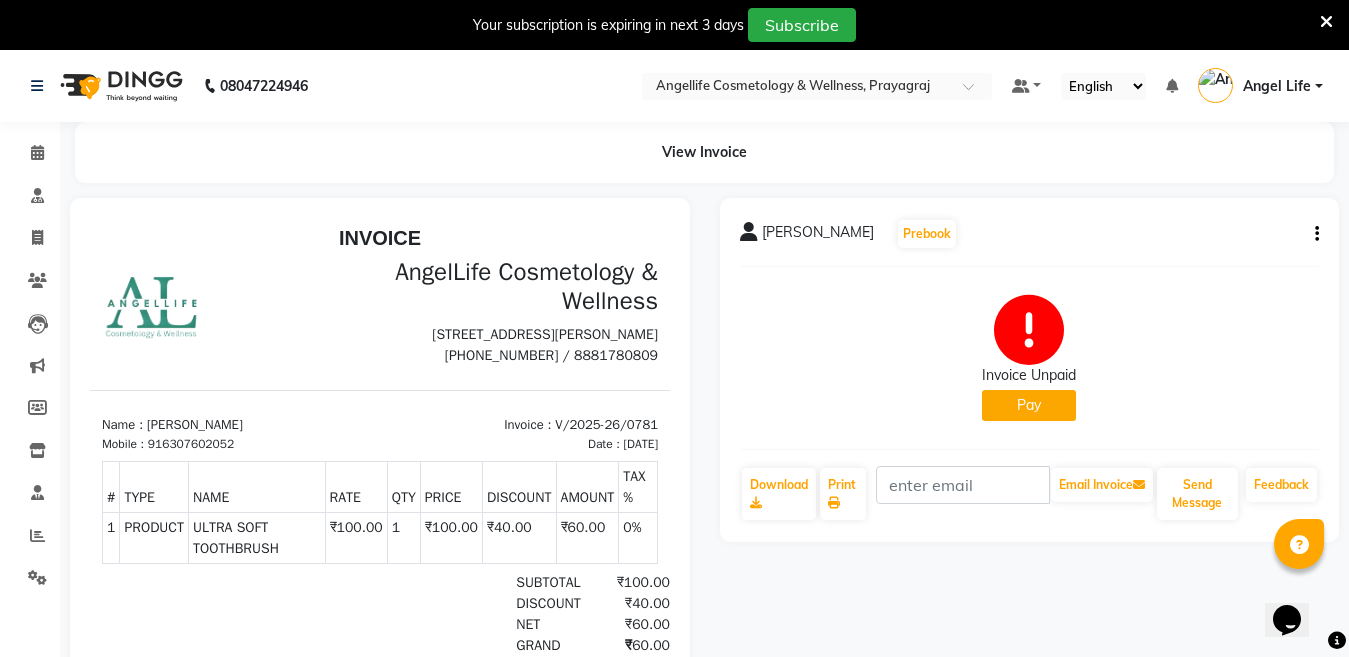 click 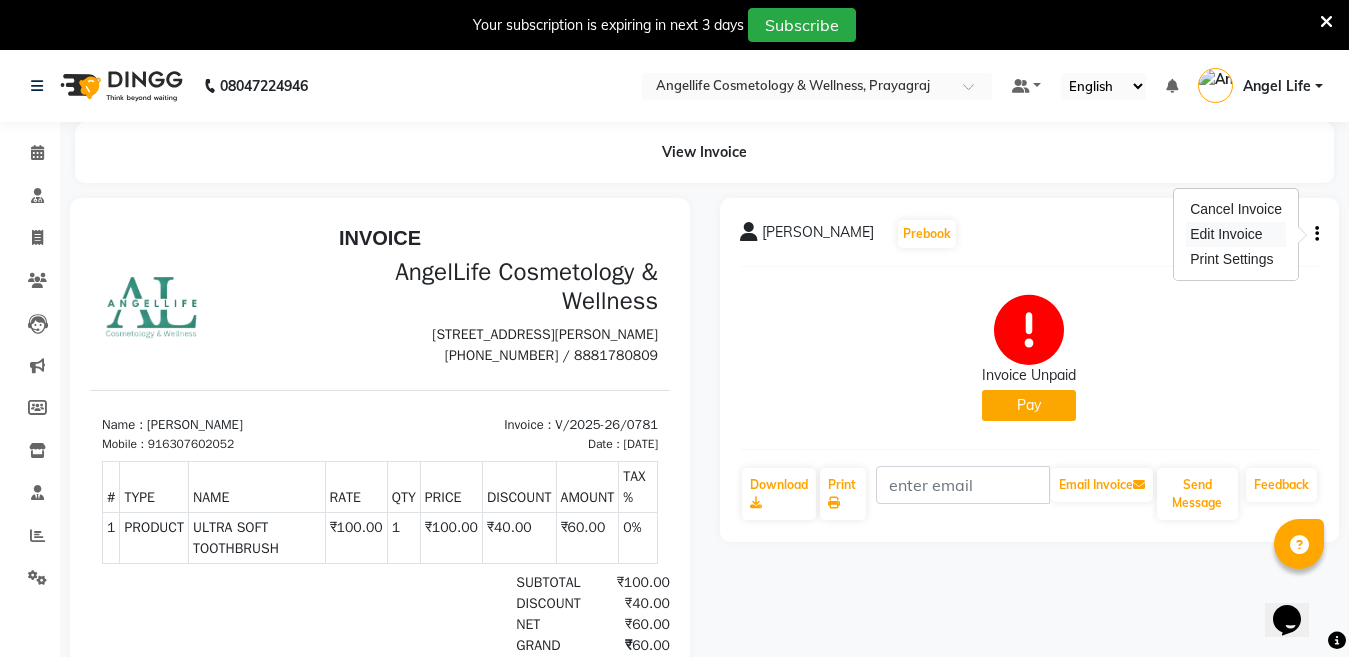 click on "Edit Invoice" at bounding box center (1236, 234) 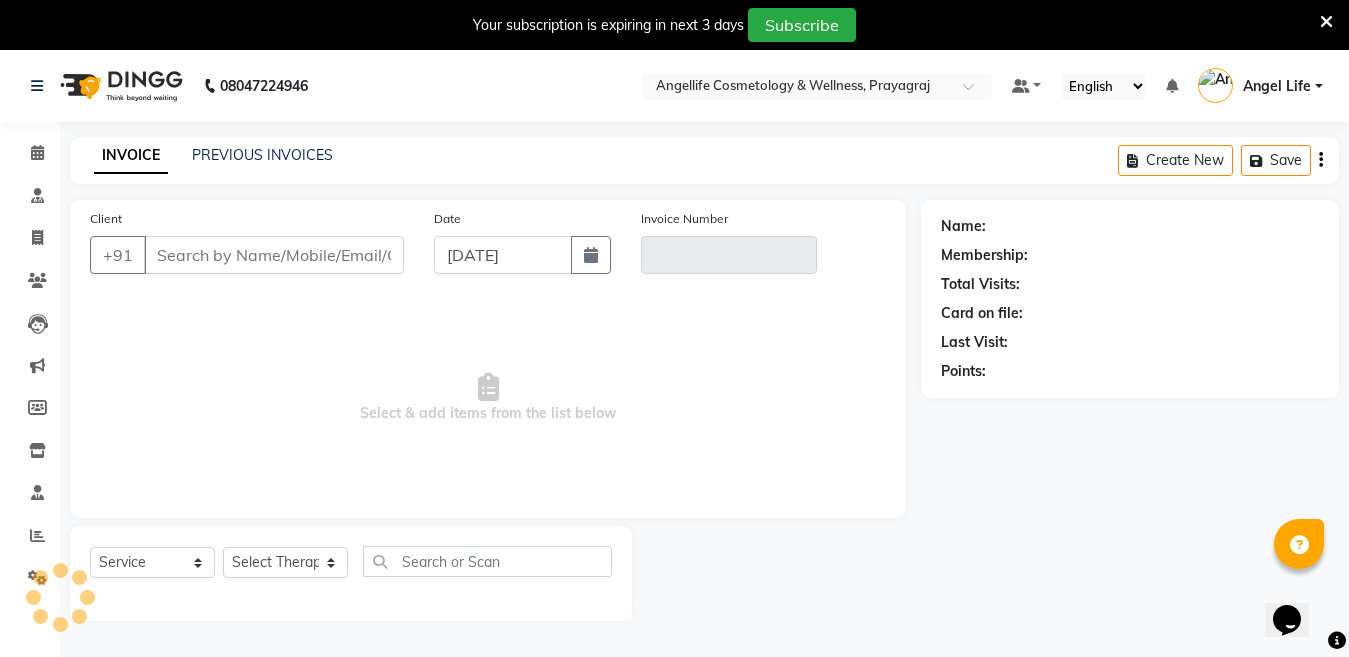 scroll, scrollTop: 50, scrollLeft: 0, axis: vertical 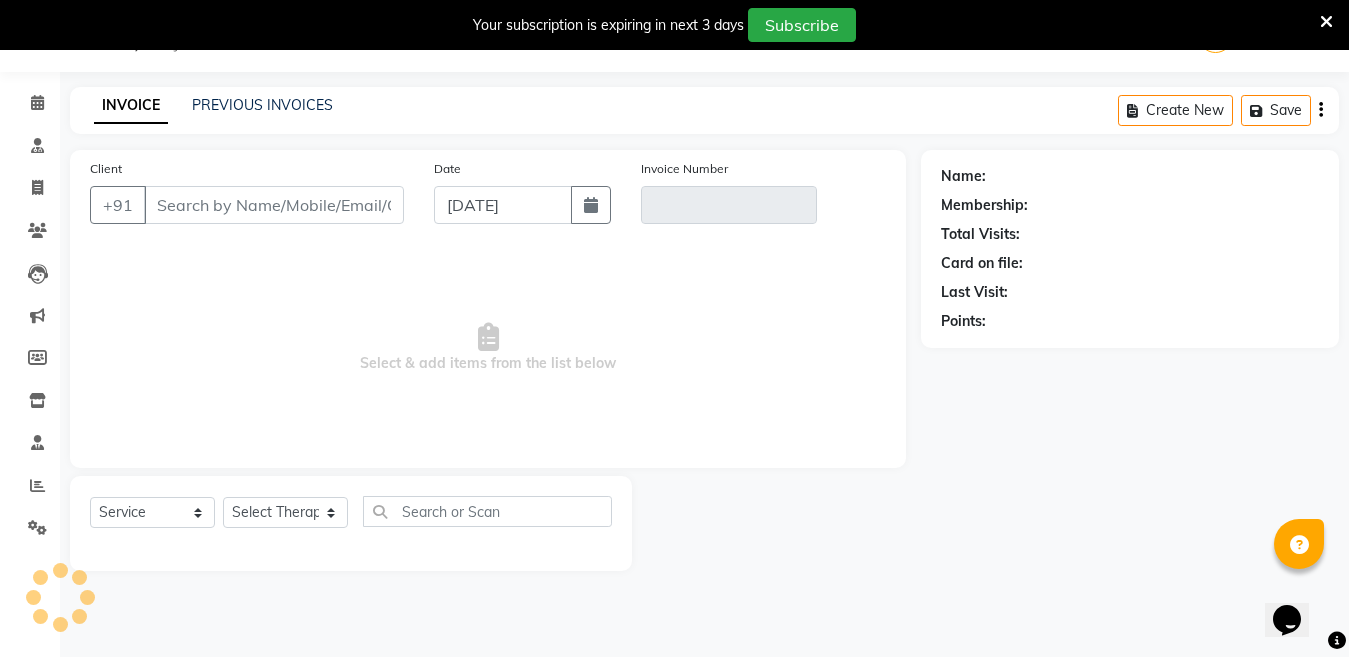 type on "6307602052" 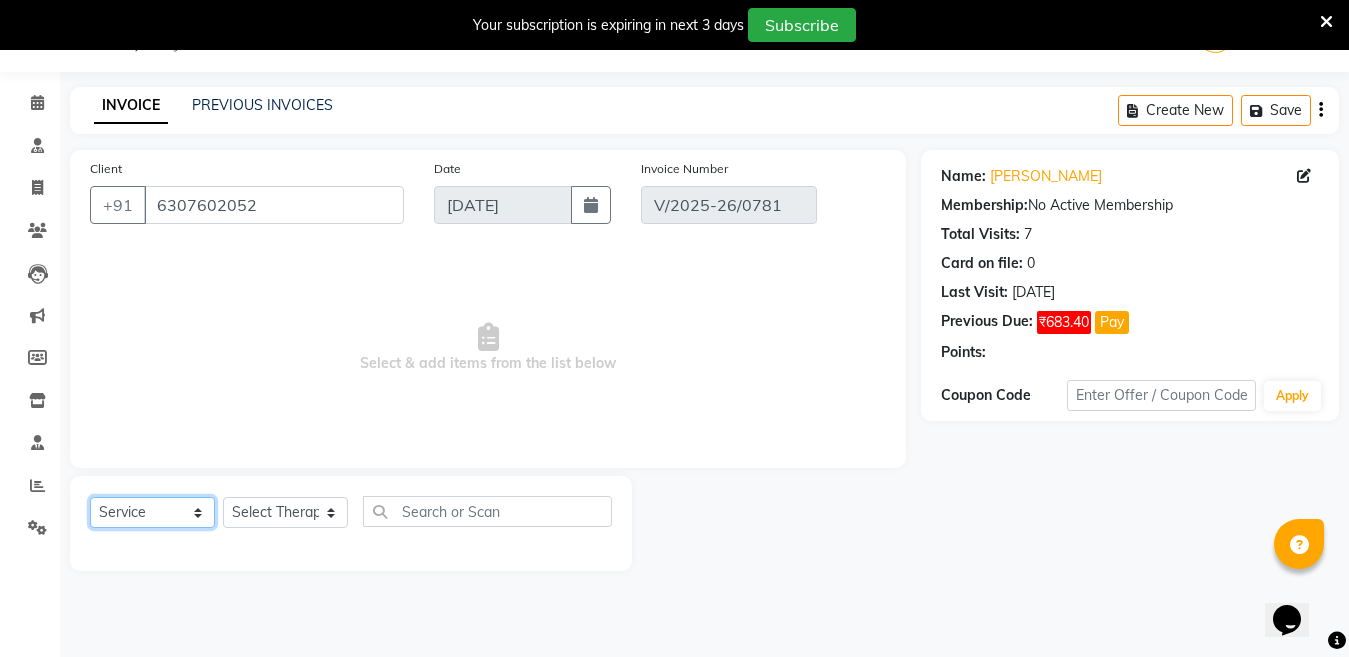 click on "Select  Service  Product  Membership  Package Voucher Prepaid Gift Card" 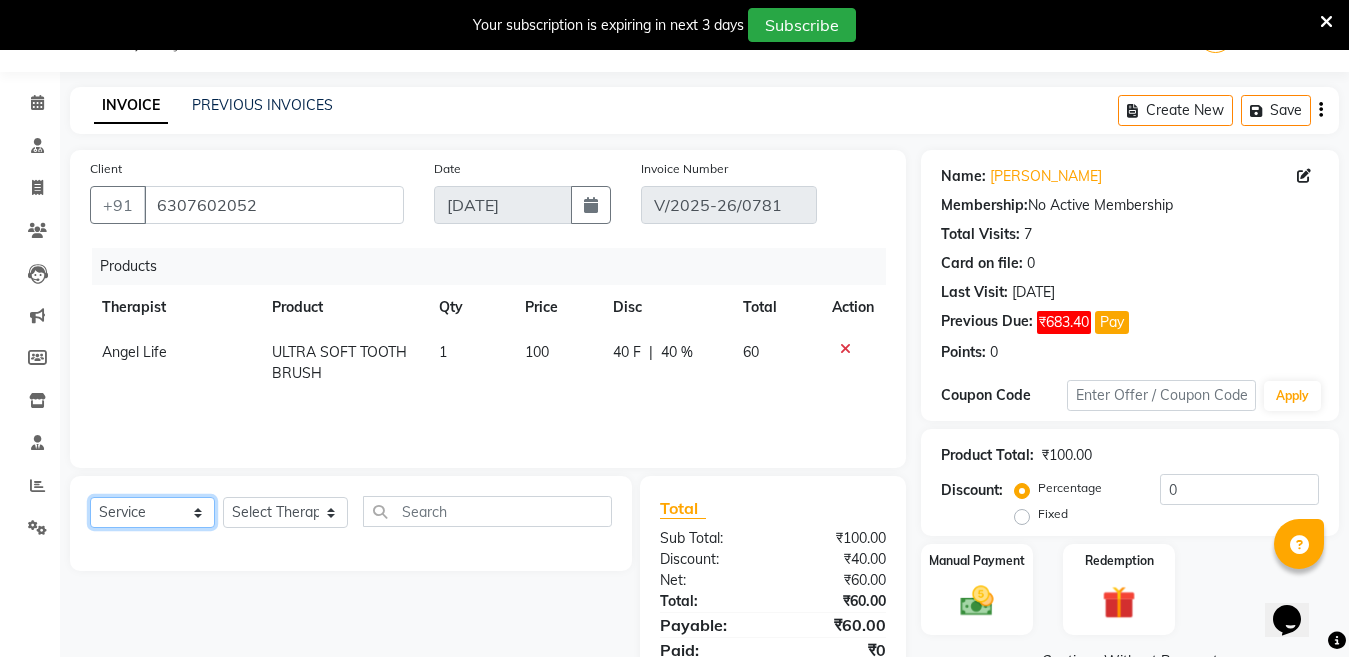 select on "select" 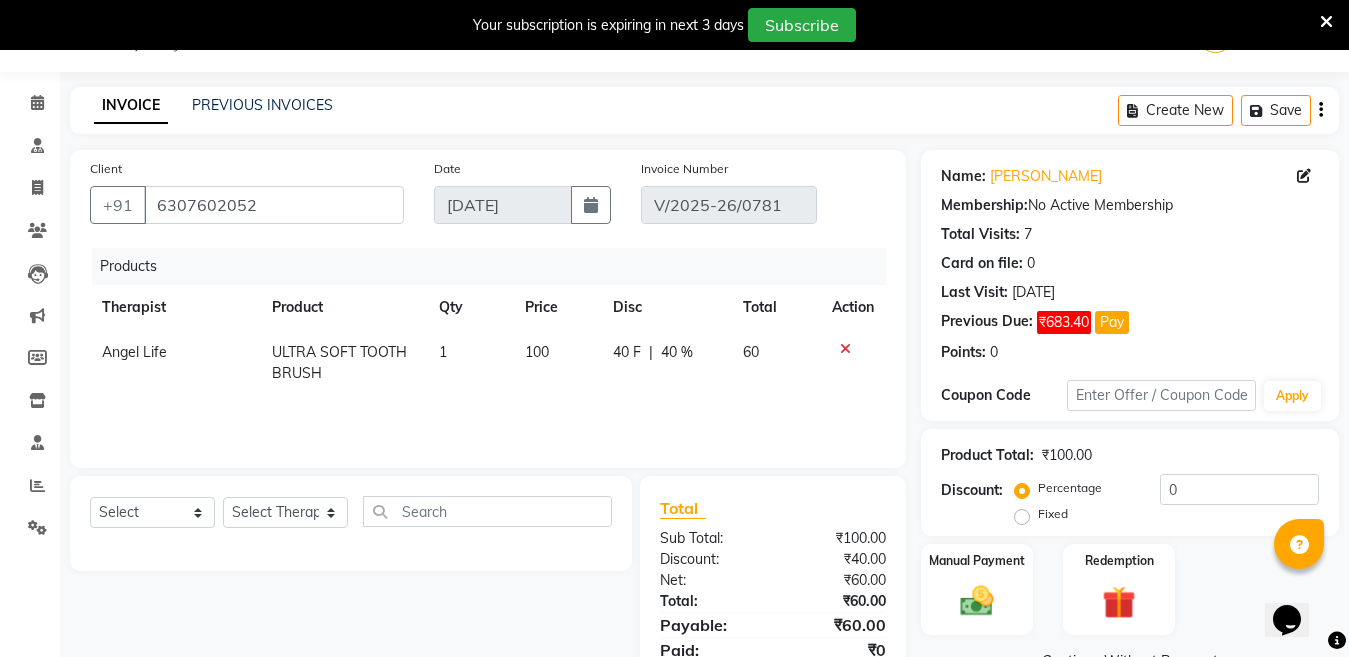 click on "ULTRA SOFT TOOTHBRUSH" 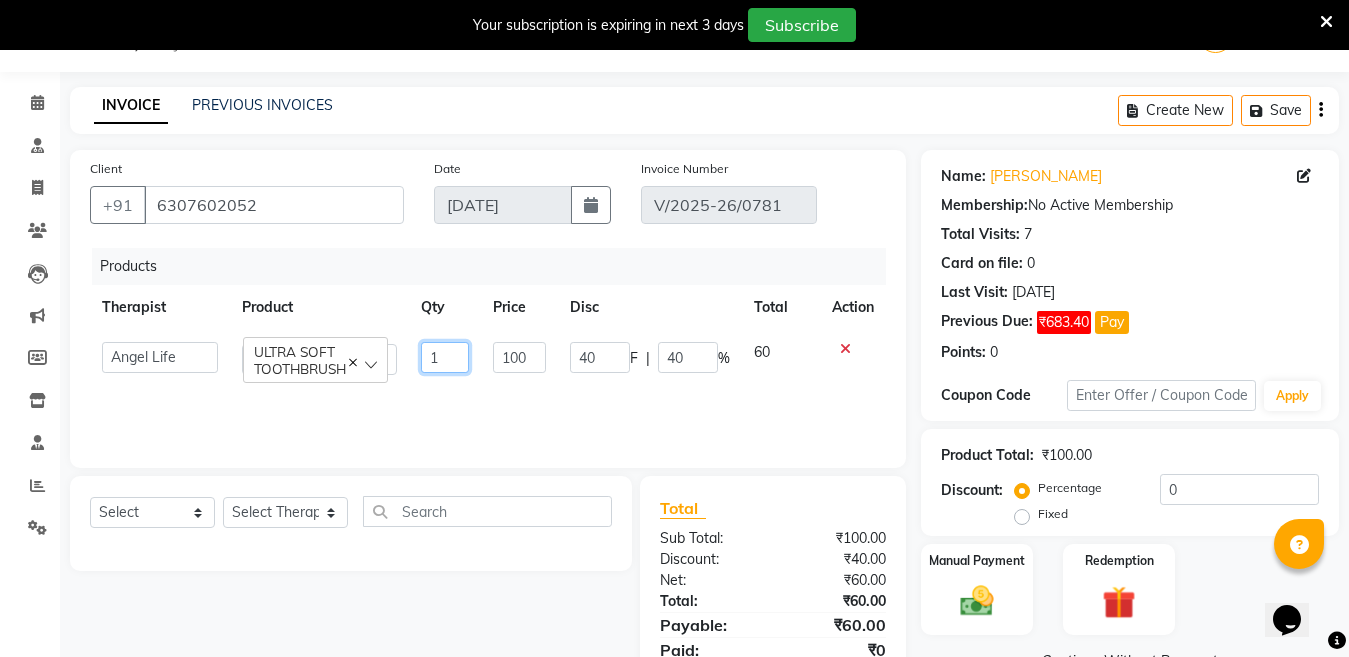 click on "1" 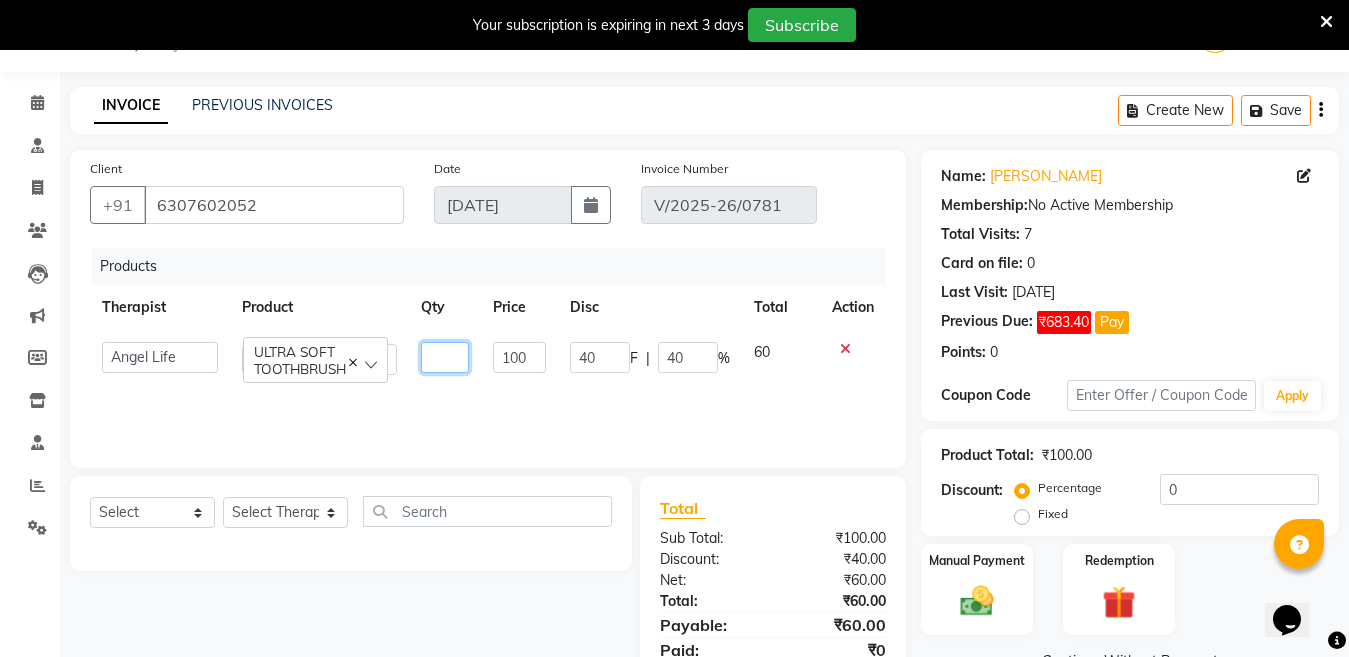 type on "2" 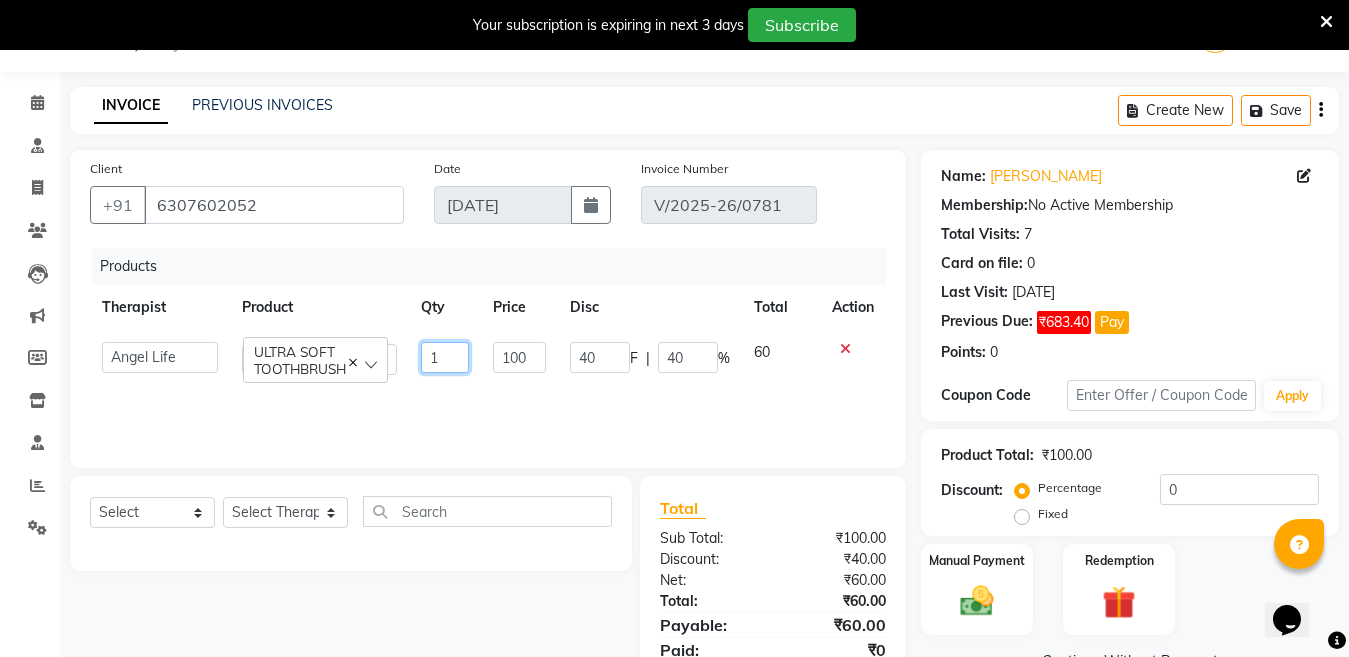 scroll, scrollTop: 130, scrollLeft: 0, axis: vertical 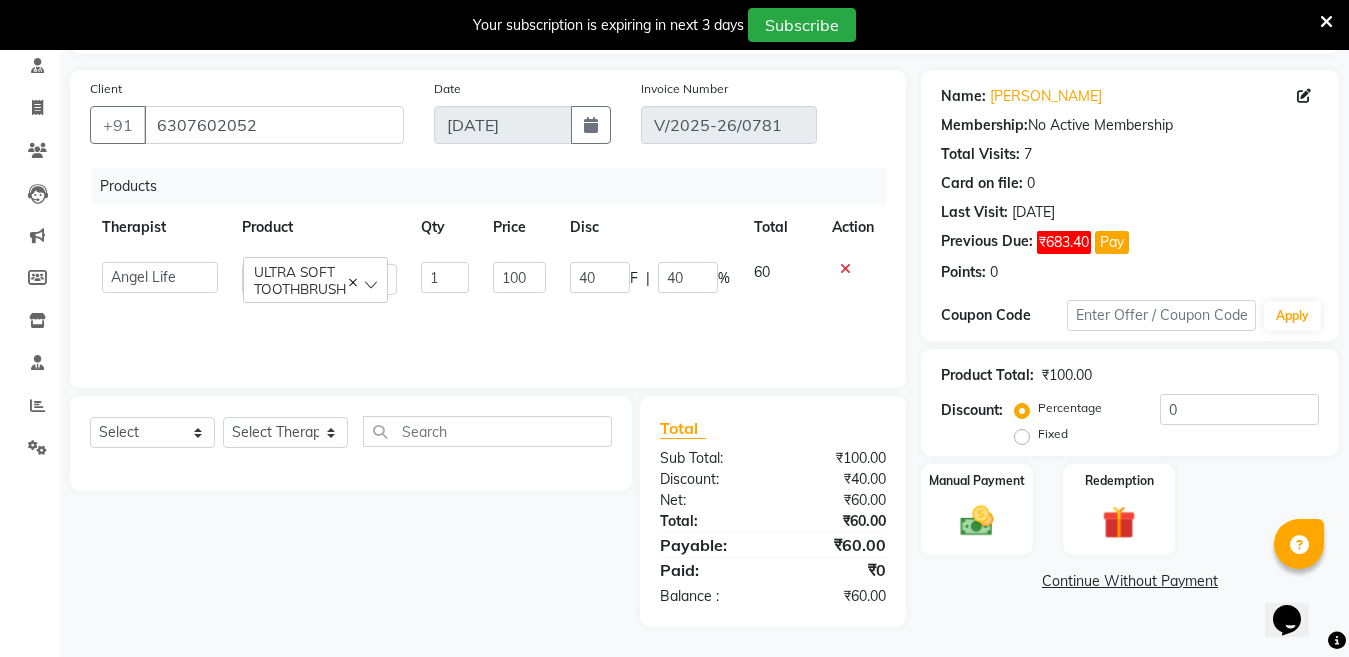 click on "Continue Without Payment" 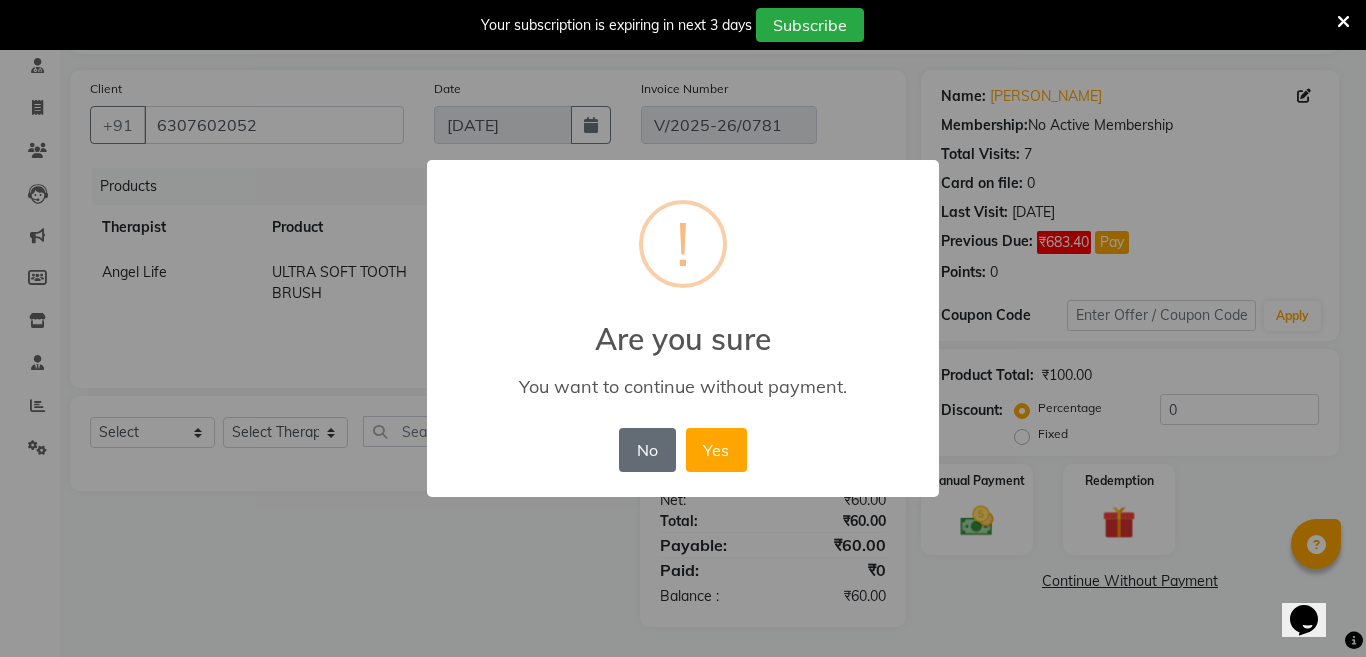 click on "No" at bounding box center (647, 450) 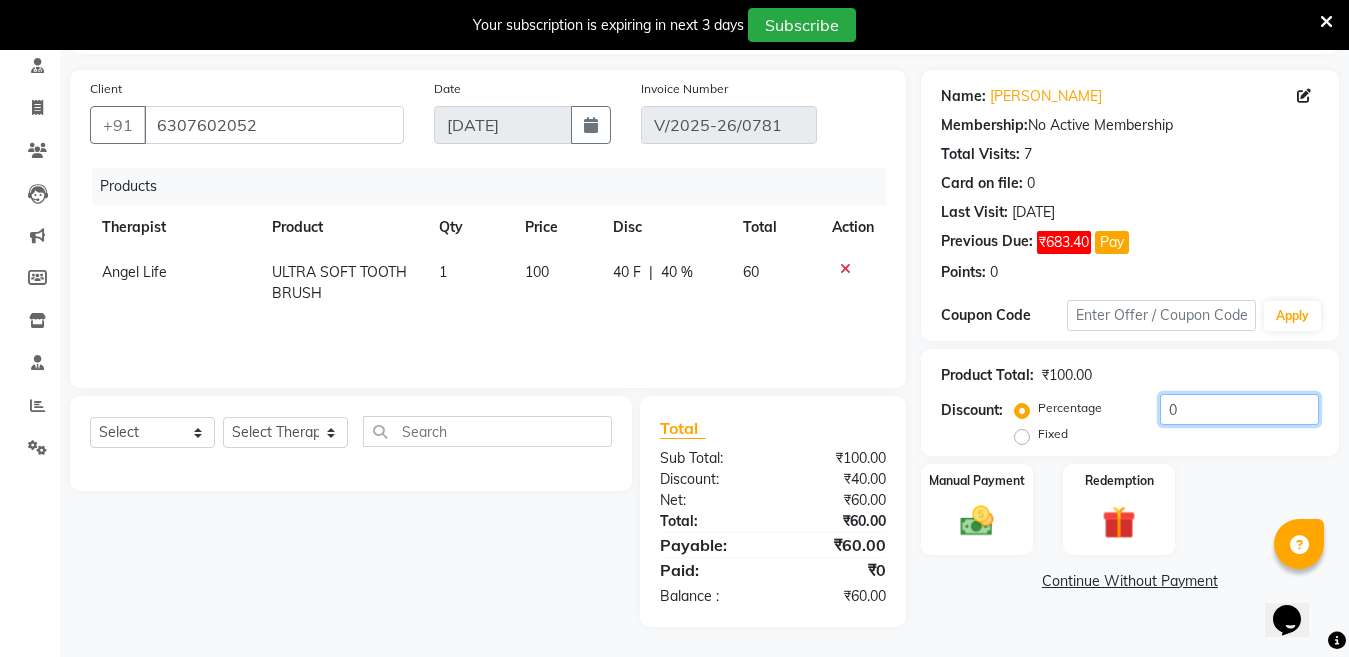 click on "0" 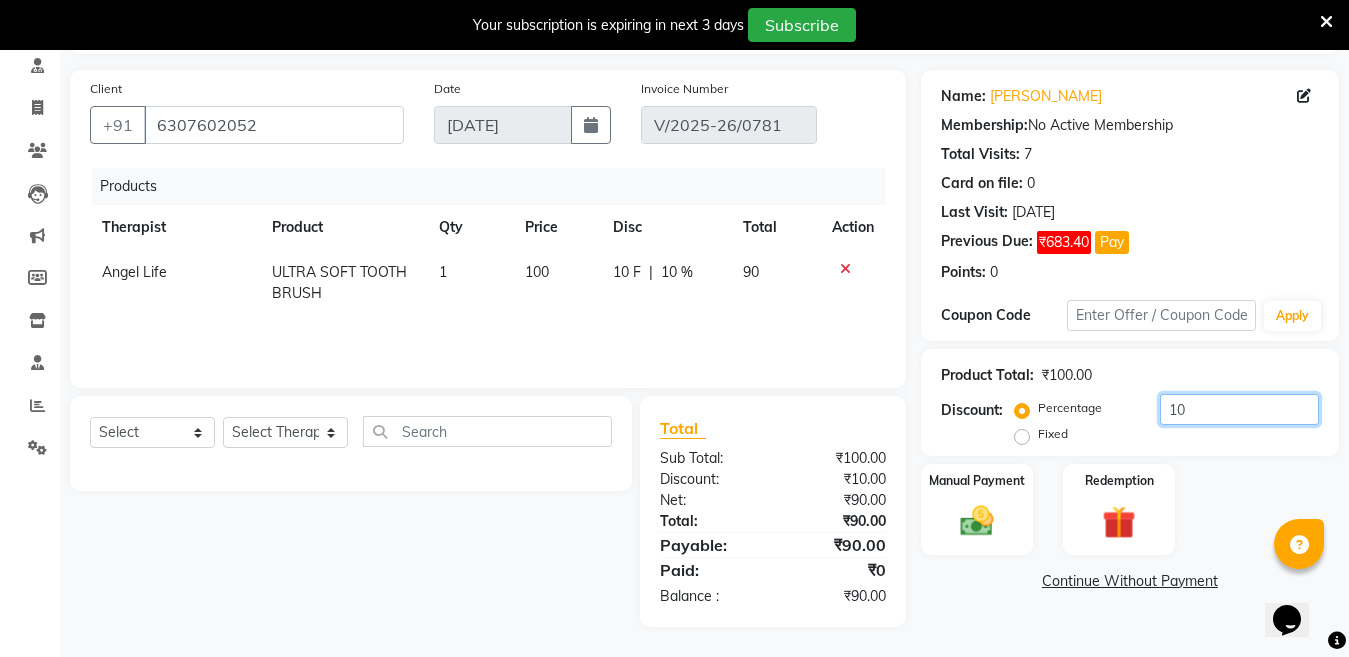 type on "1" 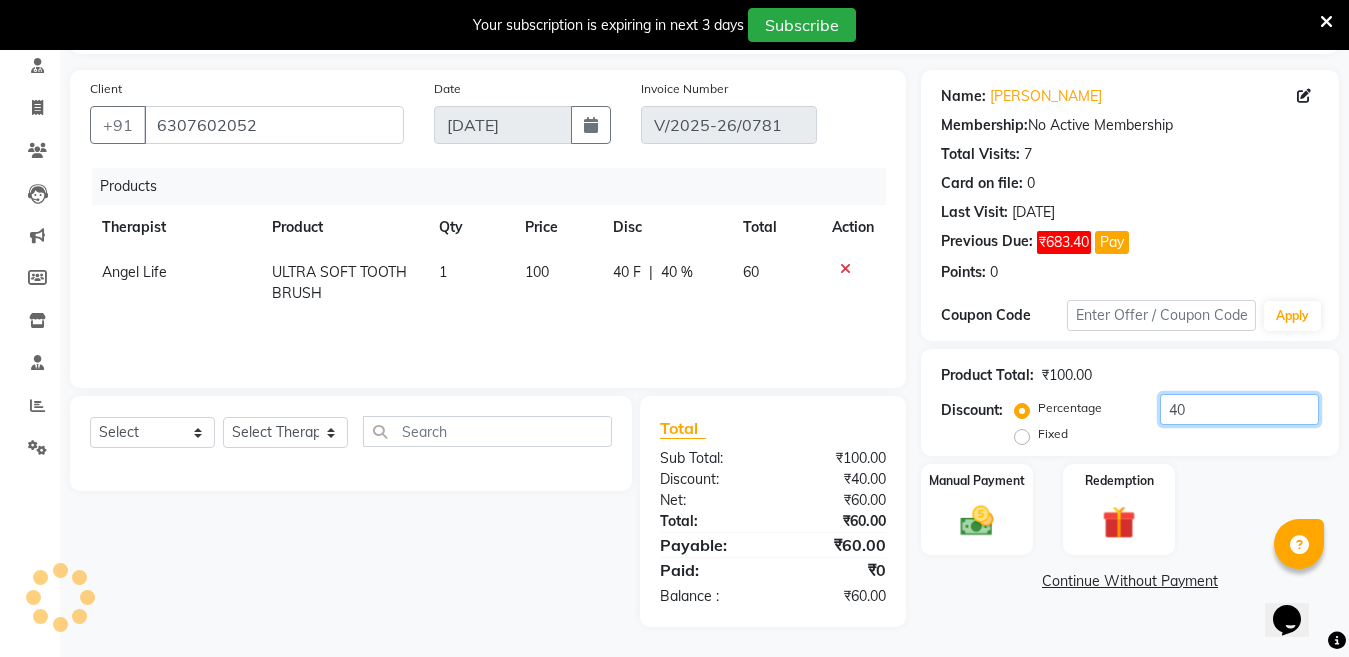 type on "40" 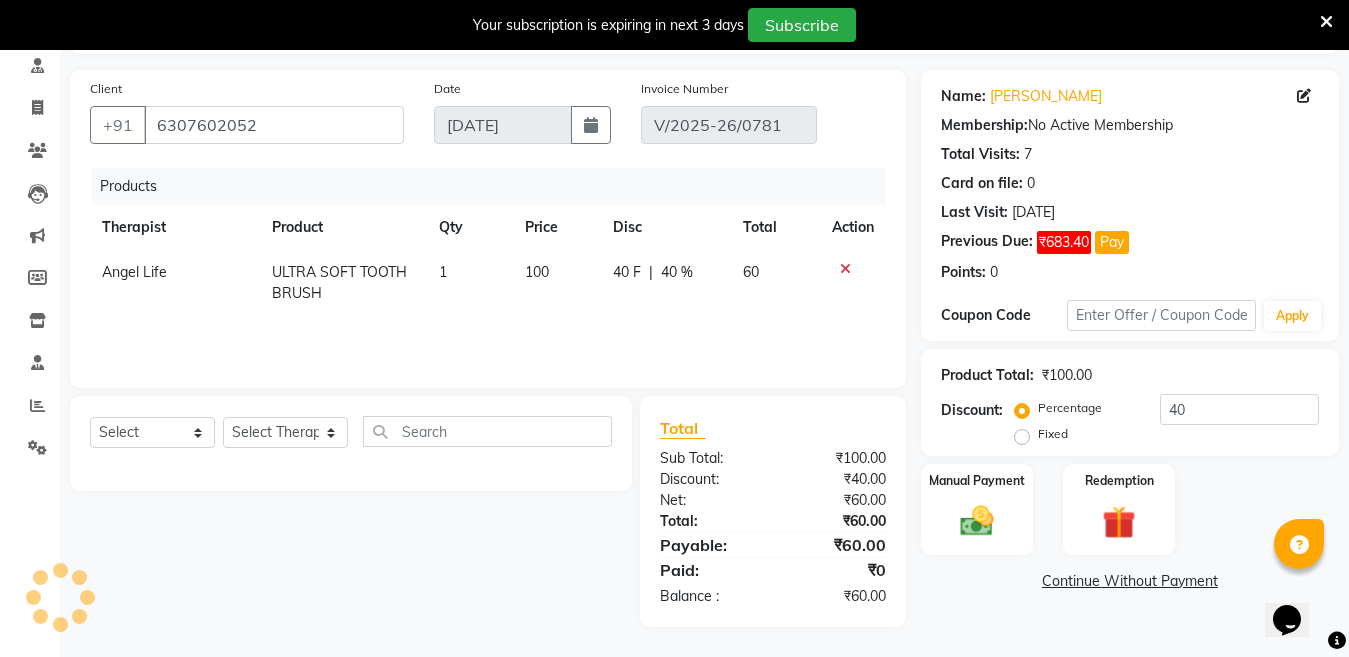 click on "Name: Kajal Verma Membership:  No Active Membership  Total Visits:  7 Card on file:  0 Last Visit:   11-07-2025 Previous Due:  ₹683.40 Pay Points:   0  Coupon Code Apply Product Total:  ₹100.00  Discount:  Percentage   Fixed  40 Manual Payment Redemption  Continue Without Payment" 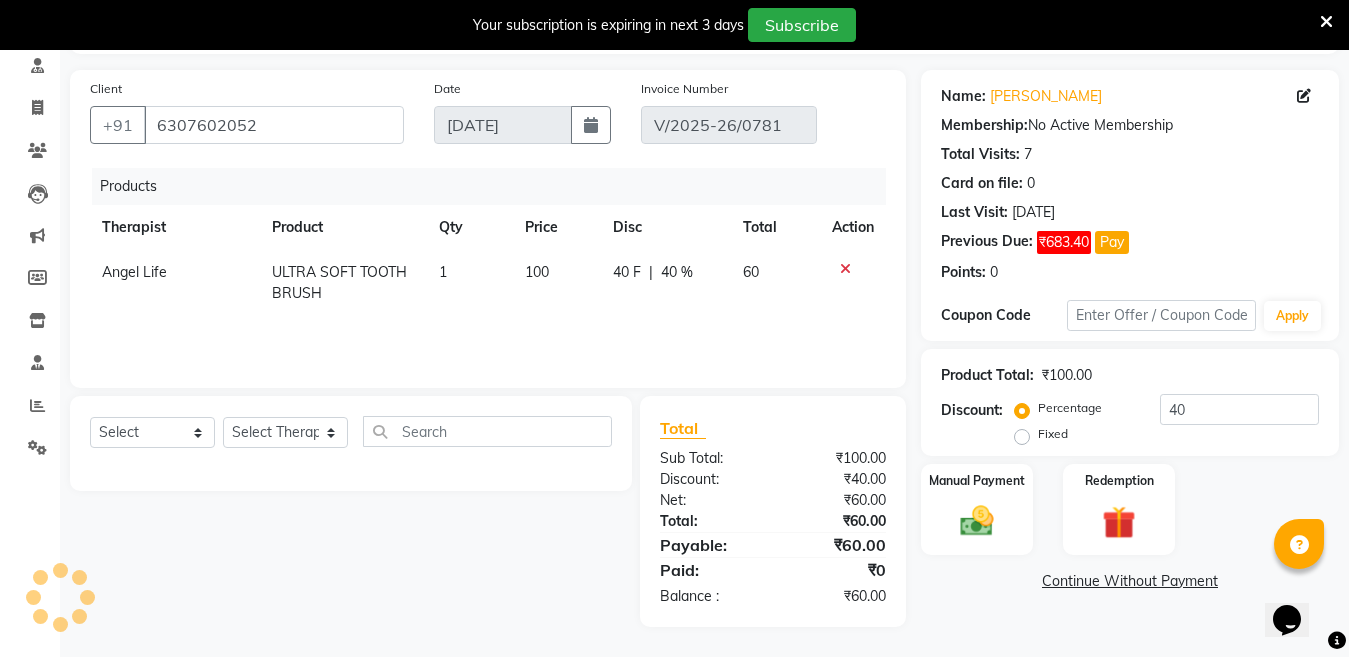 click on "Continue Without Payment" 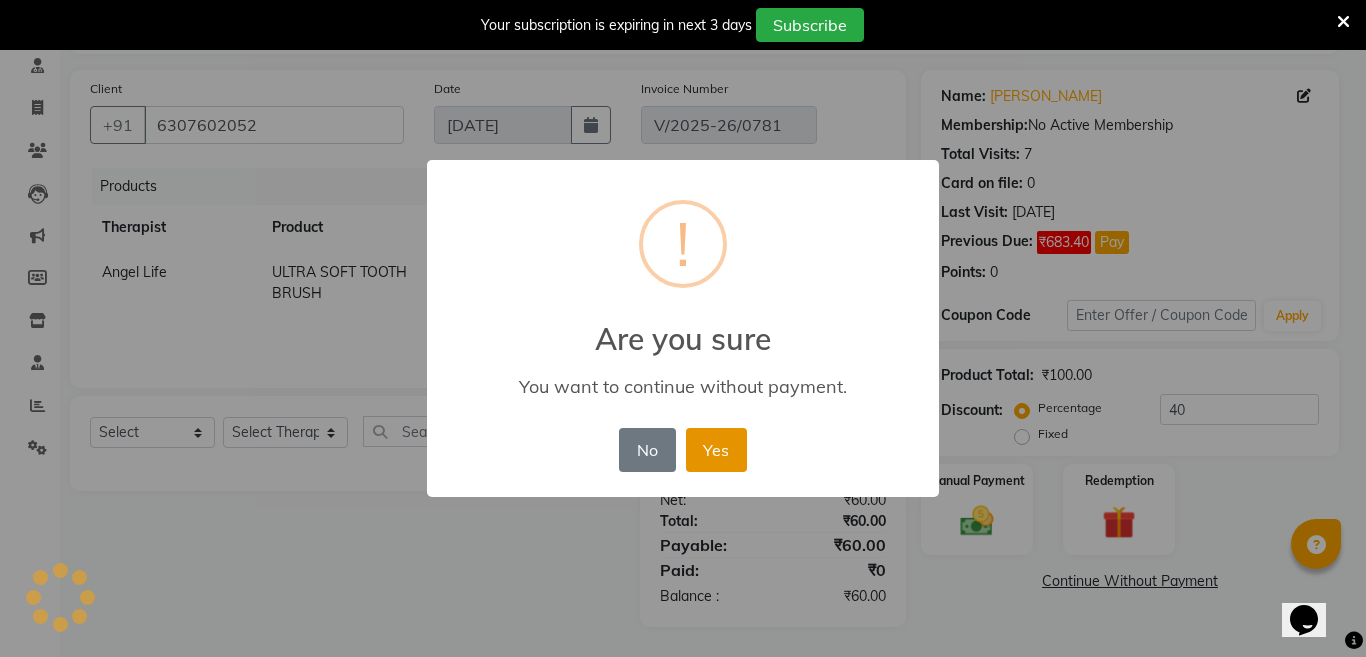 click on "Yes" at bounding box center [716, 450] 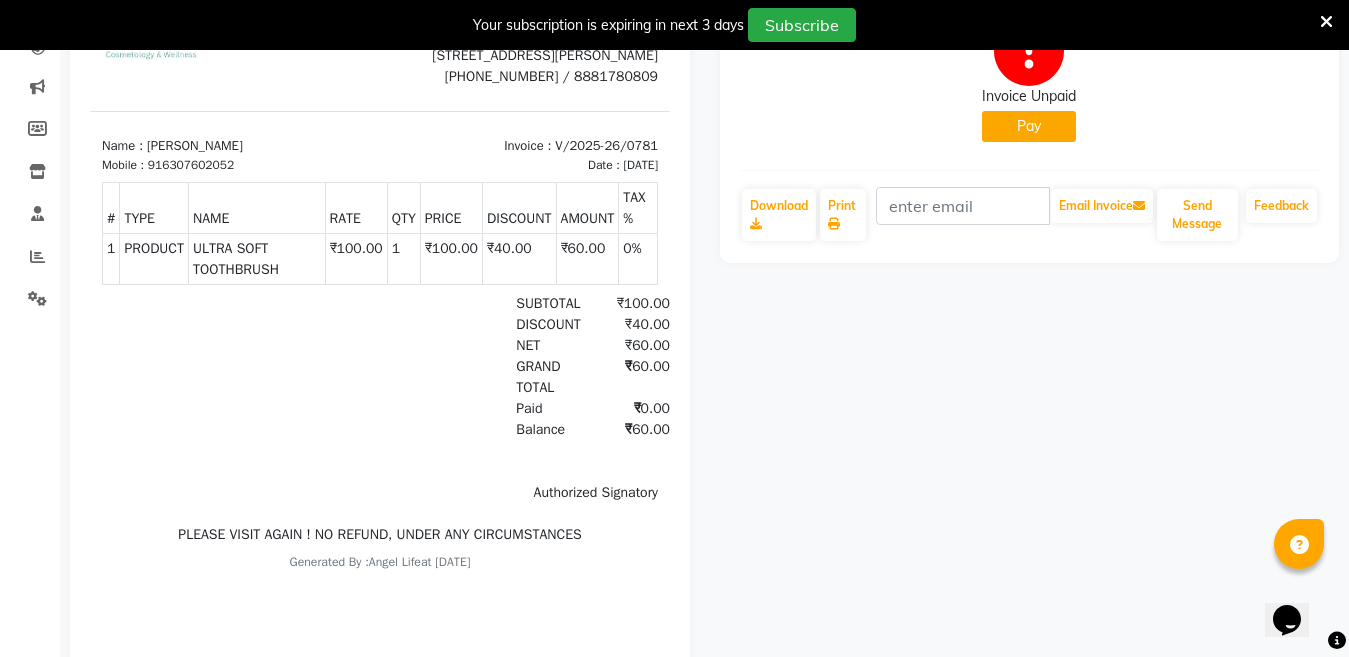 scroll, scrollTop: 230, scrollLeft: 0, axis: vertical 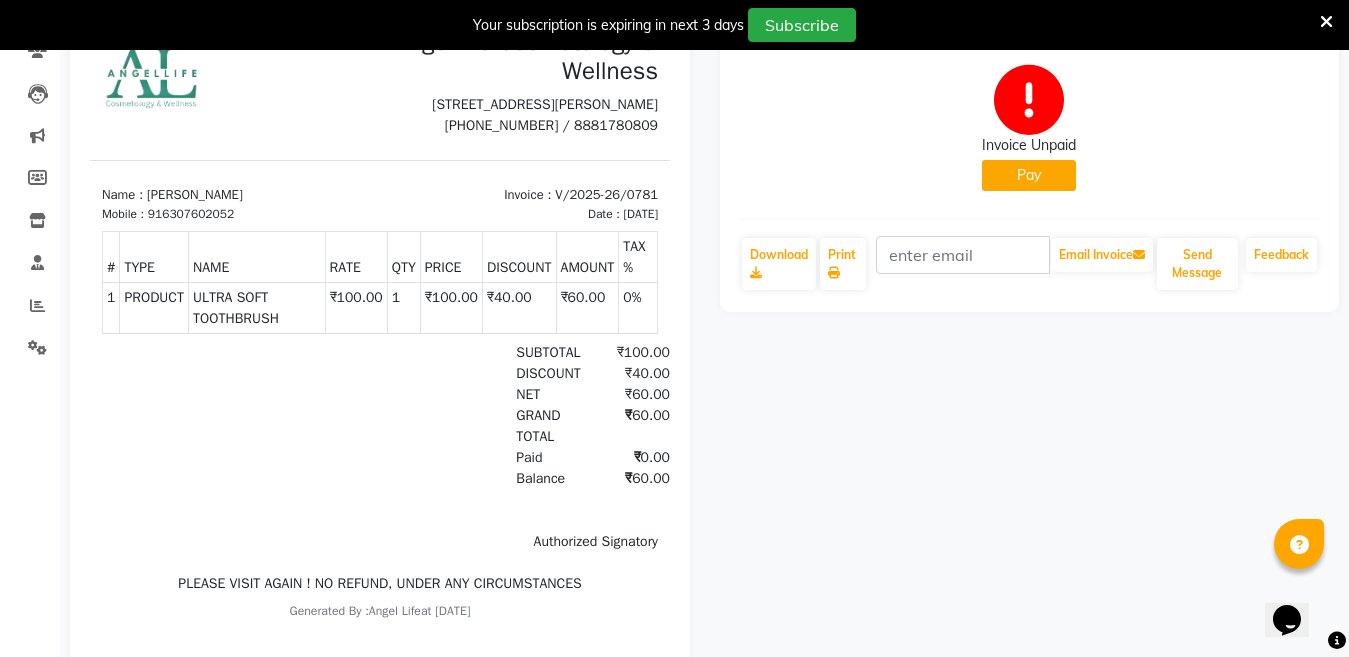 click on "Pay" 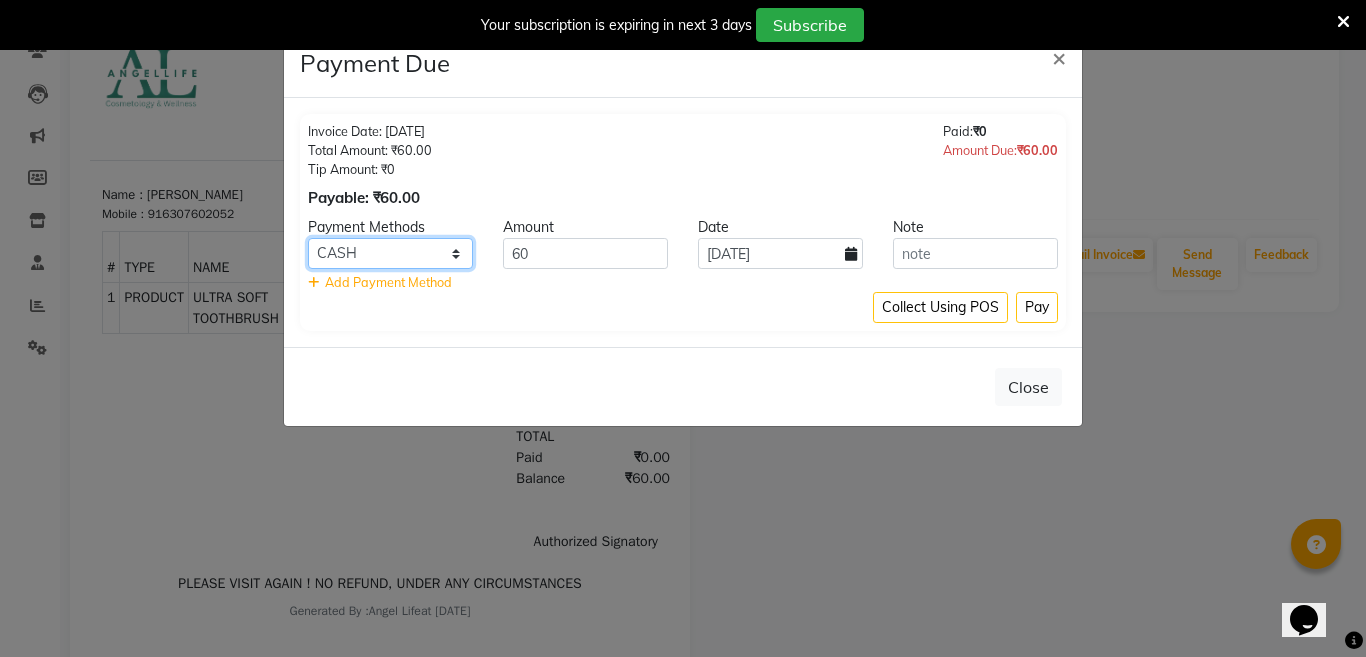 click on "CASH CARD ONLINE CUSTOM GPay PayTM PhonePe UPI NearBuy Loan BharatPay Cheque MosamBee MI Voucher Bank Family Visa Card Master Card BharatPay Card UPI BharatPay Other Cards Juice by MCB MyT Money MariDeal DefiDeal Deal.mu THD TCL CEdge Card M UPI M UPI Axis UPI Union Card (Indian Bank) Card (DL Bank) RS BTC Wellnessta Razorpay Complimentary Nift Spa Finder Spa Week Venmo BFL LoanTap SaveIN GMoney ATH Movil On Account Chamber Gift Card Trade Comp Donation Card on File Envision BRAC Card City Card bKash Credit Card Debit Card Shoutlo LUZO Jazz Cash AmEx Discover Tabby Online W Room Charge Room Charge USD Room Charge Euro Room Charge EGP Room Charge GBP Bajaj Finserv Bad Debts Card: IDFC Card: IOB Coupon Gcash PayMaya Instamojo COnline UOnline SOnline SCard Paypal PPR PPV PPC PPN PPG PPE CAMP Benefit ATH Movil Dittor App Rupay Diners iPrepaid iPackage District App Pine Labs Cash Payment Pnb Bank GPay NT Cash Lash GPay Lash Cash Nail GPay Nail Cash BANKTANSFER Dreamfolks BOB SBI Save-In Nail Card Lash Card" 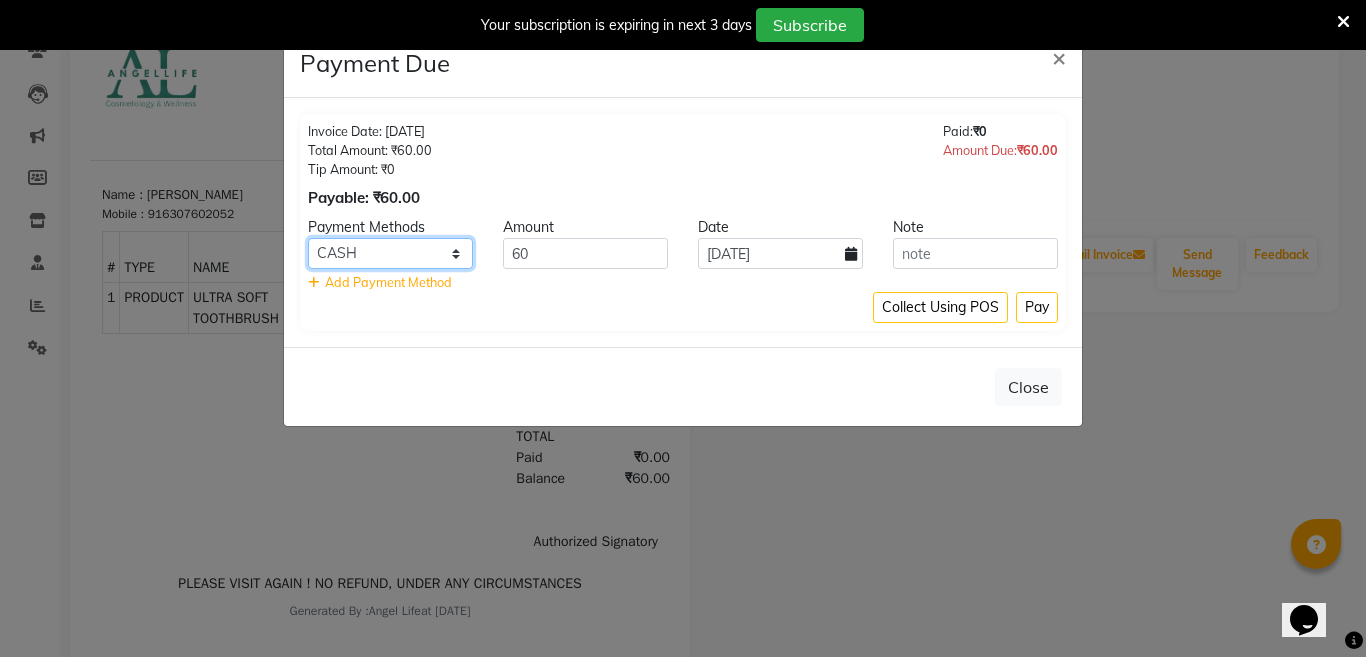 select on "8" 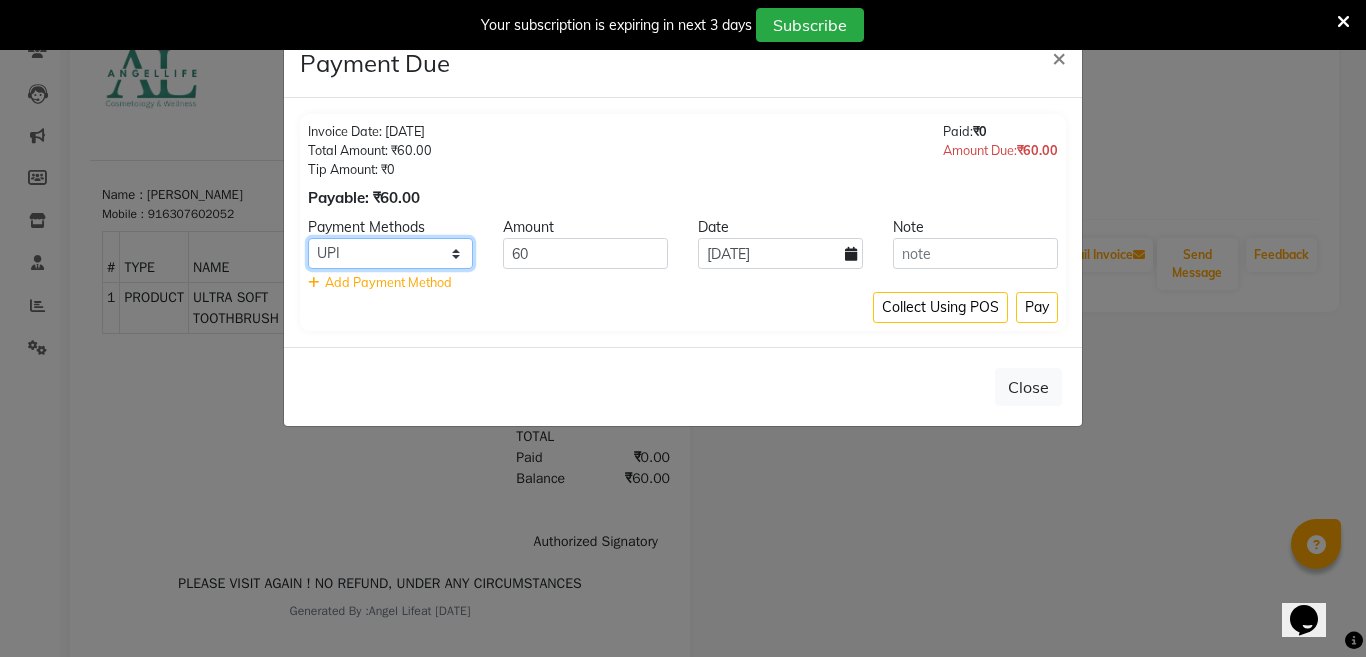 click on "CASH CARD ONLINE CUSTOM GPay PayTM PhonePe UPI NearBuy Loan BharatPay Cheque MosamBee MI Voucher Bank Family Visa Card Master Card BharatPay Card UPI BharatPay Other Cards Juice by MCB MyT Money MariDeal DefiDeal Deal.mu THD TCL CEdge Card M UPI M UPI Axis UPI Union Card (Indian Bank) Card (DL Bank) RS BTC Wellnessta Razorpay Complimentary Nift Spa Finder Spa Week Venmo BFL LoanTap SaveIN GMoney ATH Movil On Account Chamber Gift Card Trade Comp Donation Card on File Envision BRAC Card City Card bKash Credit Card Debit Card Shoutlo LUZO Jazz Cash AmEx Discover Tabby Online W Room Charge Room Charge USD Room Charge Euro Room Charge EGP Room Charge GBP Bajaj Finserv Bad Debts Card: IDFC Card: IOB Coupon Gcash PayMaya Instamojo COnline UOnline SOnline SCard Paypal PPR PPV PPC PPN PPG PPE CAMP Benefit ATH Movil Dittor App Rupay Diners iPrepaid iPackage District App Pine Labs Cash Payment Pnb Bank GPay NT Cash Lash GPay Lash Cash Nail GPay Nail Cash BANKTANSFER Dreamfolks BOB SBI Save-In Nail Card Lash Card" 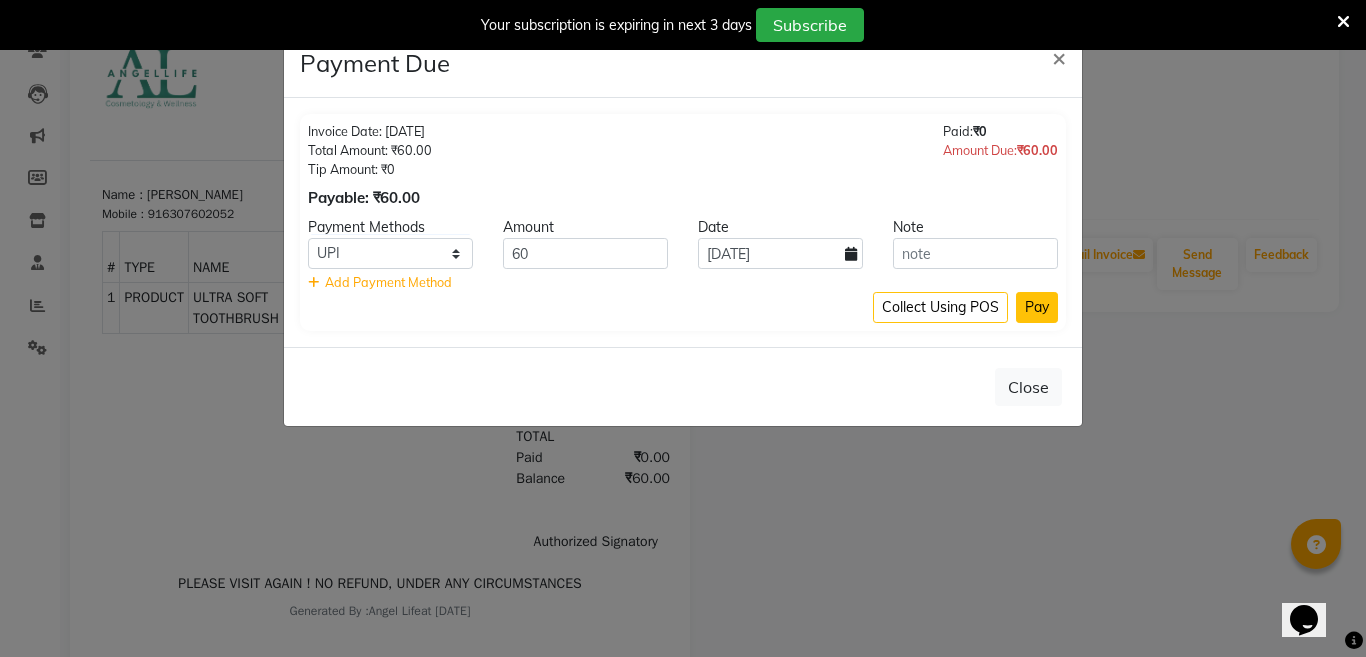 click on "Pay" 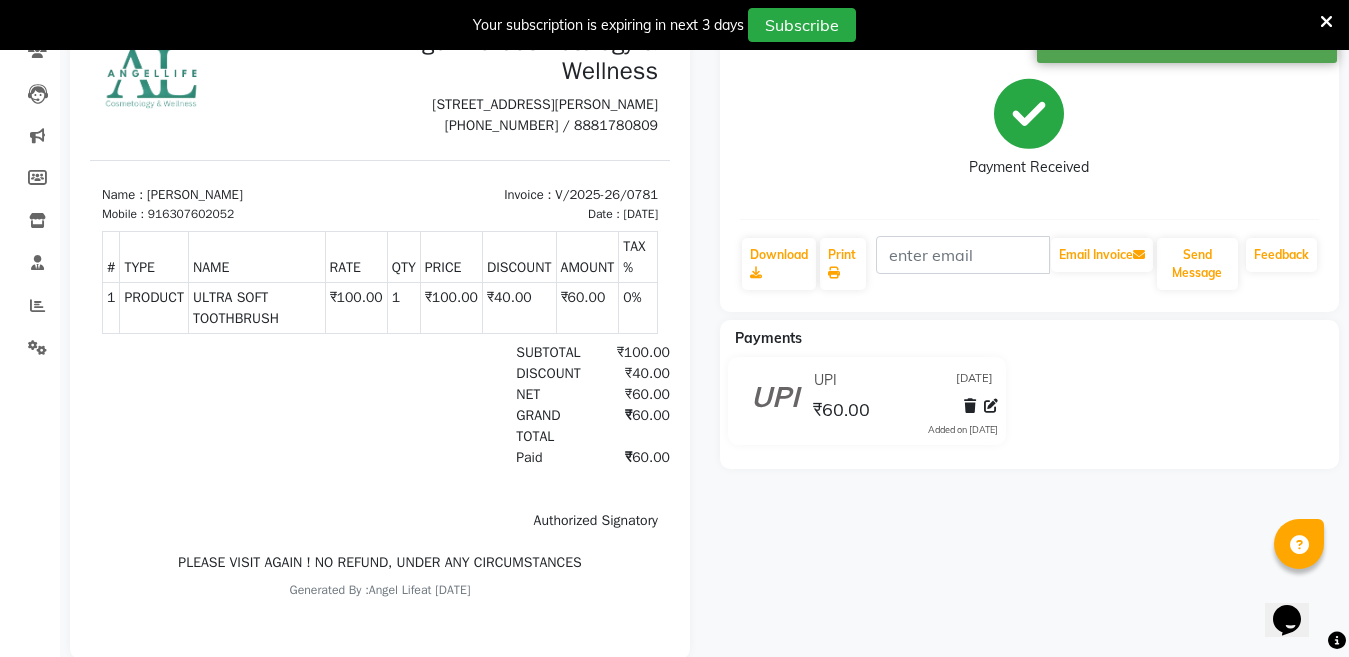 scroll, scrollTop: 0, scrollLeft: 0, axis: both 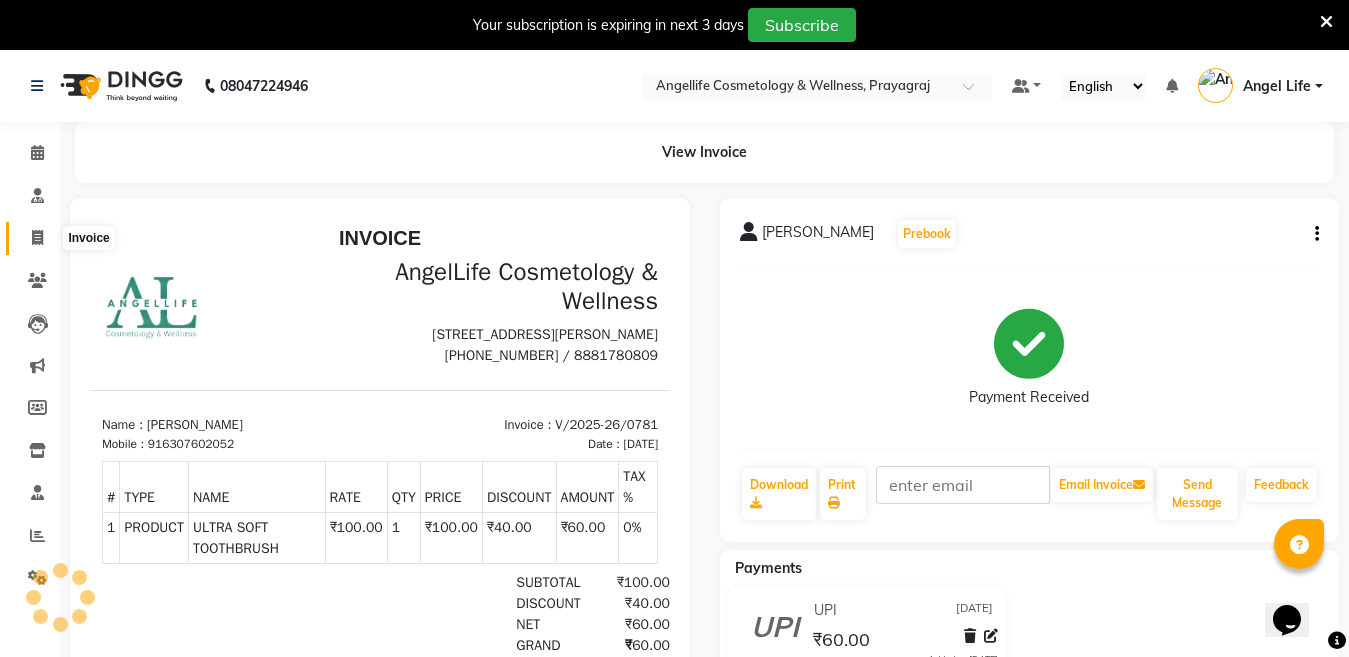 click 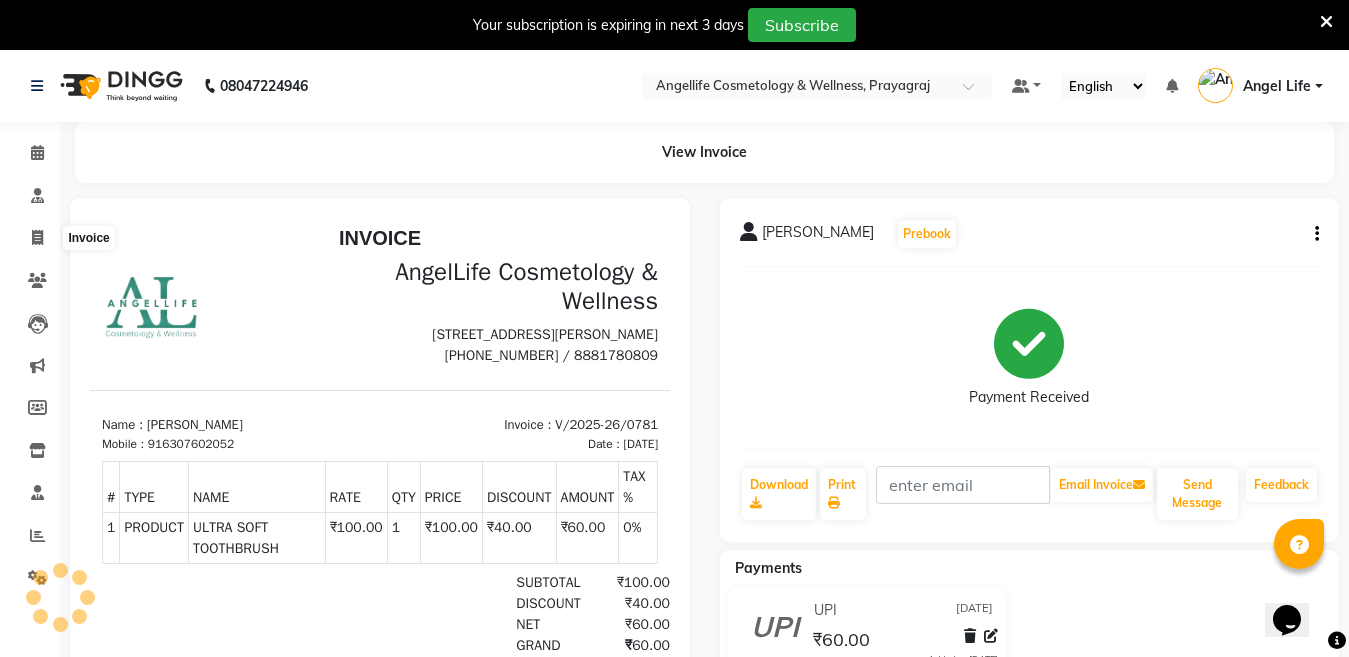 select on "service" 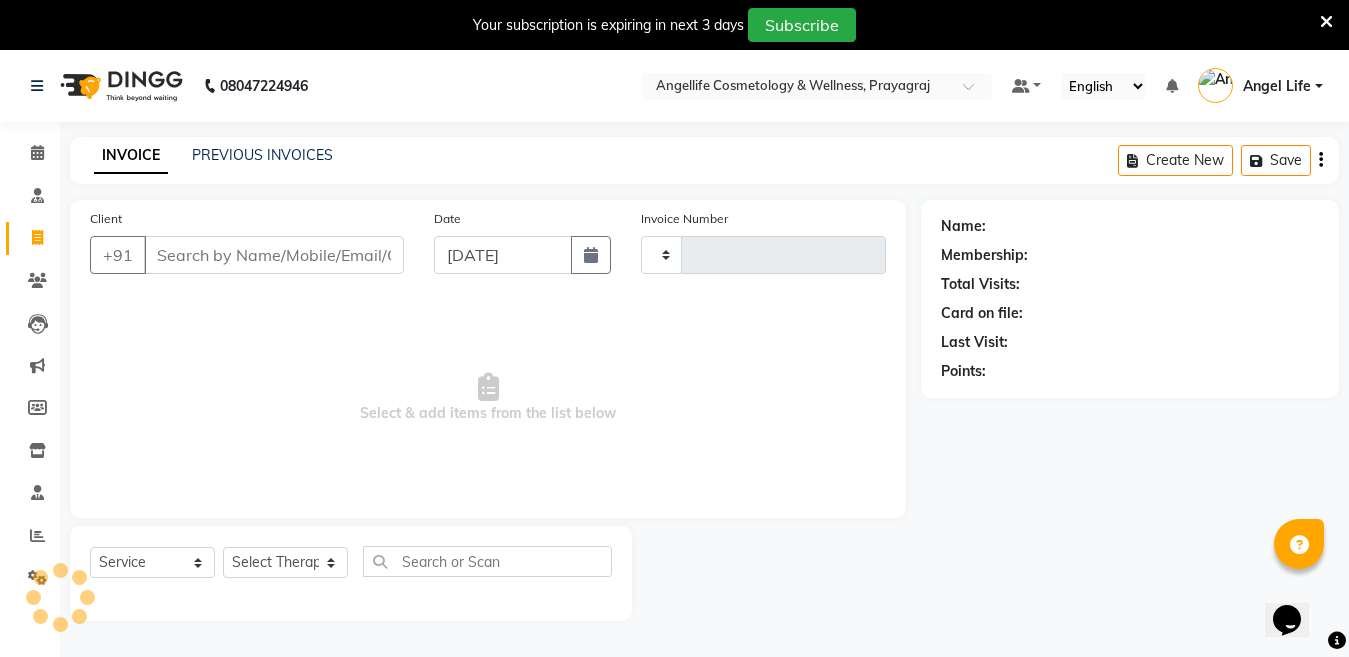 scroll, scrollTop: 50, scrollLeft: 0, axis: vertical 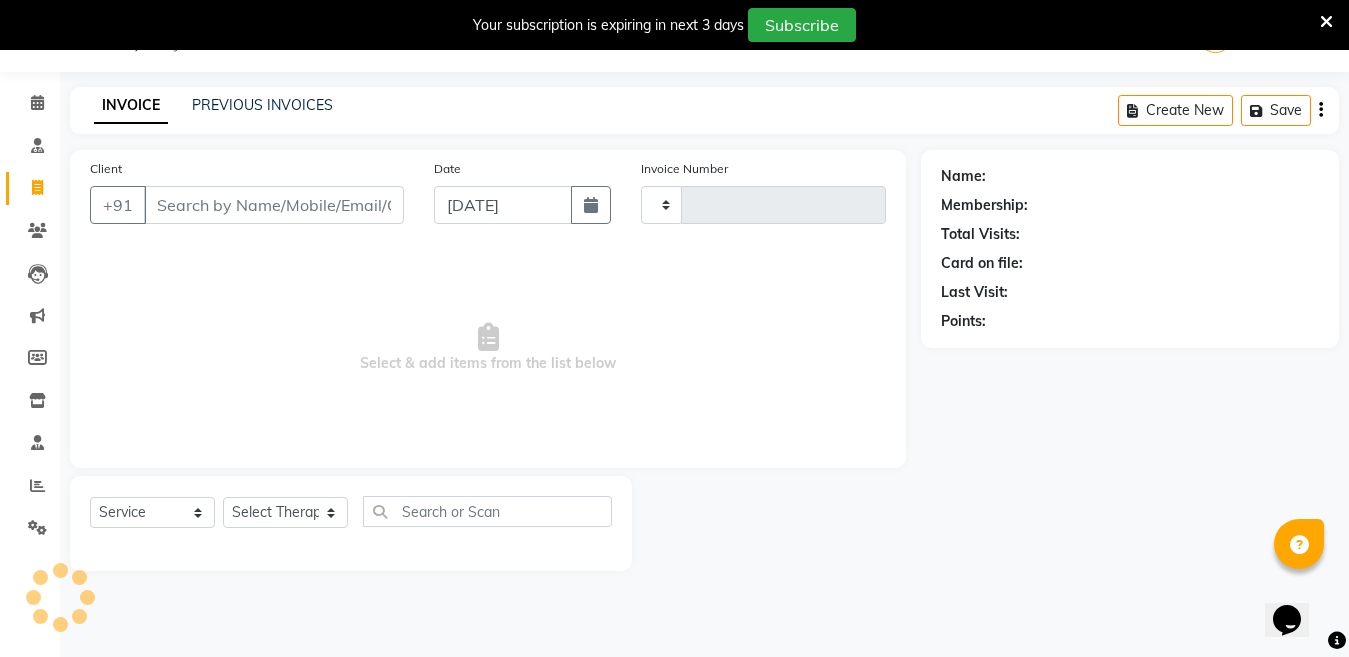 click on "Client" at bounding box center (274, 205) 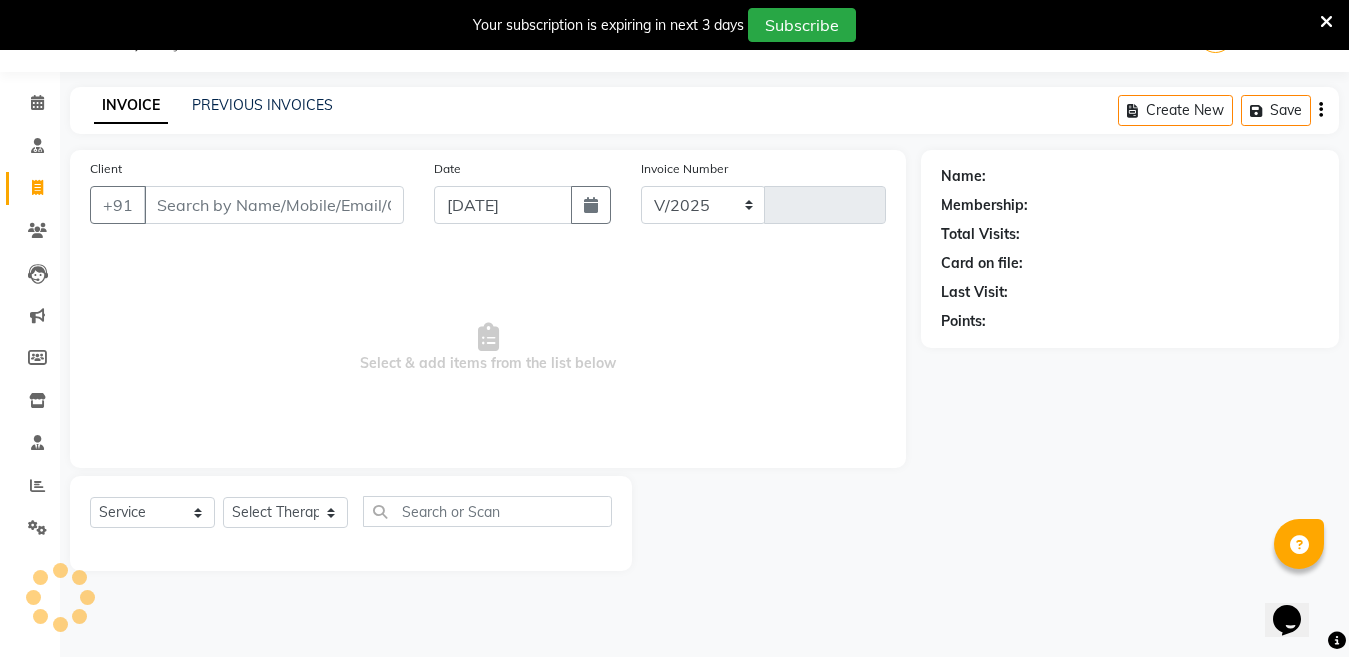 select on "4531" 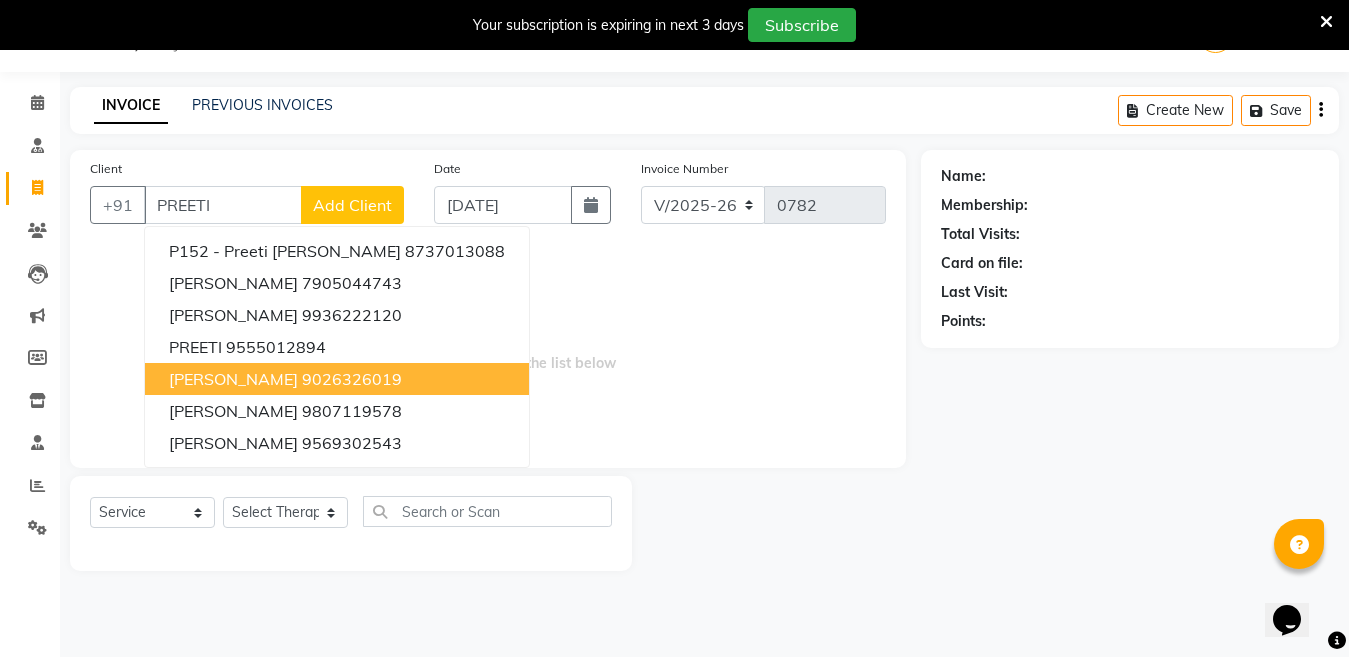 click on "PREETI KESARWANI" at bounding box center (233, 379) 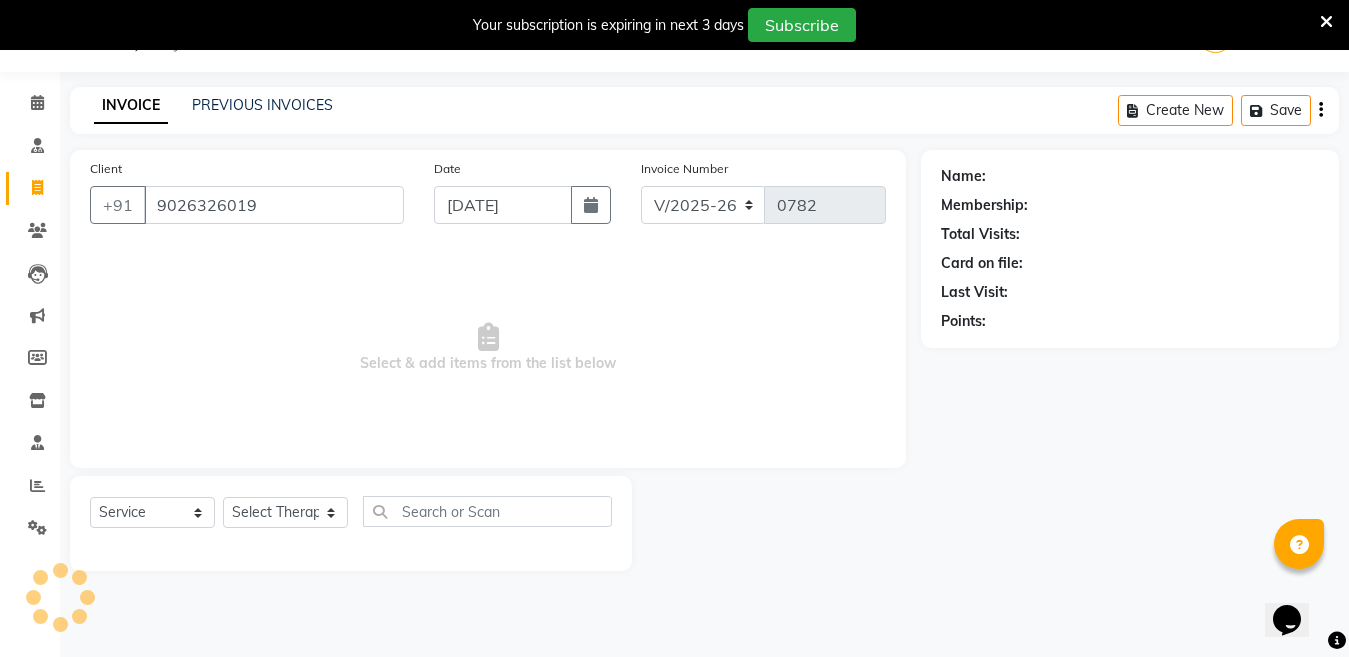 type on "9026326019" 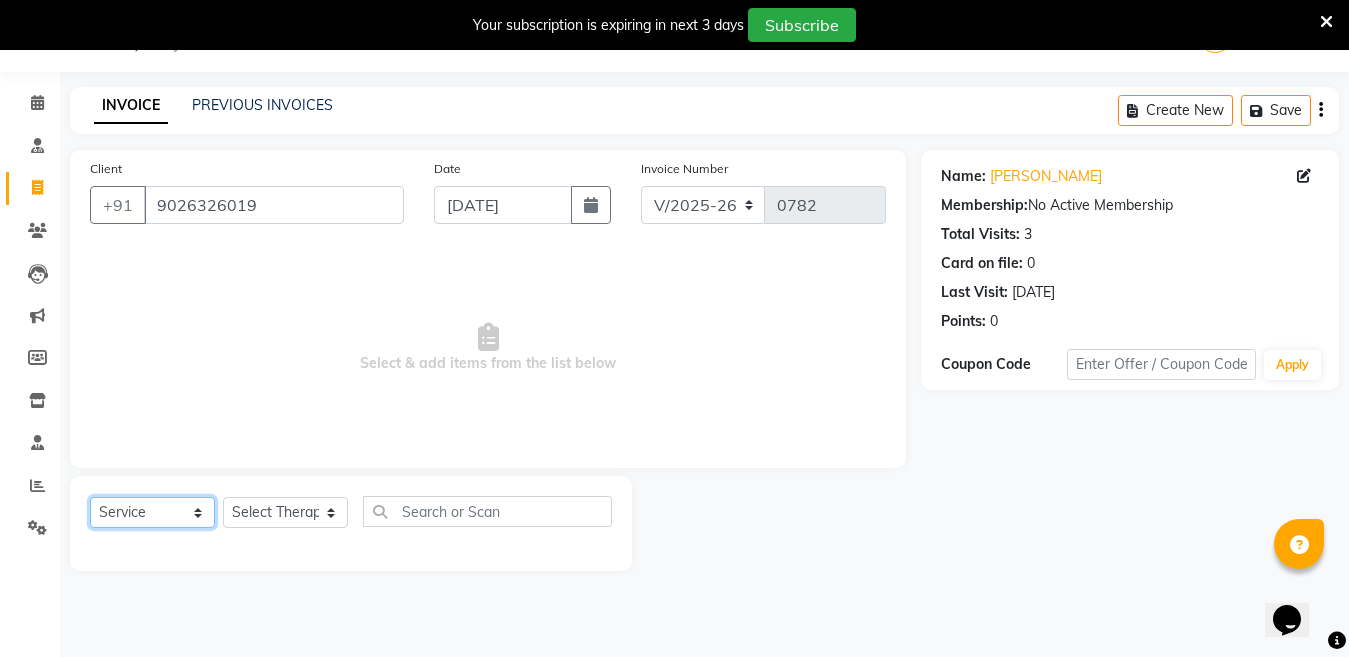 click on "Select  Service  Product  Membership  Package Voucher Prepaid Gift Card" 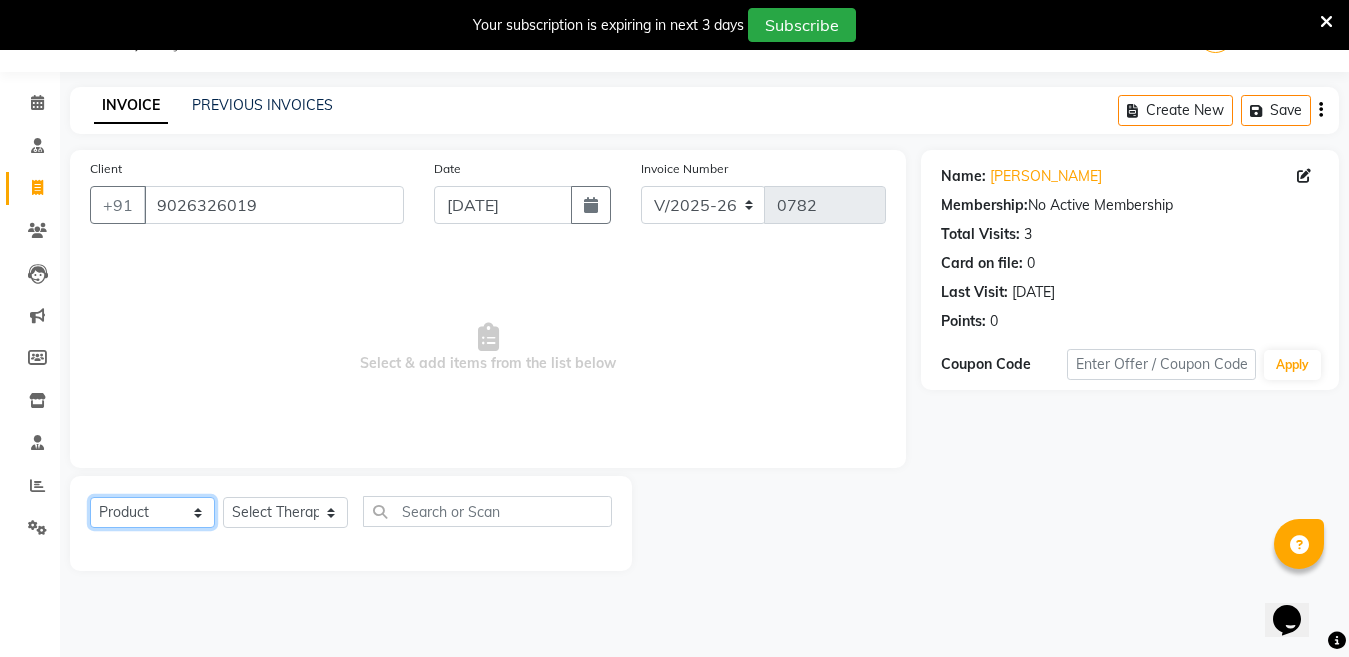 click on "Select  Service  Product  Membership  Package Voucher Prepaid Gift Card" 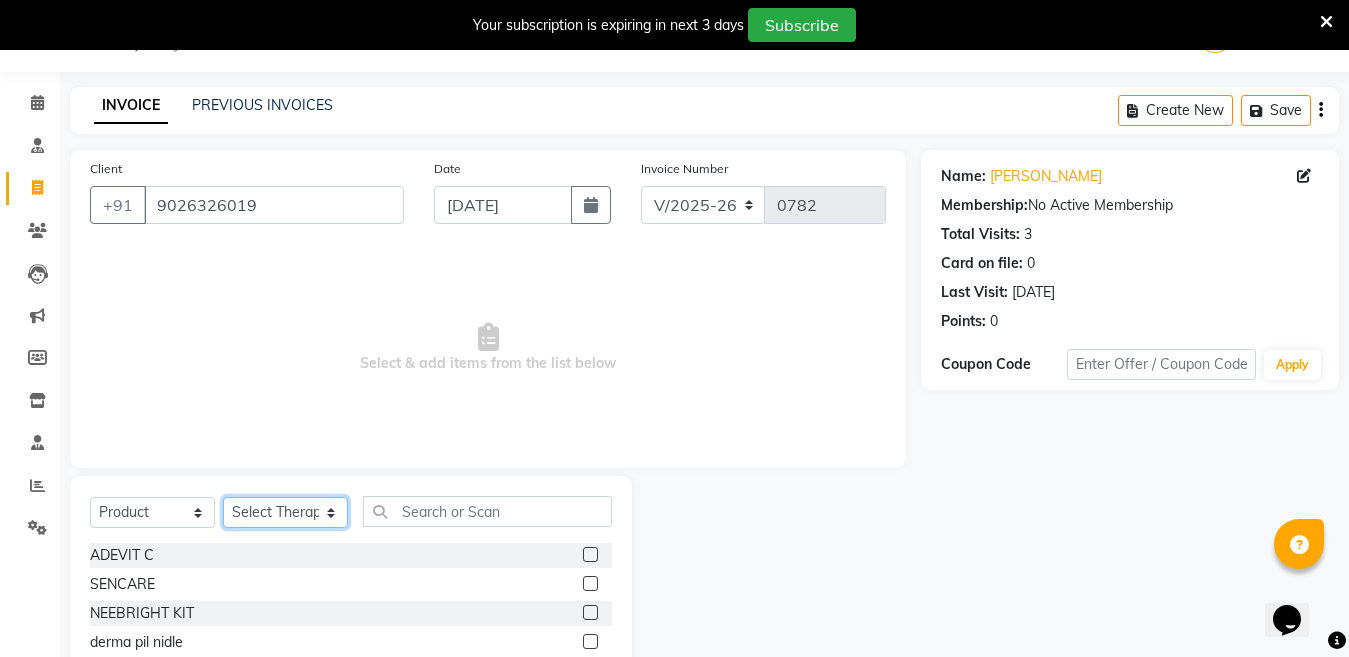 click on "Select Therapist Angel Life AngelLife Lucknow DR SWATI KAJAL NEHA YADAV ROHINI KUMARI SHASHANK KHARABANDA VANSHIKA" 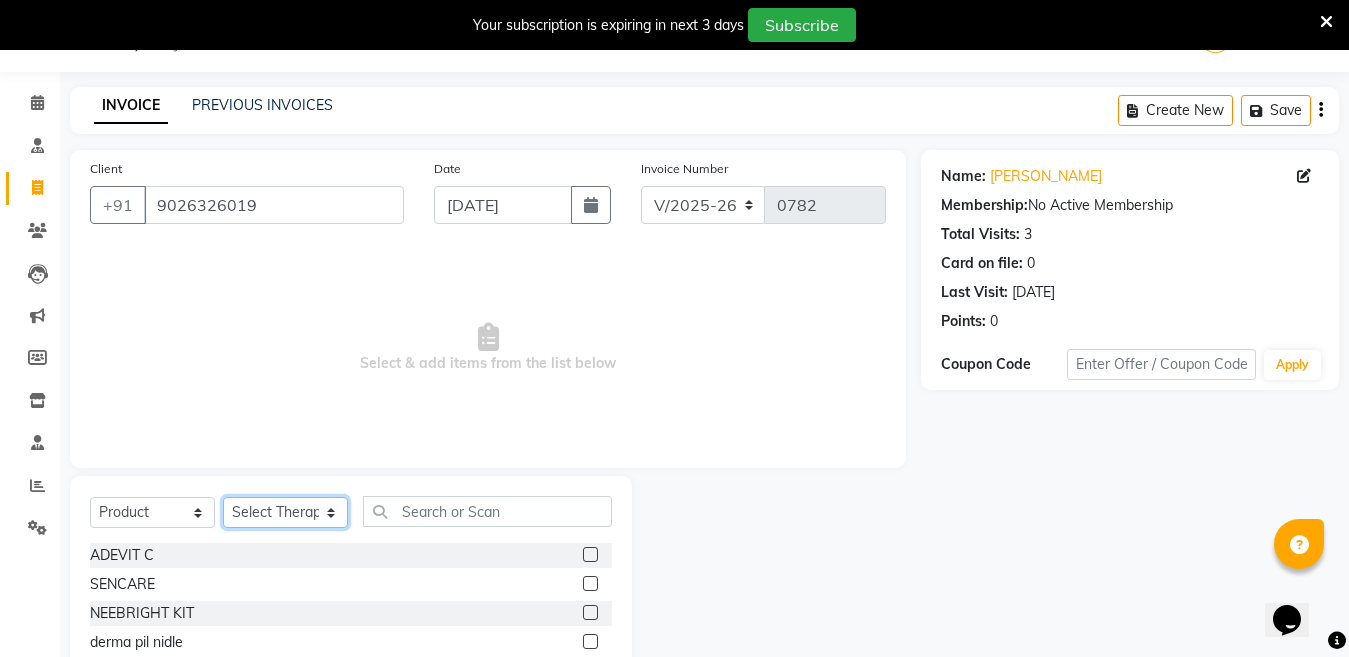 select on "26653" 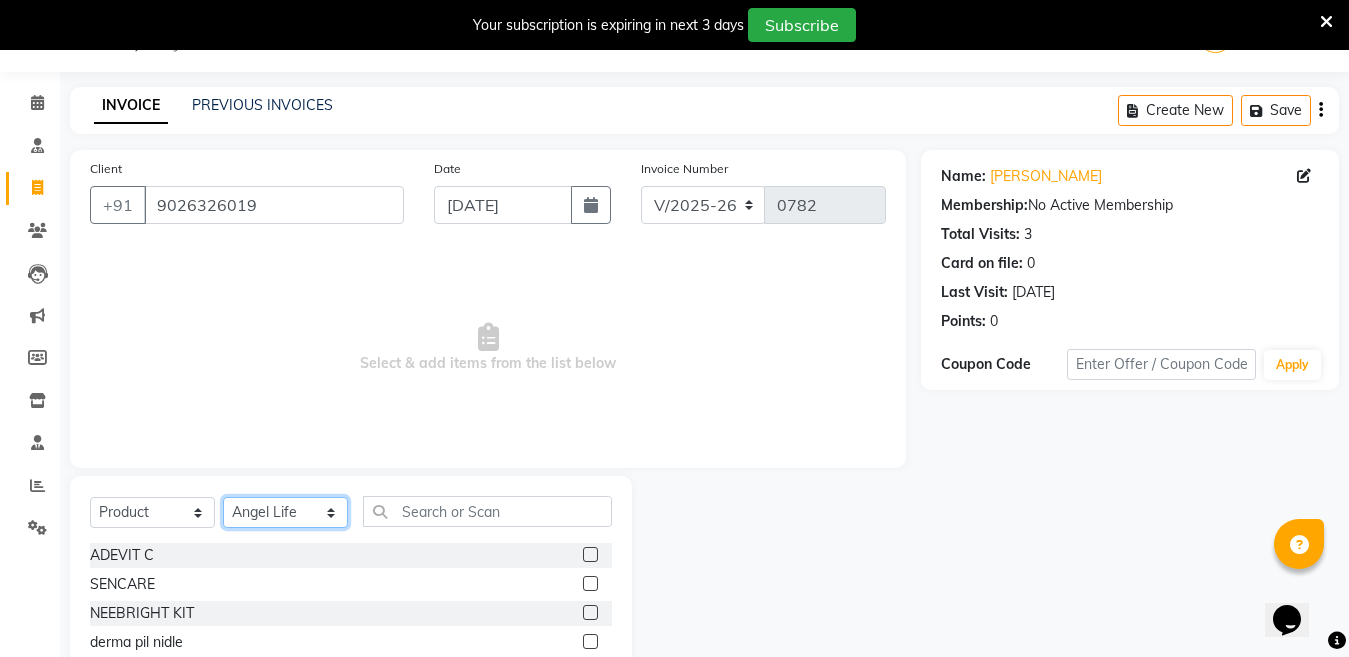 click on "Select Therapist Angel Life AngelLife Lucknow DR SWATI KAJAL NEHA YADAV ROHINI KUMARI SHASHANK KHARABANDA VANSHIKA" 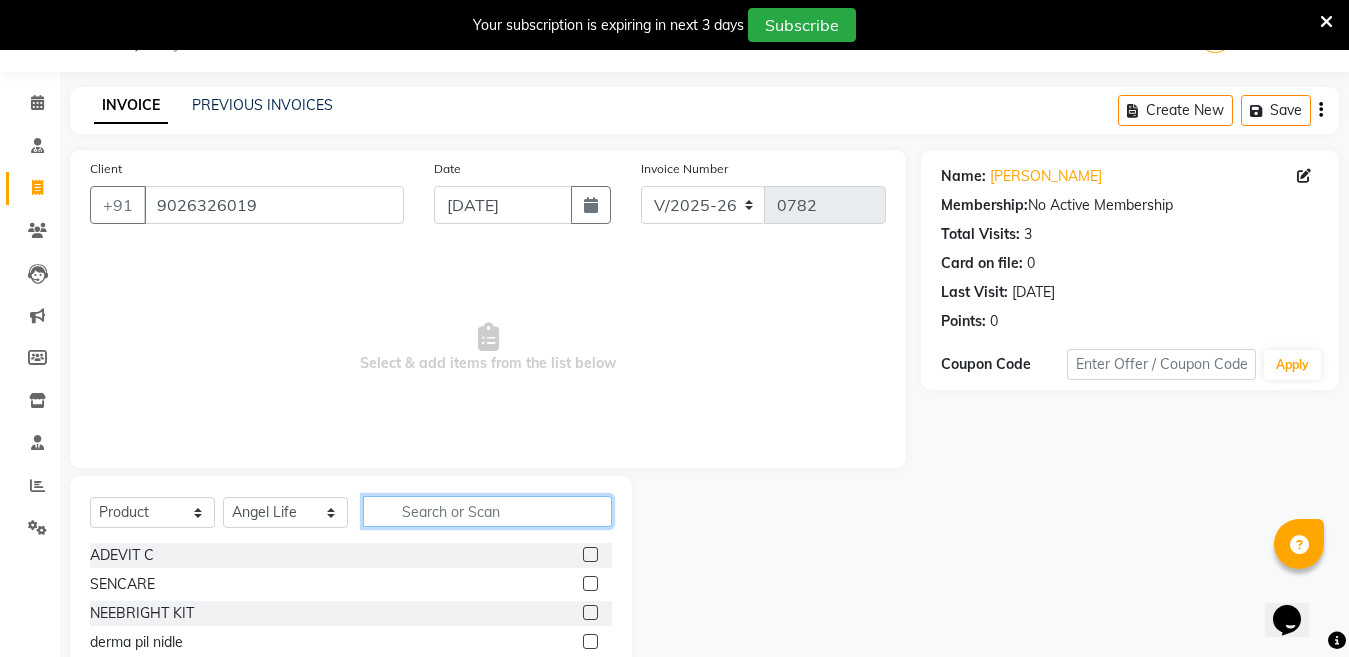 click 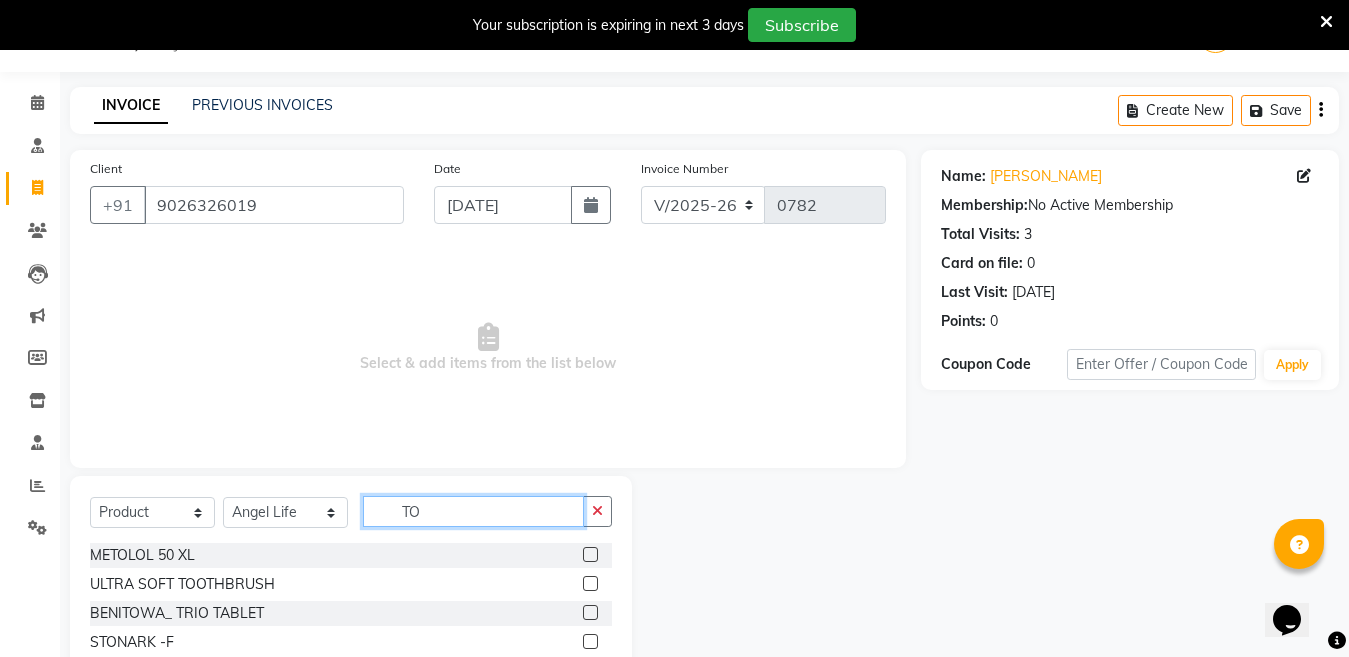 type on "T" 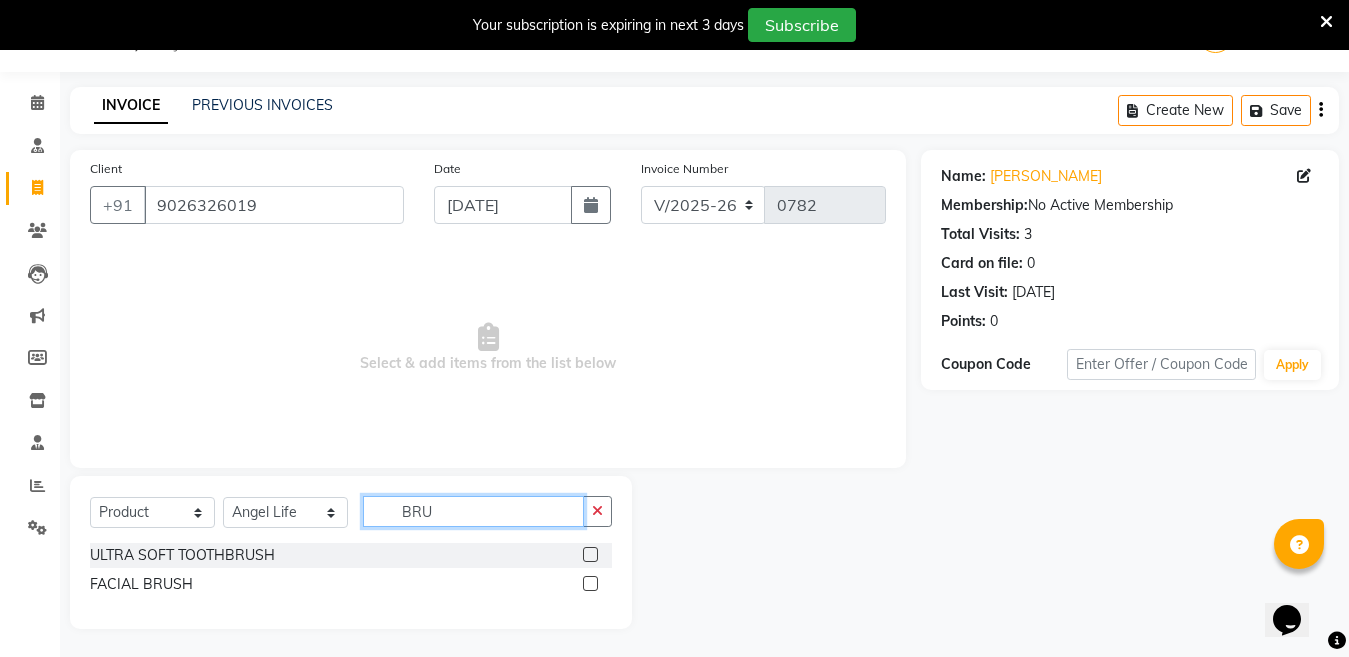 type on "BRU" 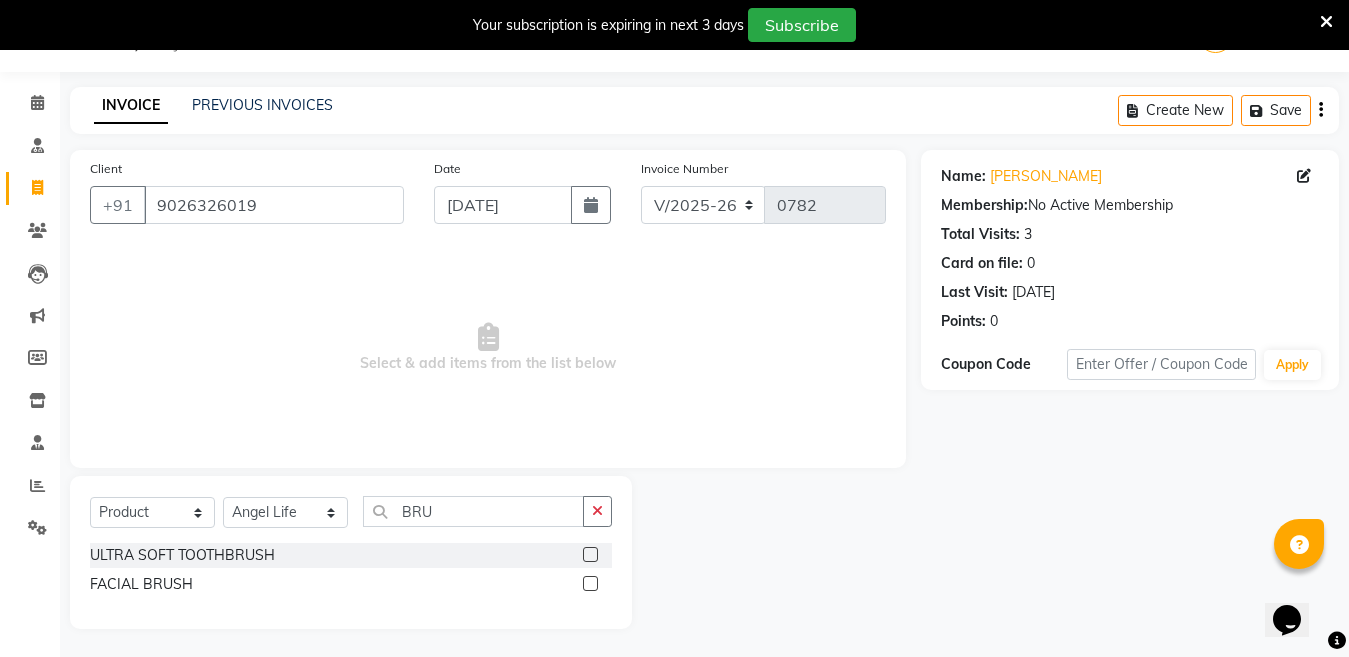 click 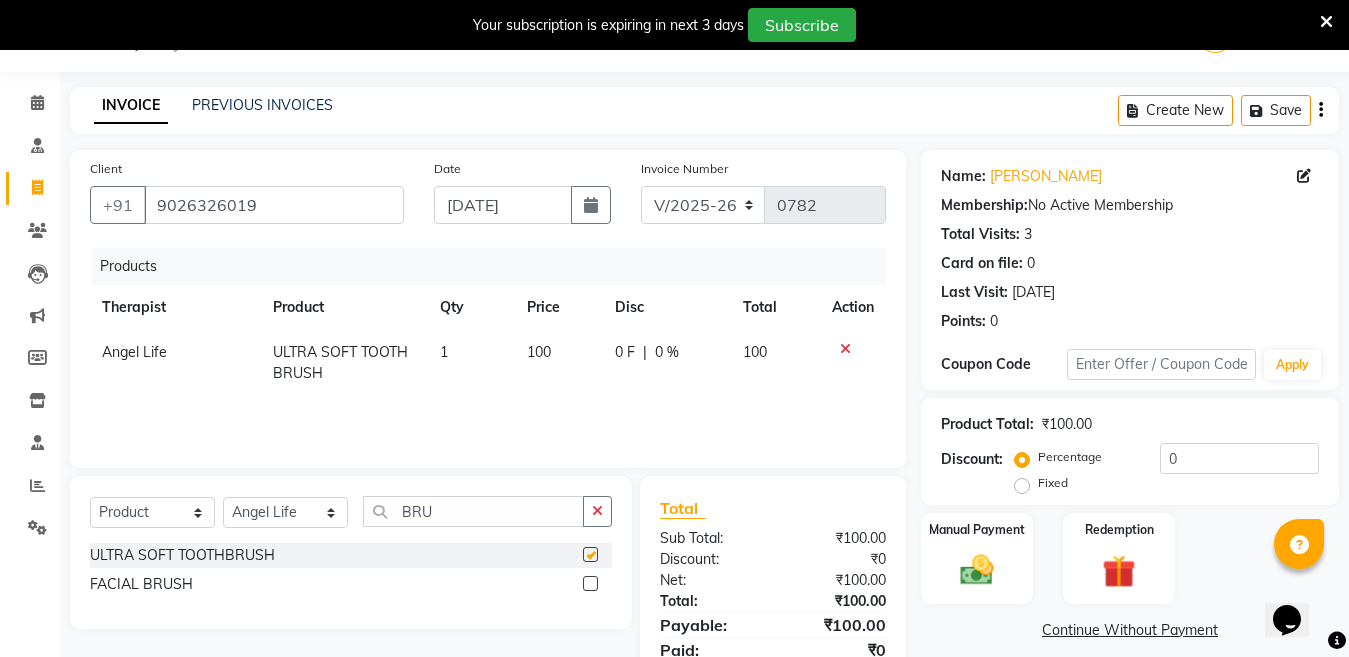 checkbox on "false" 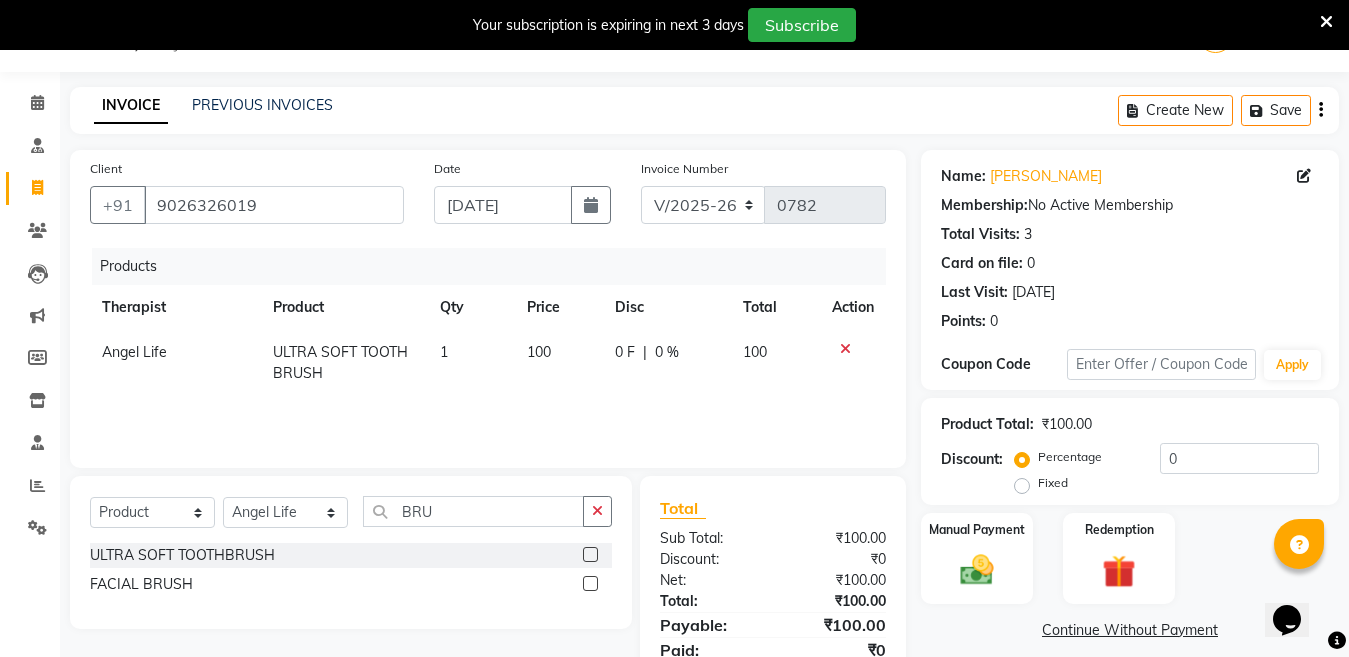 click on "1" 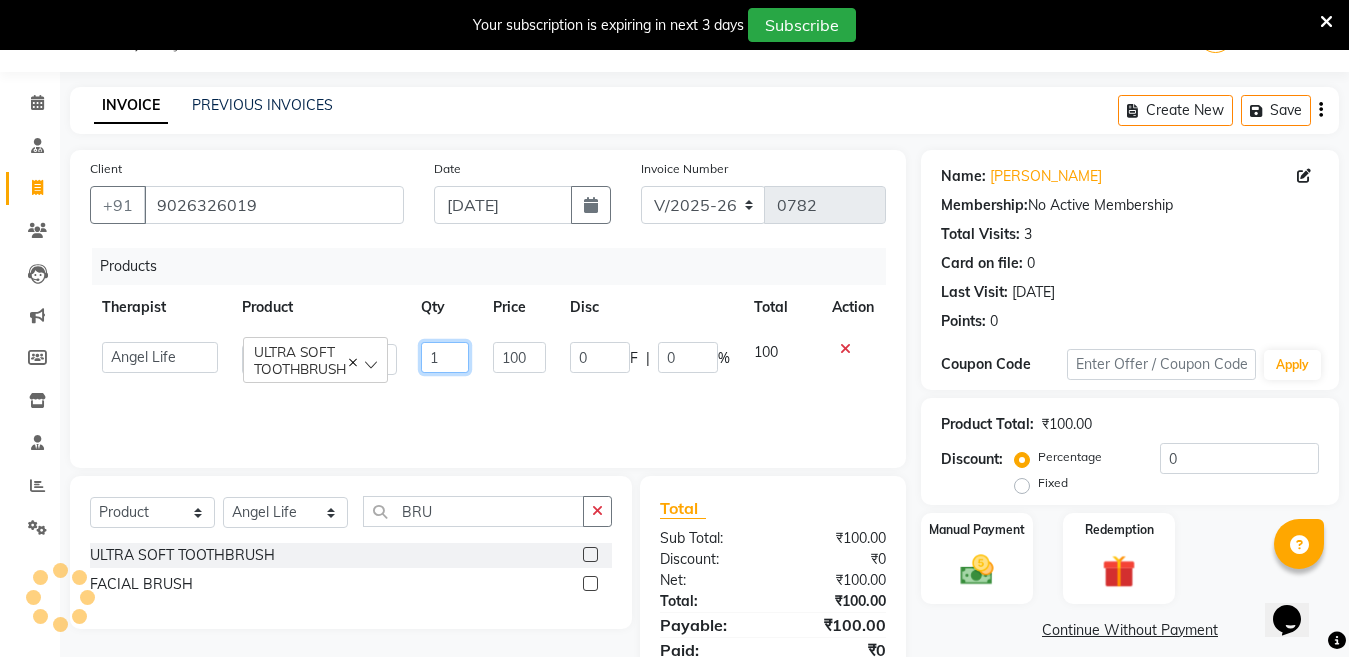 click on "1" 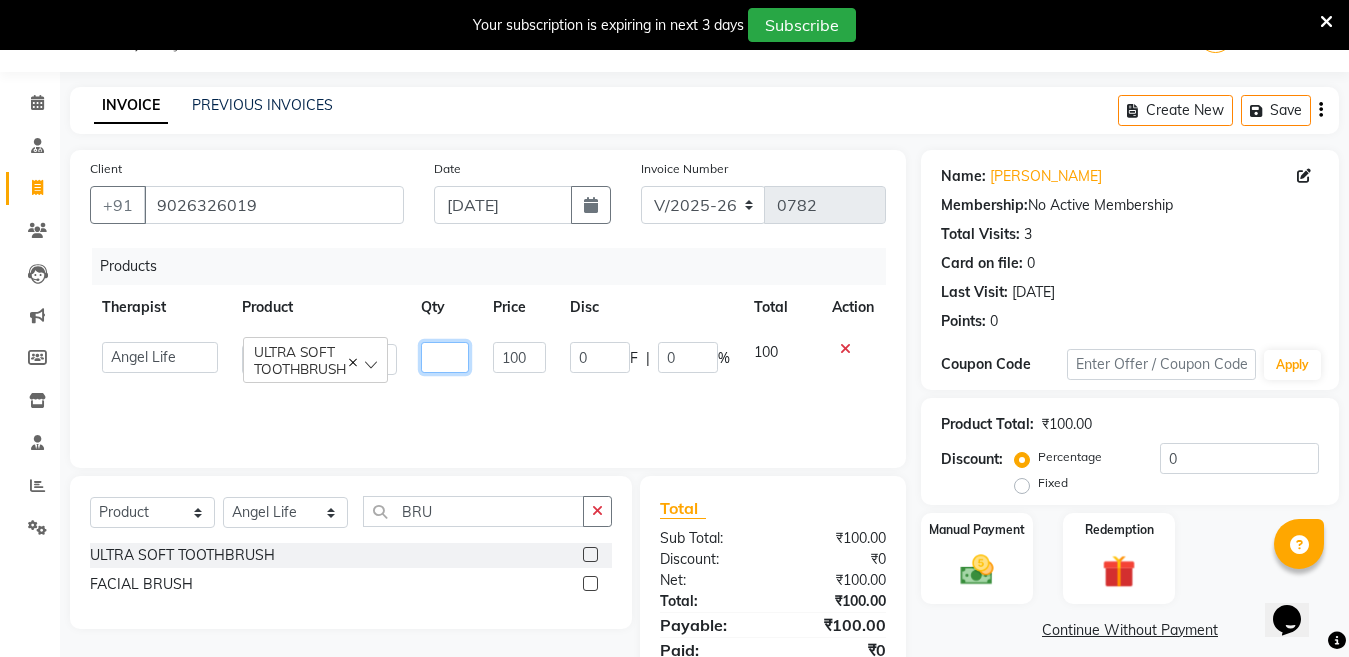 type on "2" 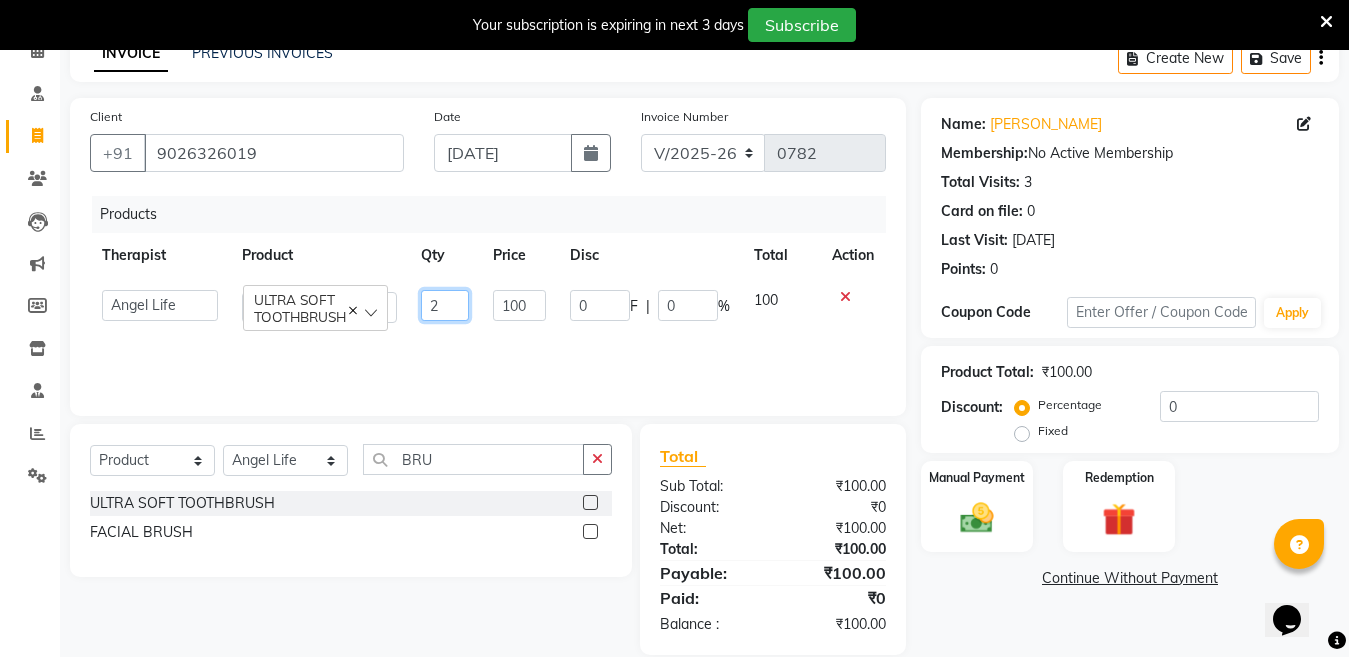 scroll, scrollTop: 130, scrollLeft: 0, axis: vertical 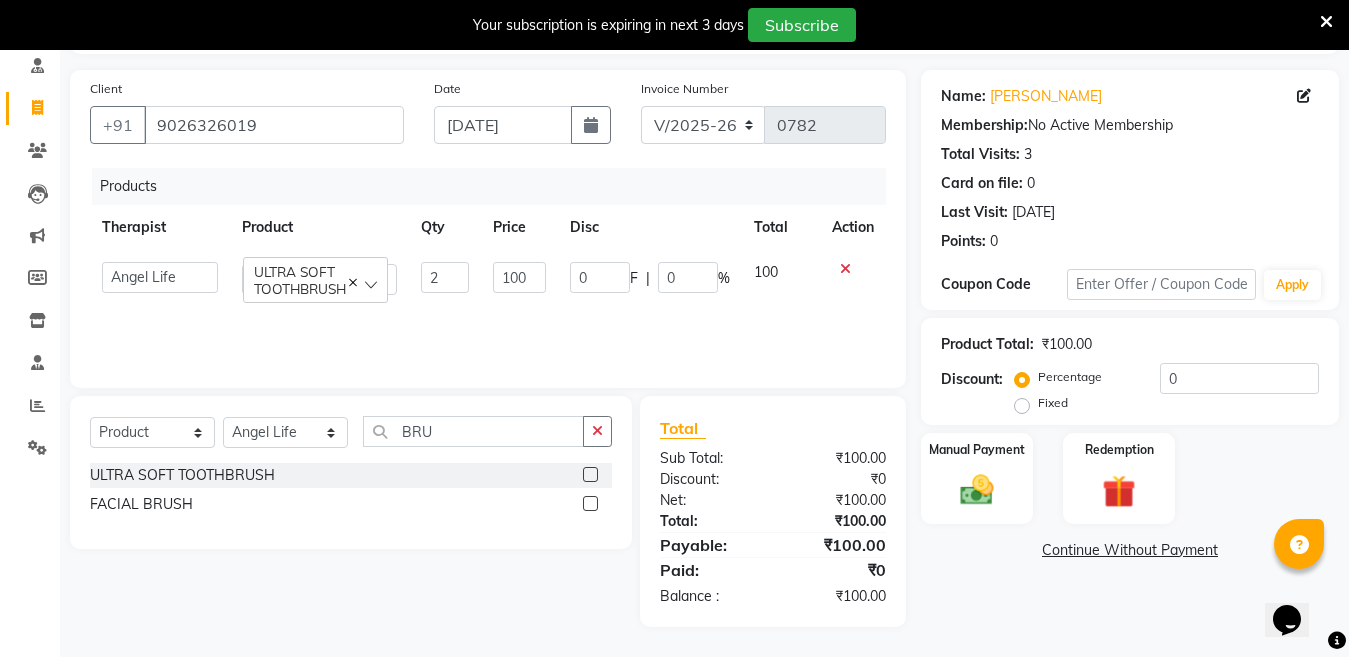 click on "Continue Without Payment" 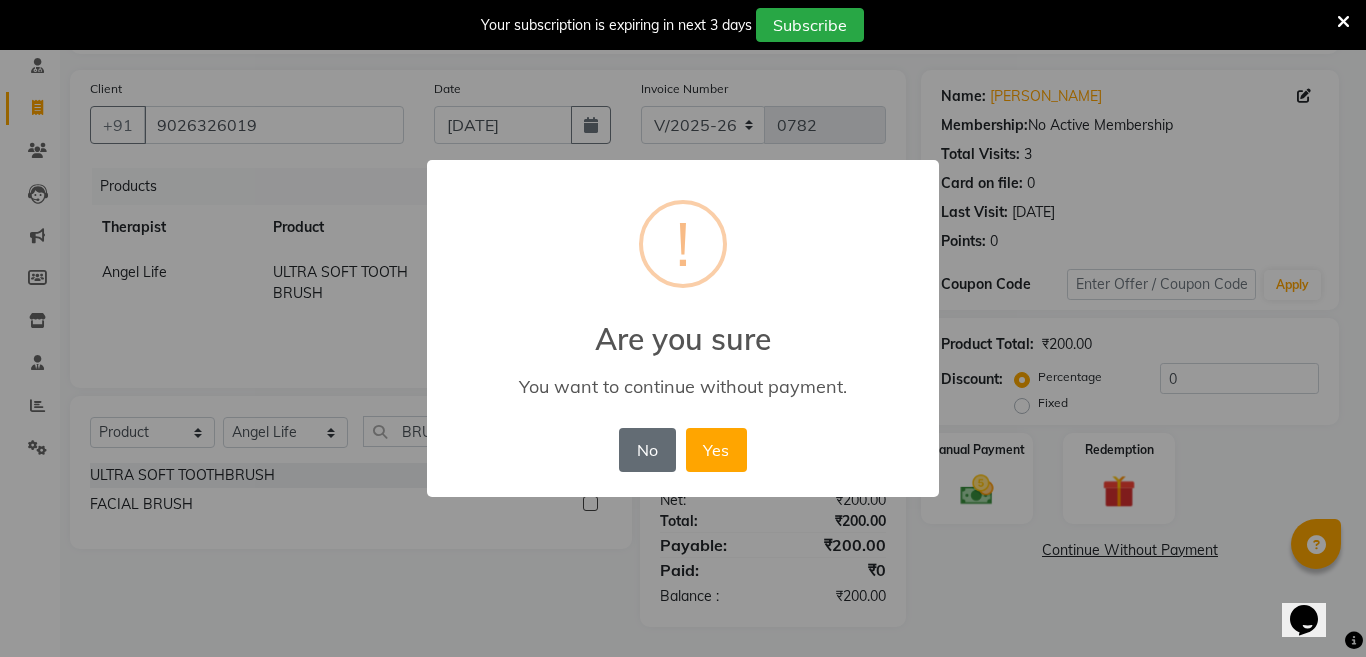 click on "No" at bounding box center (647, 450) 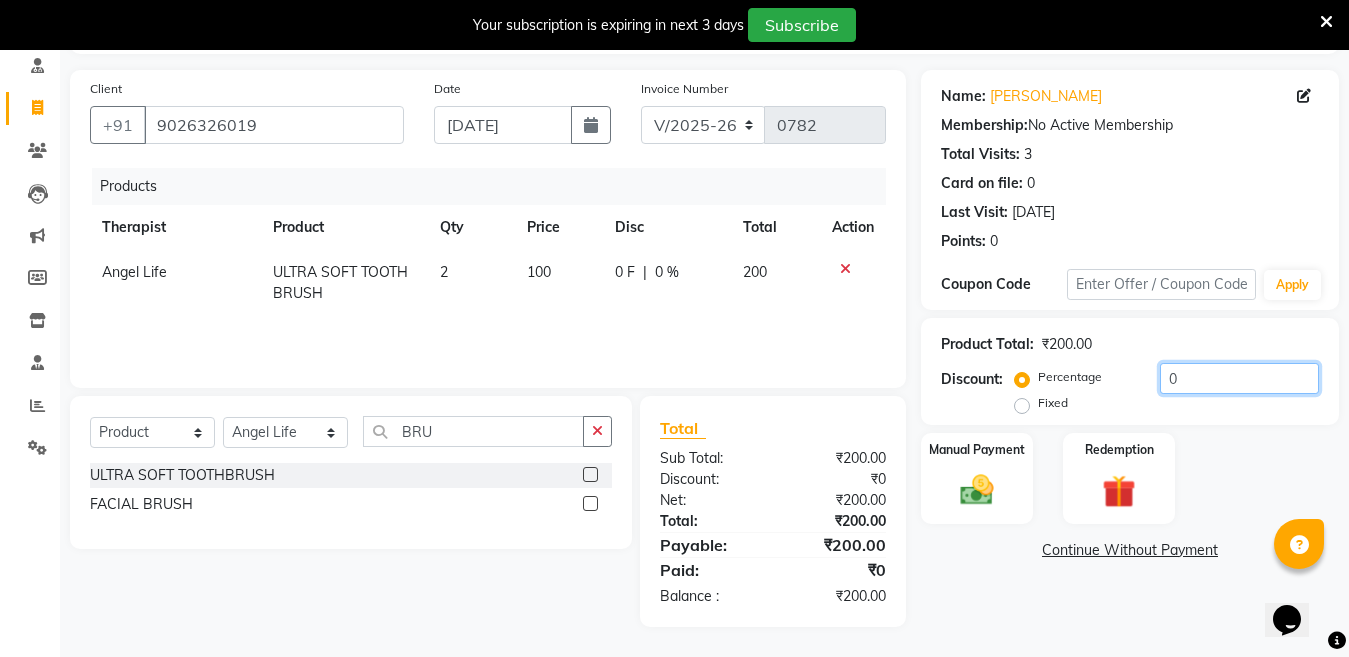 click on "0" 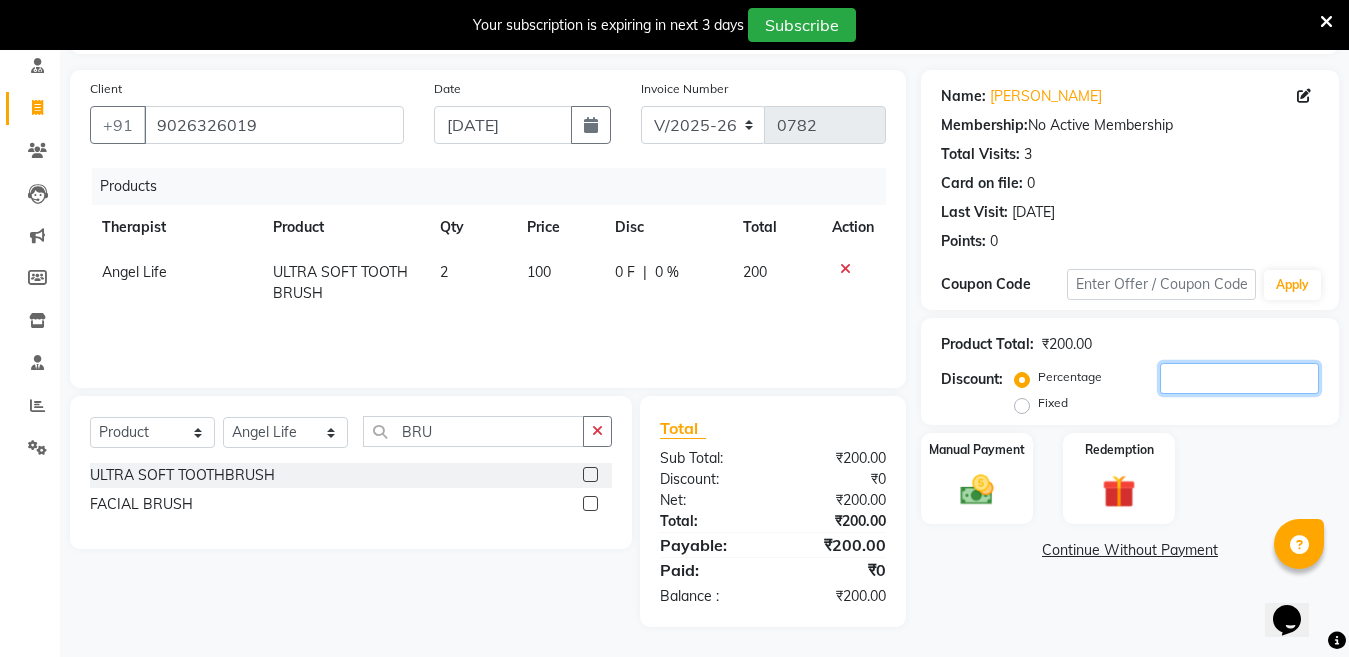 type on "1" 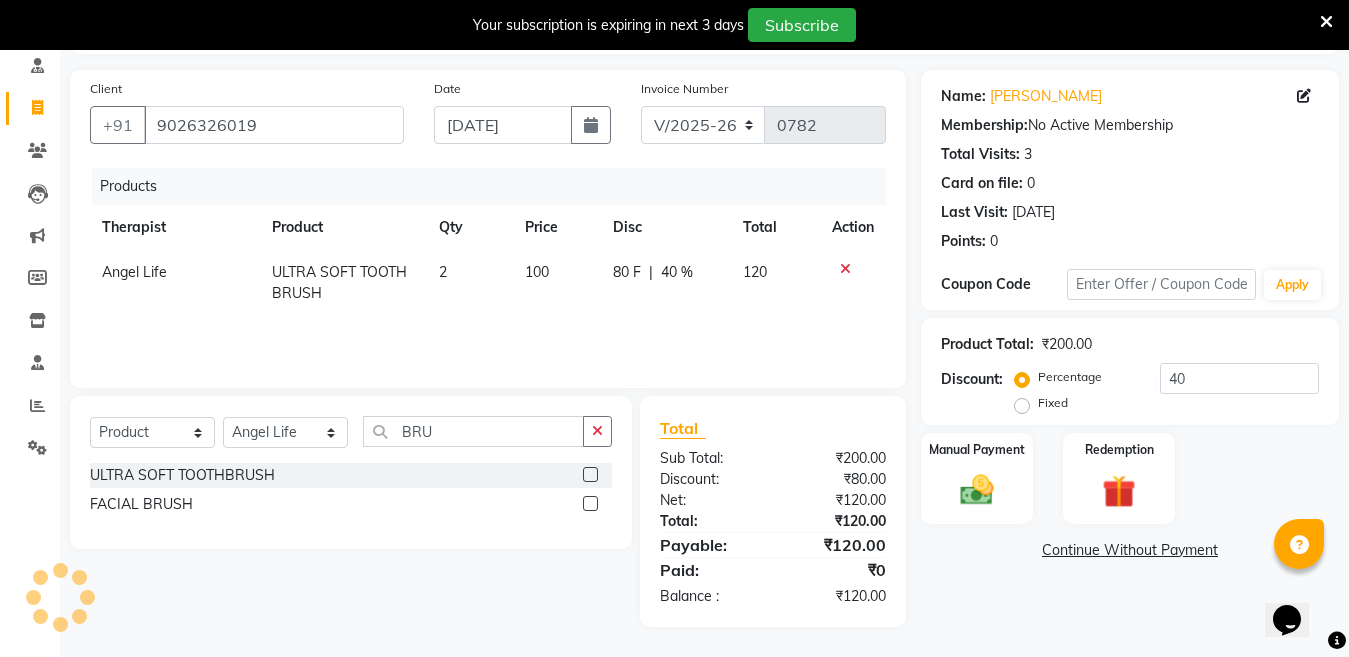 click on "Name: Preeti Kesarwani Membership:  No Active Membership  Total Visits:  3 Card on file:  0 Last Visit:   15-04-2025 Points:   0  Coupon Code Apply Product Total:  ₹200.00  Discount:  Percentage   Fixed  40 Manual Payment Redemption  Continue Without Payment" 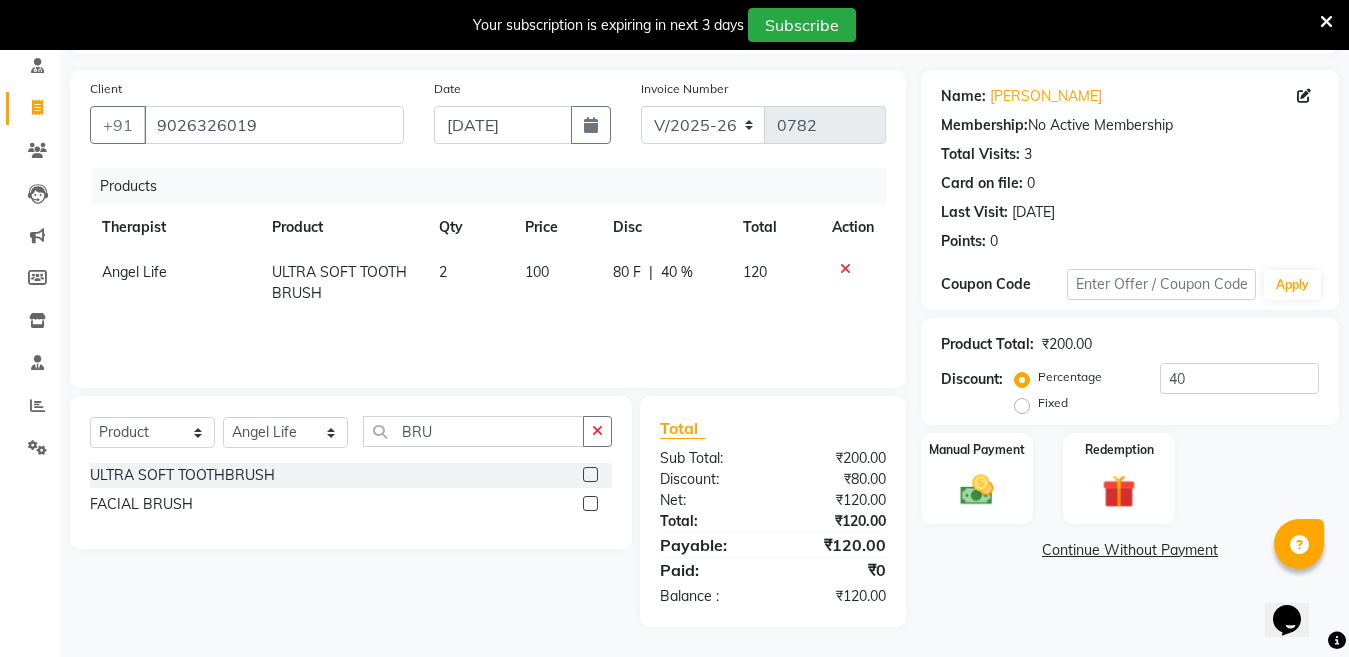 click on "Continue Without Payment" 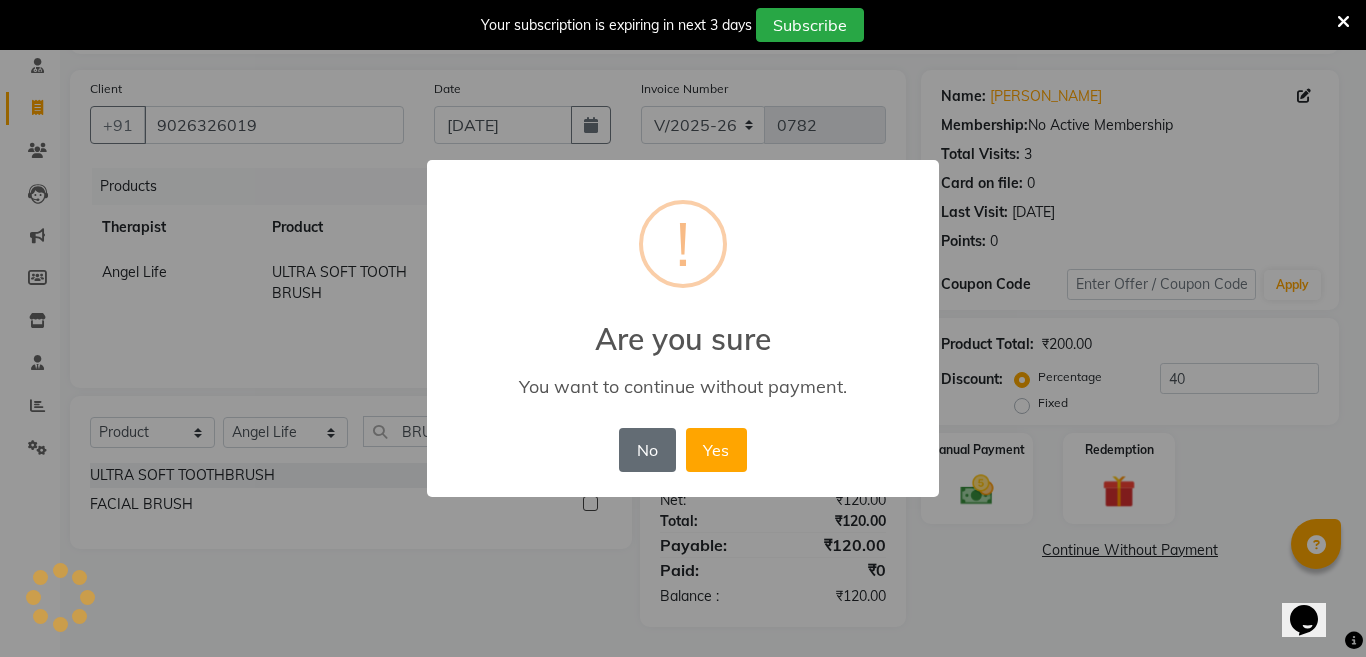 click on "No" at bounding box center [647, 450] 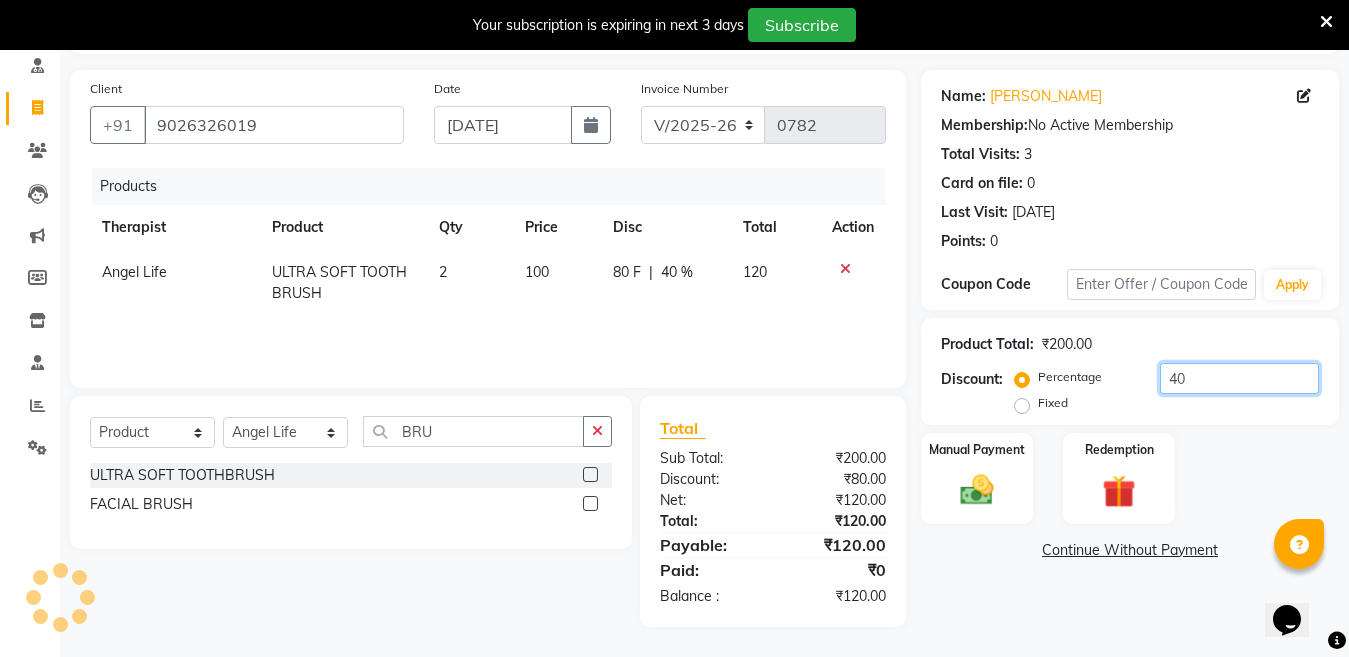 click on "40" 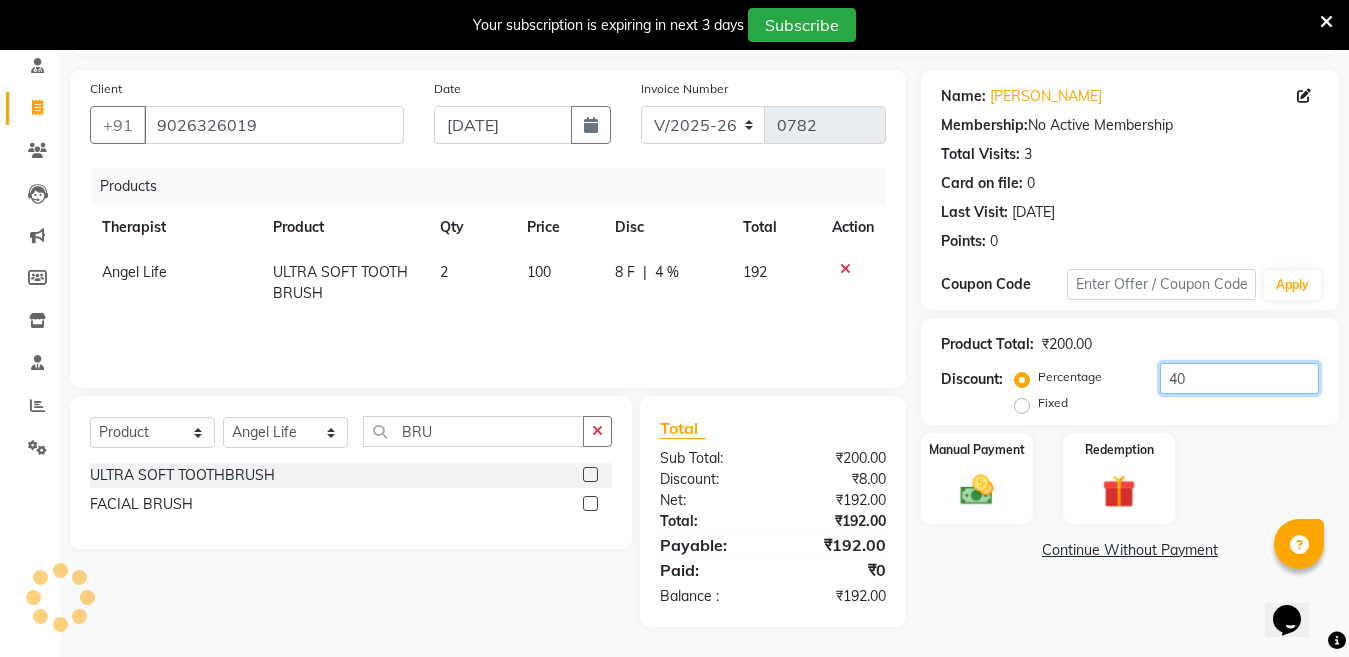type on "4" 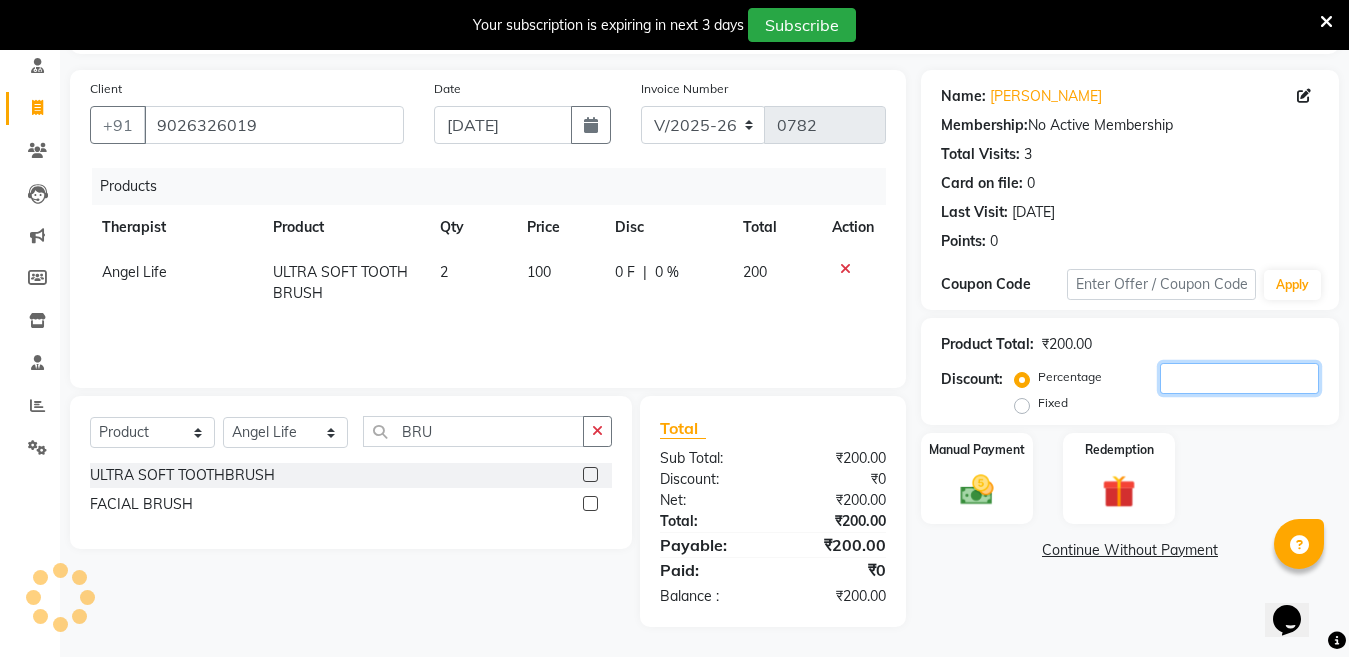 type 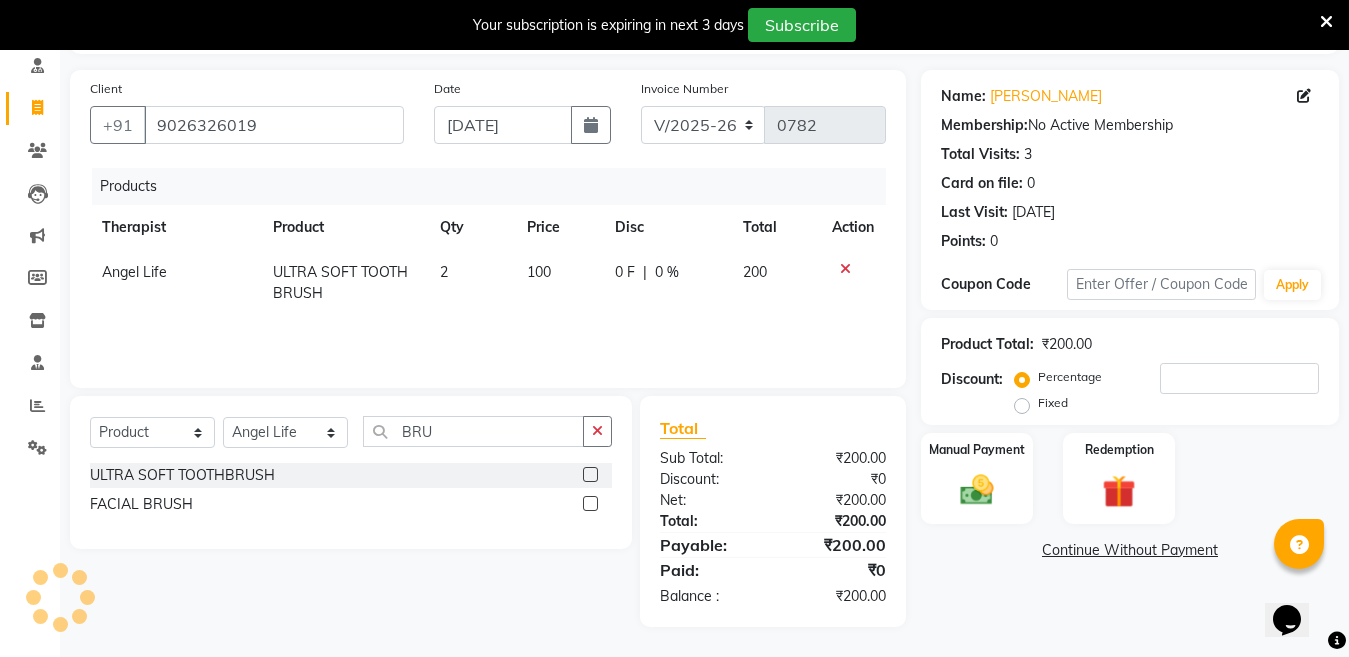 click on "2" 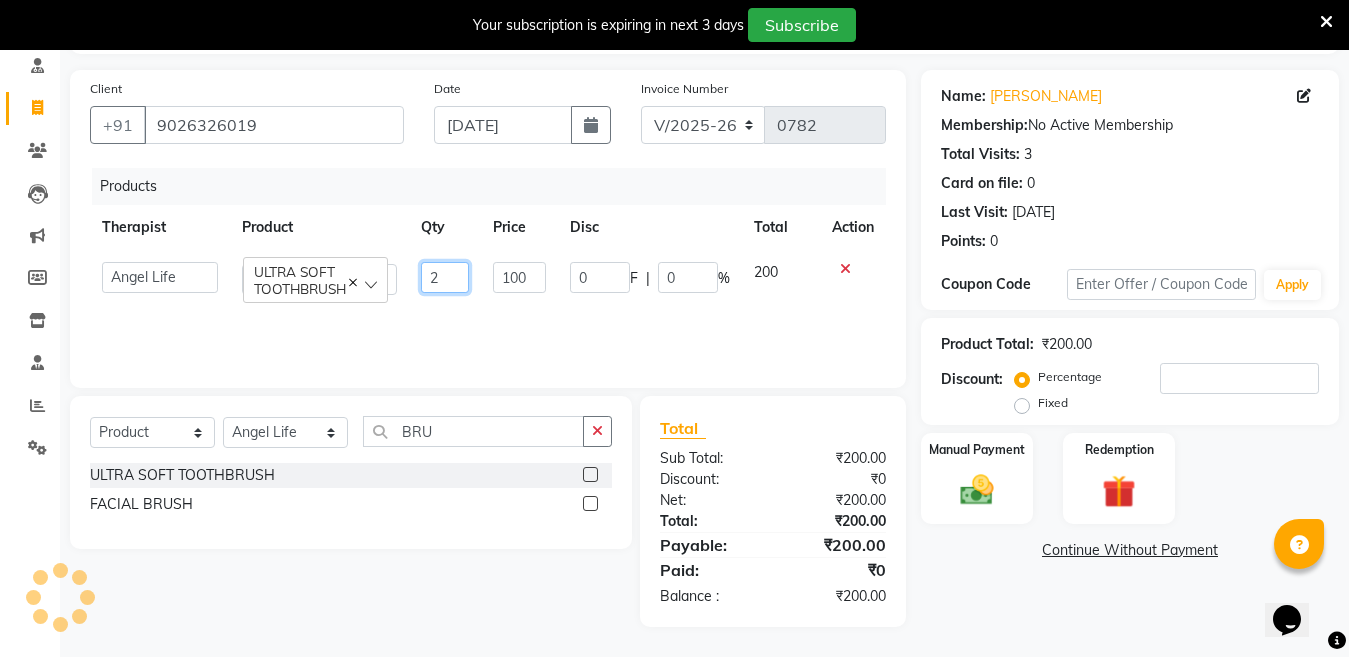 click on "2" 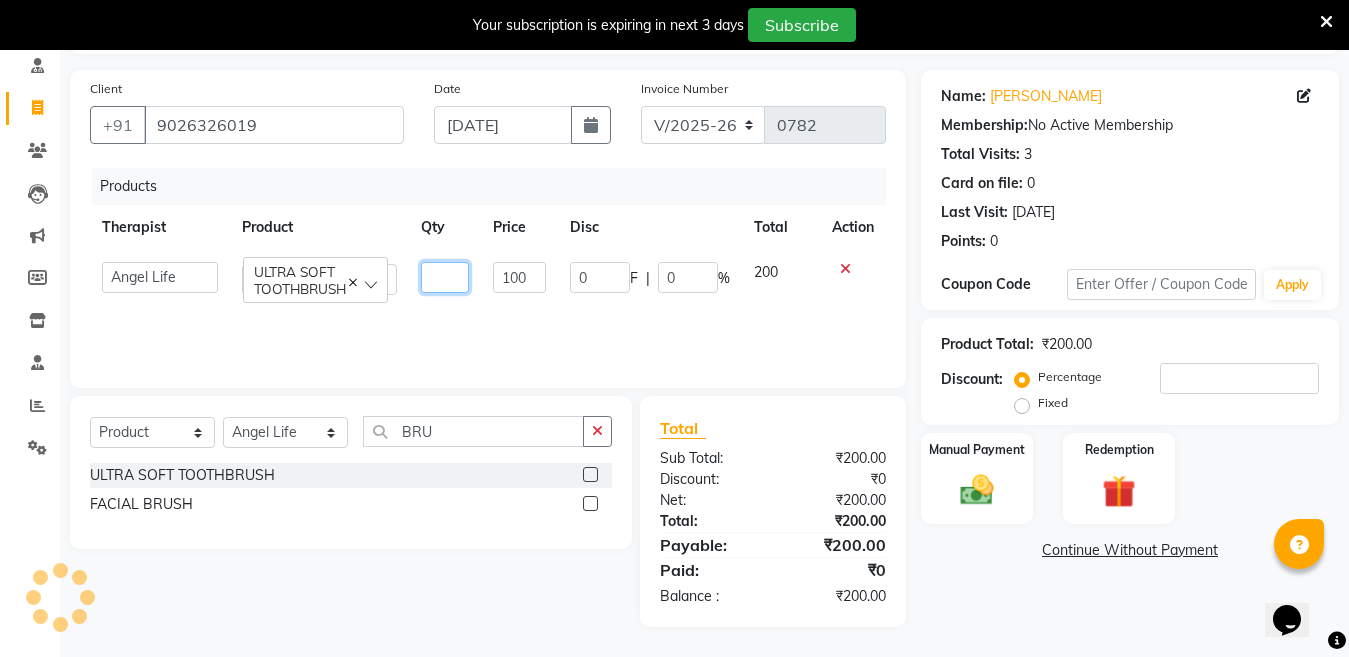 type on "4" 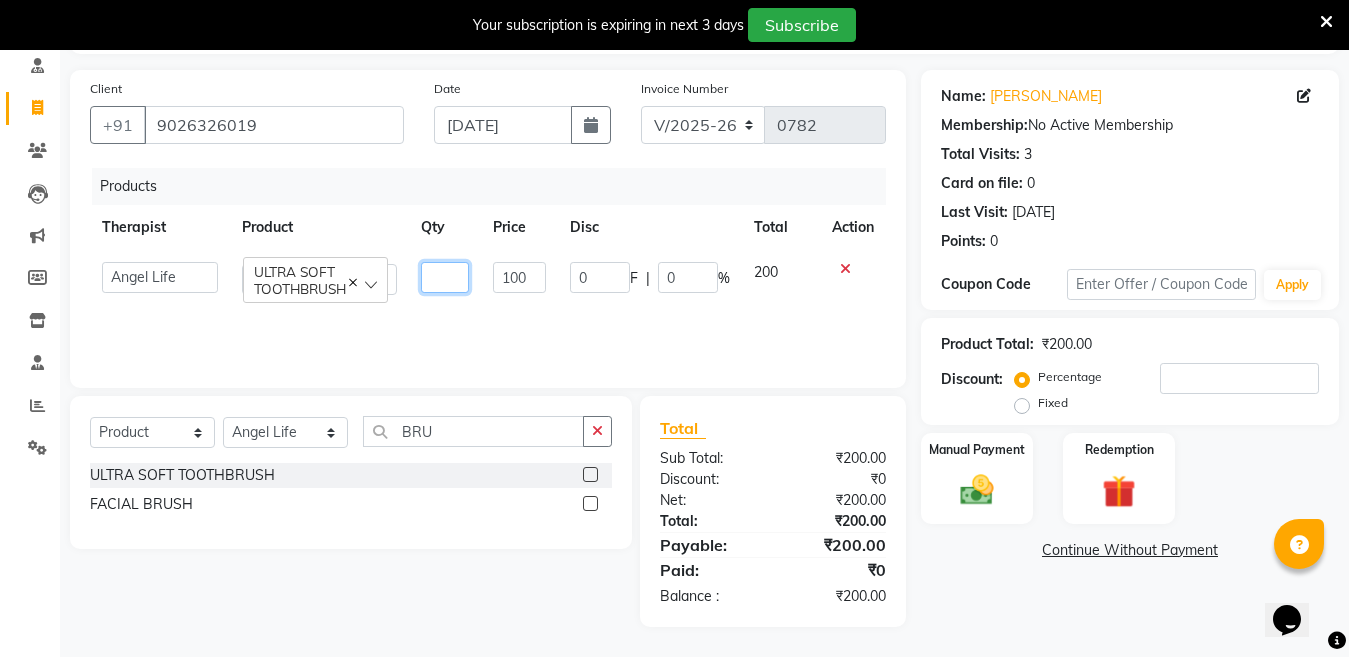 type on "1" 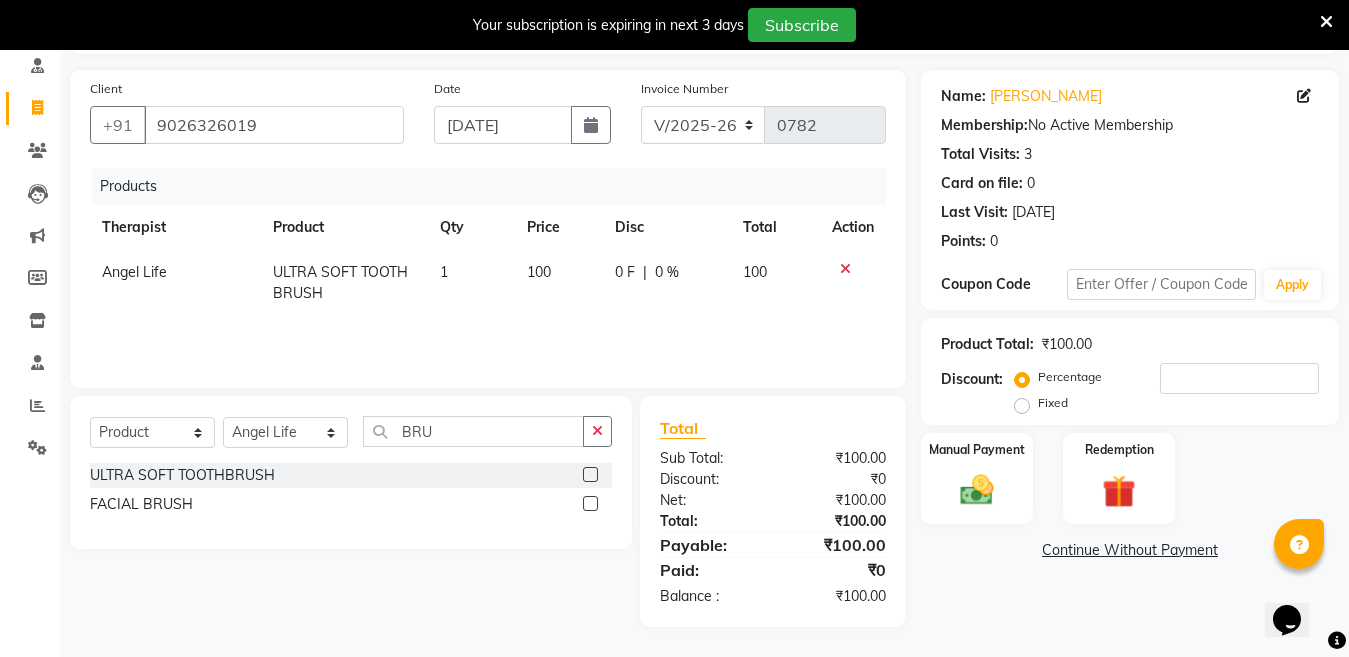 click on "Name: Preeti Kesarwani Membership:  No Active Membership  Total Visits:  3 Card on file:  0 Last Visit:   15-04-2025 Points:   0  Coupon Code Apply Product Total:  ₹100.00  Discount:  Percentage   Fixed  Manual Payment Redemption  Continue Without Payment" 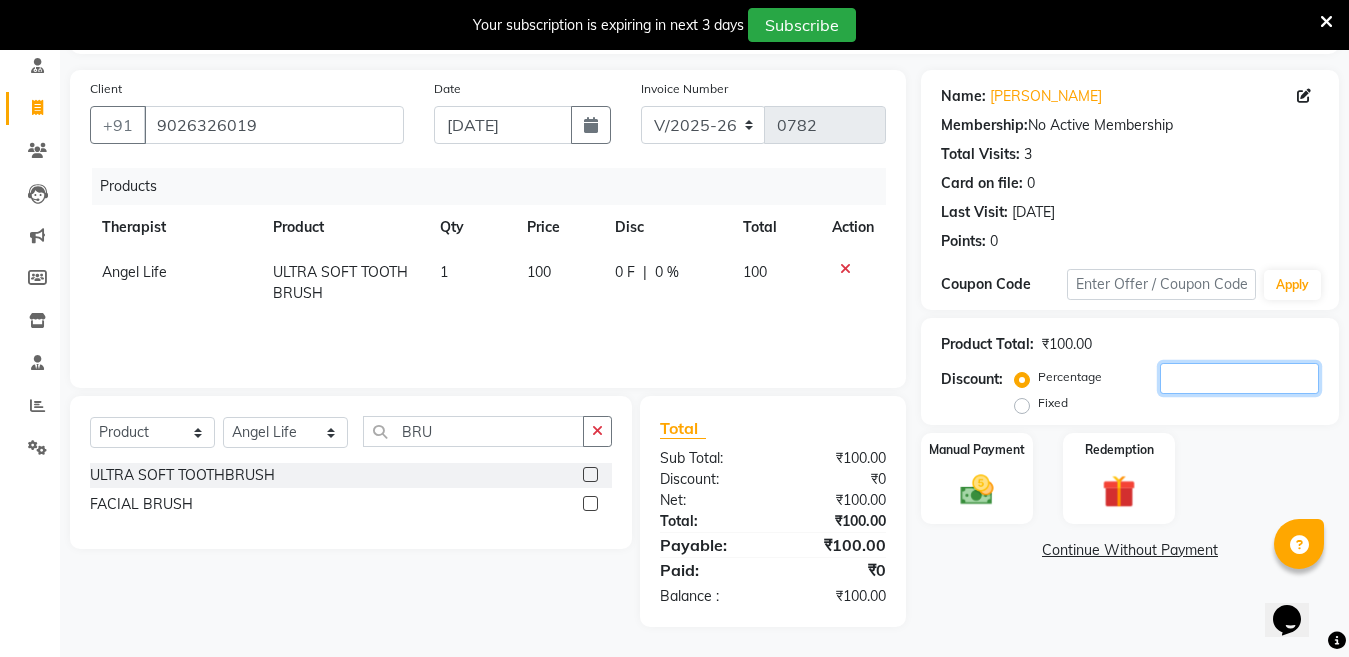 click 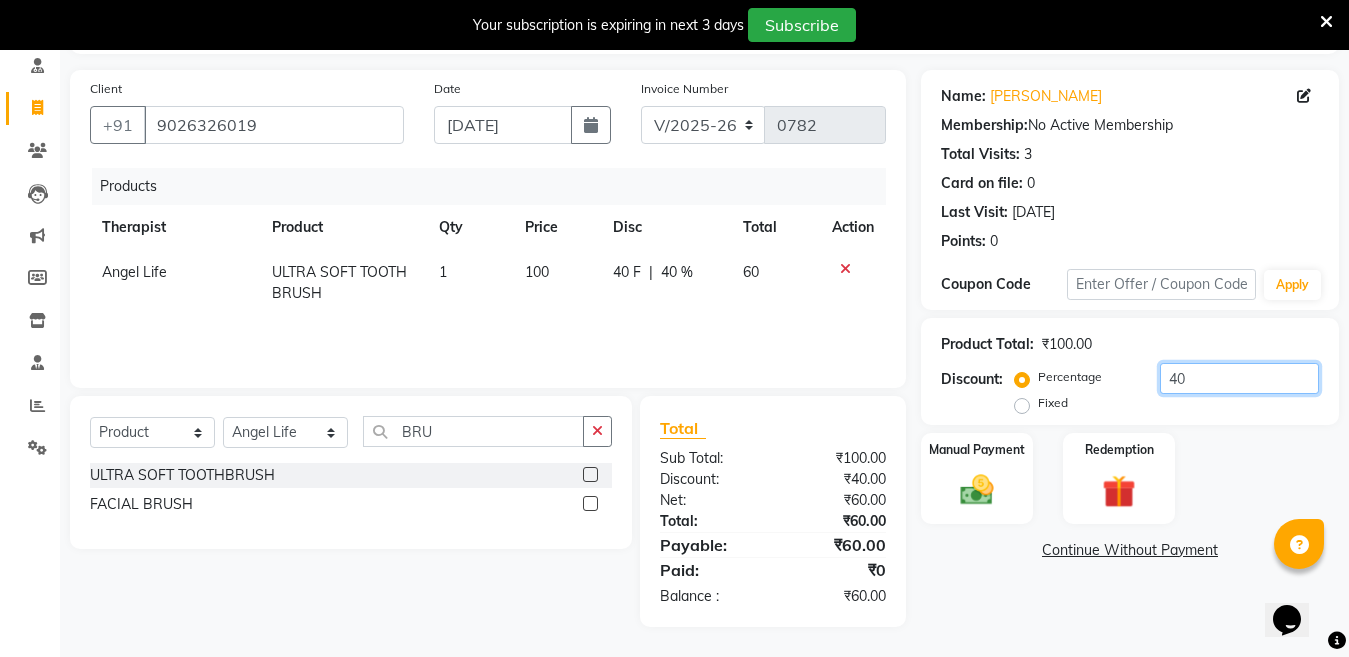 type on "40" 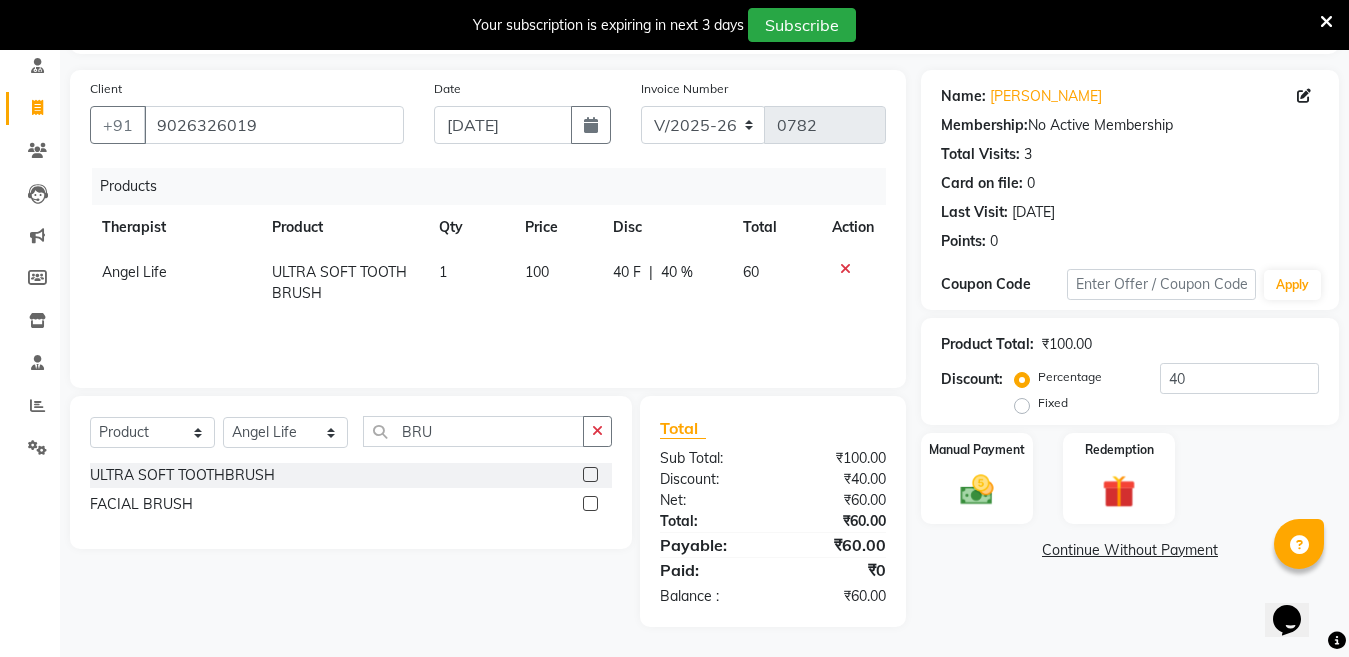 click on "Continue Without Payment" 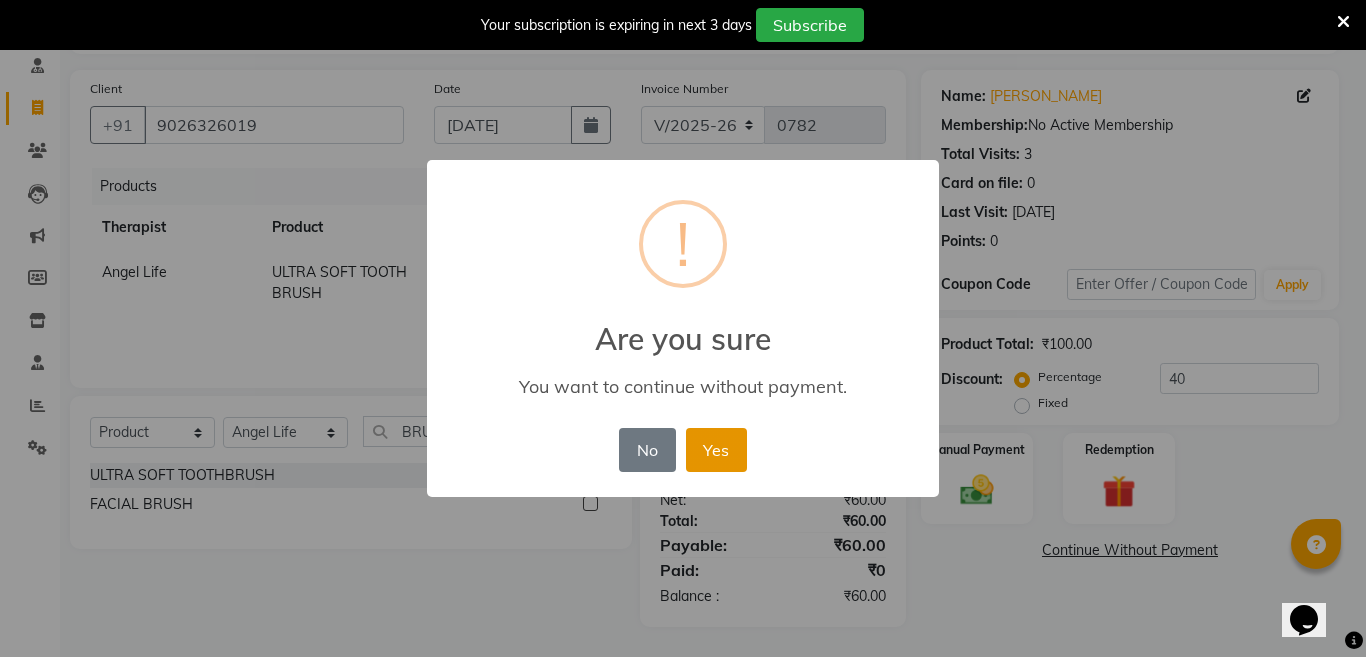 click on "Yes" at bounding box center (716, 450) 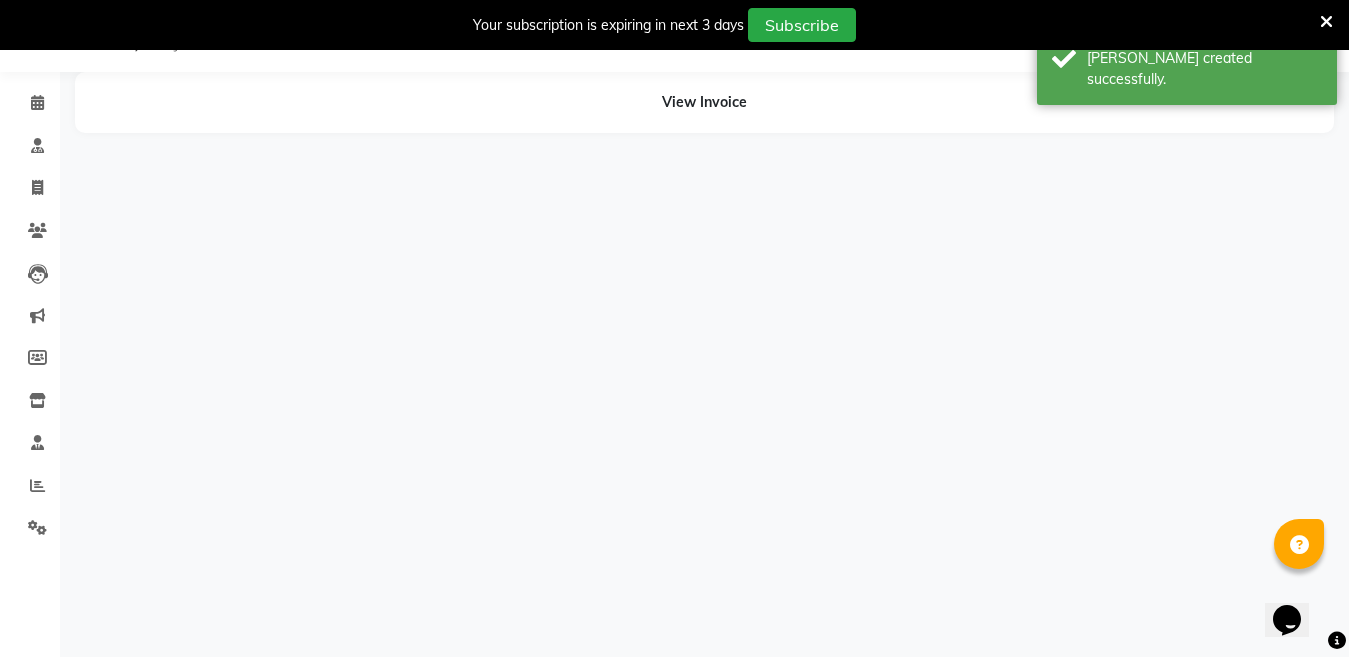 scroll, scrollTop: 50, scrollLeft: 0, axis: vertical 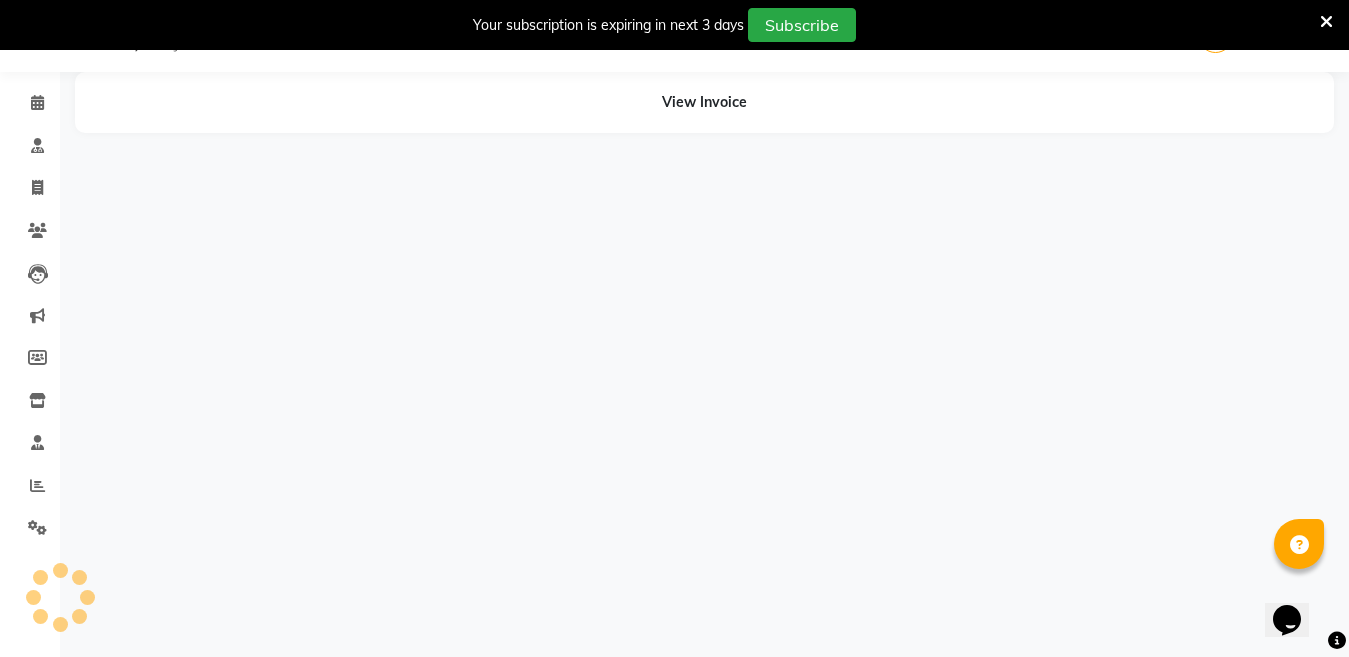 click on "View Invoice" 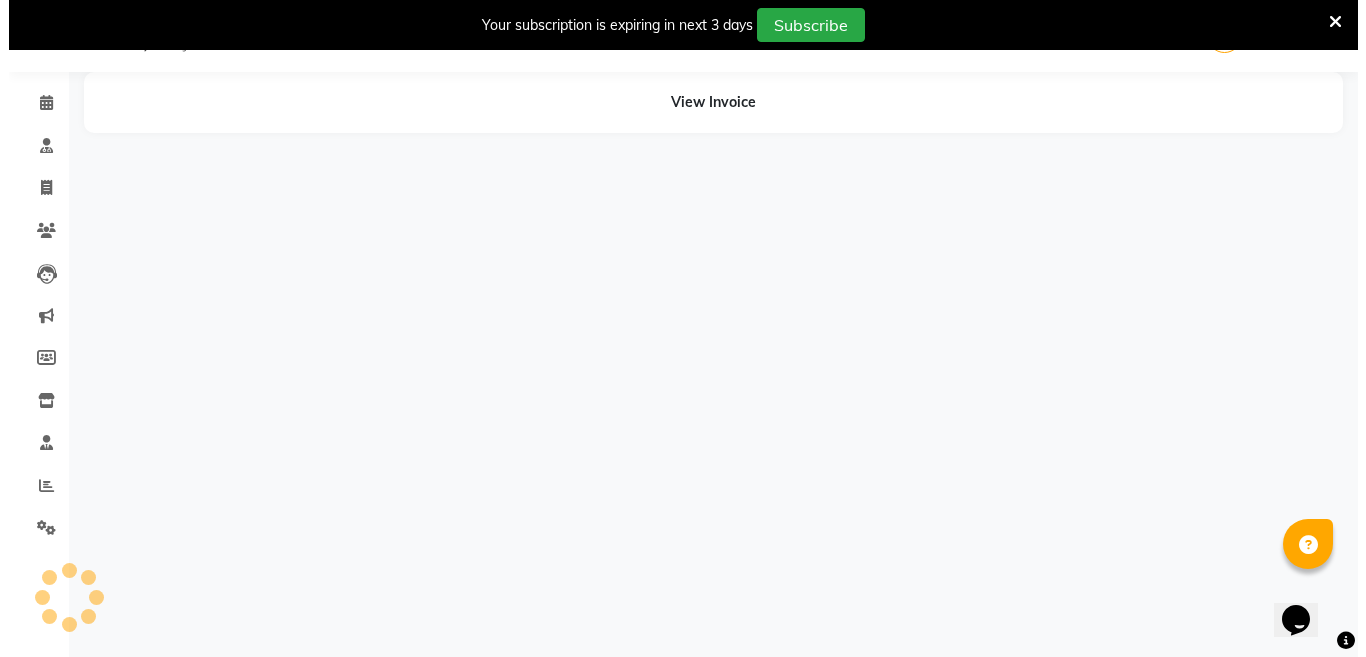 scroll, scrollTop: 0, scrollLeft: 0, axis: both 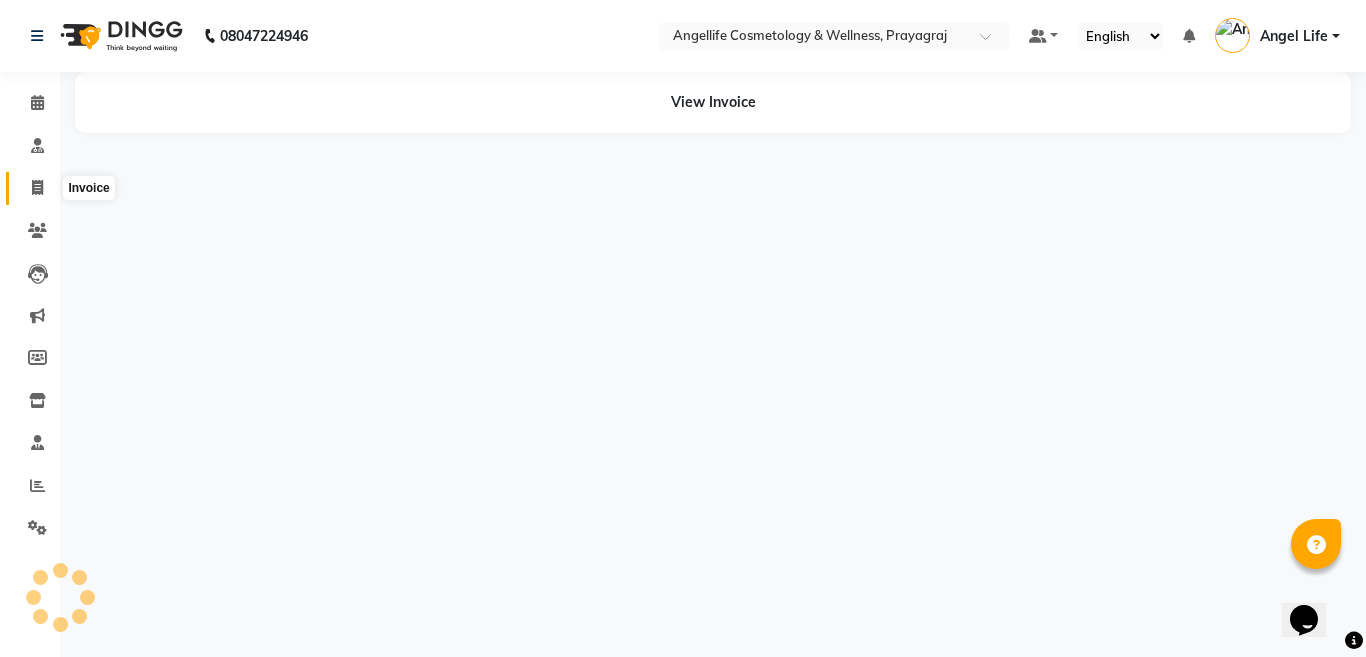click 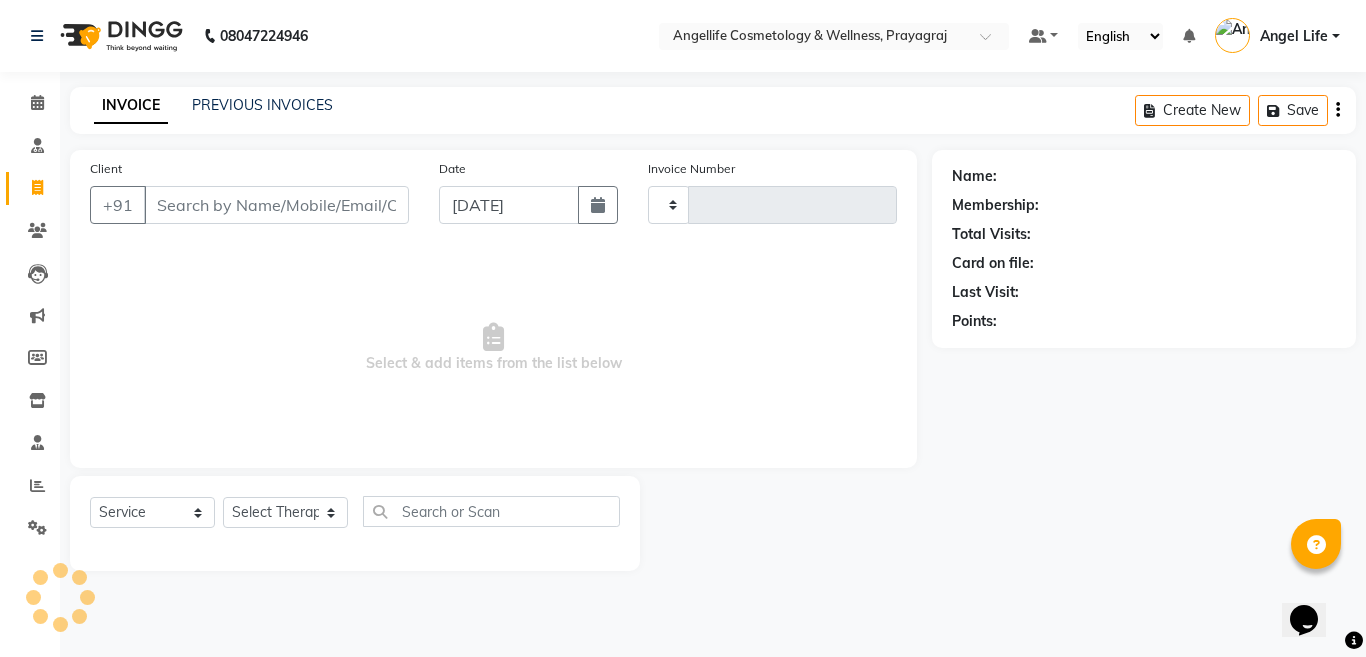 click on "Client" at bounding box center [276, 205] 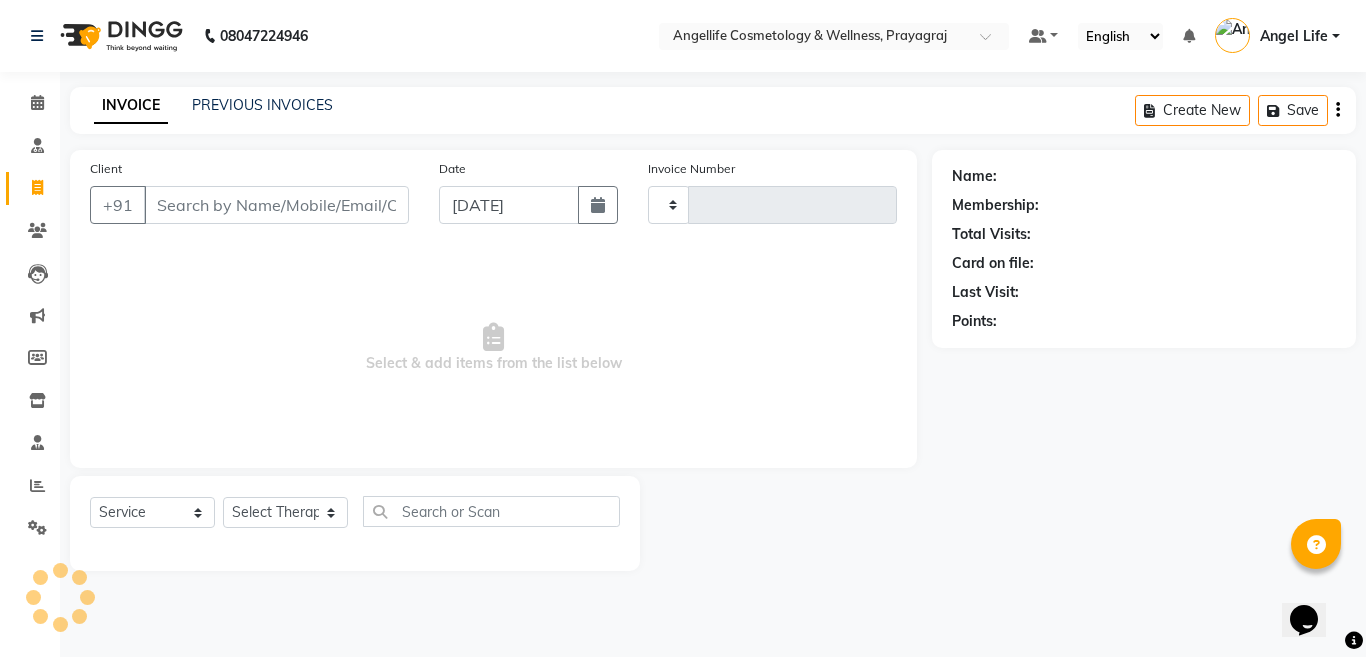 type on "9" 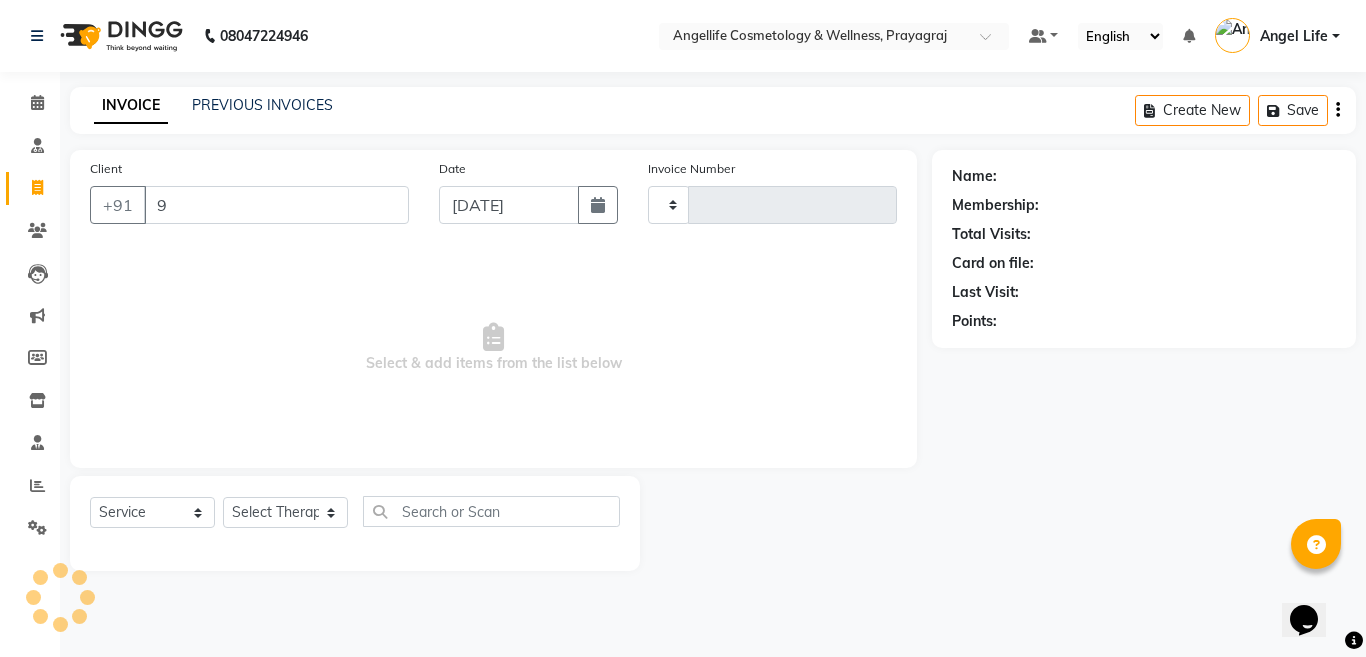 type on "0783" 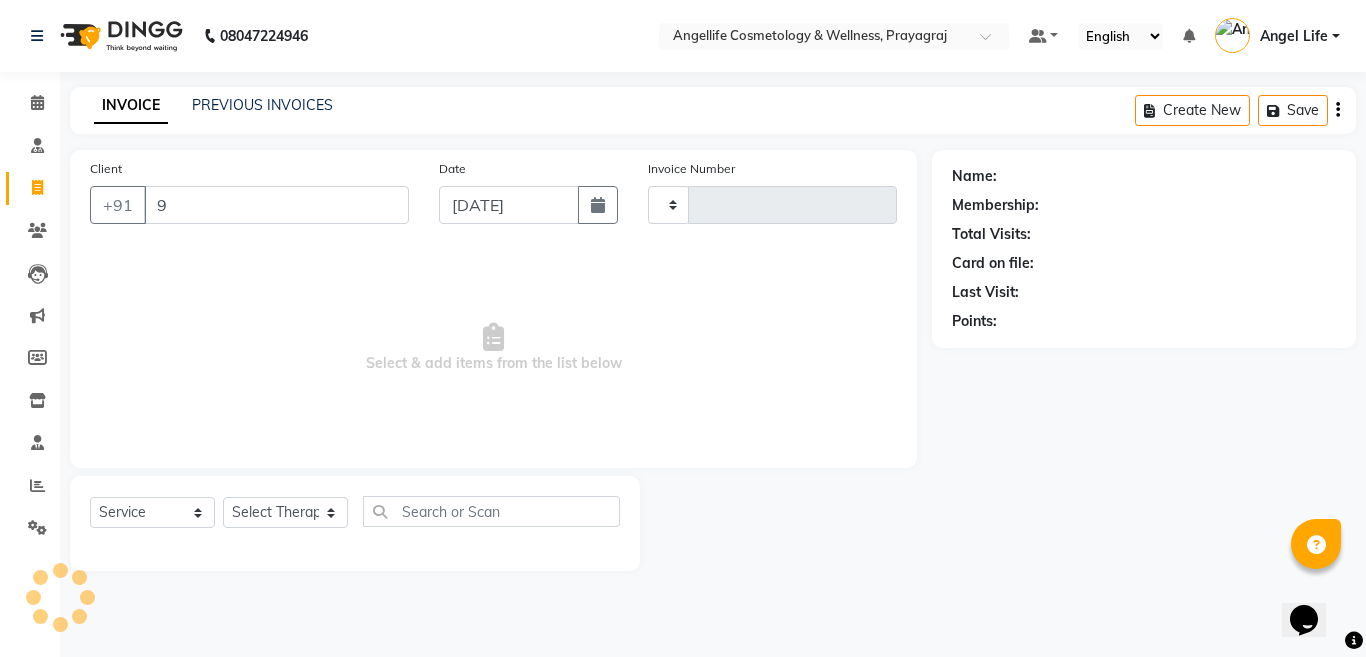 select on "4531" 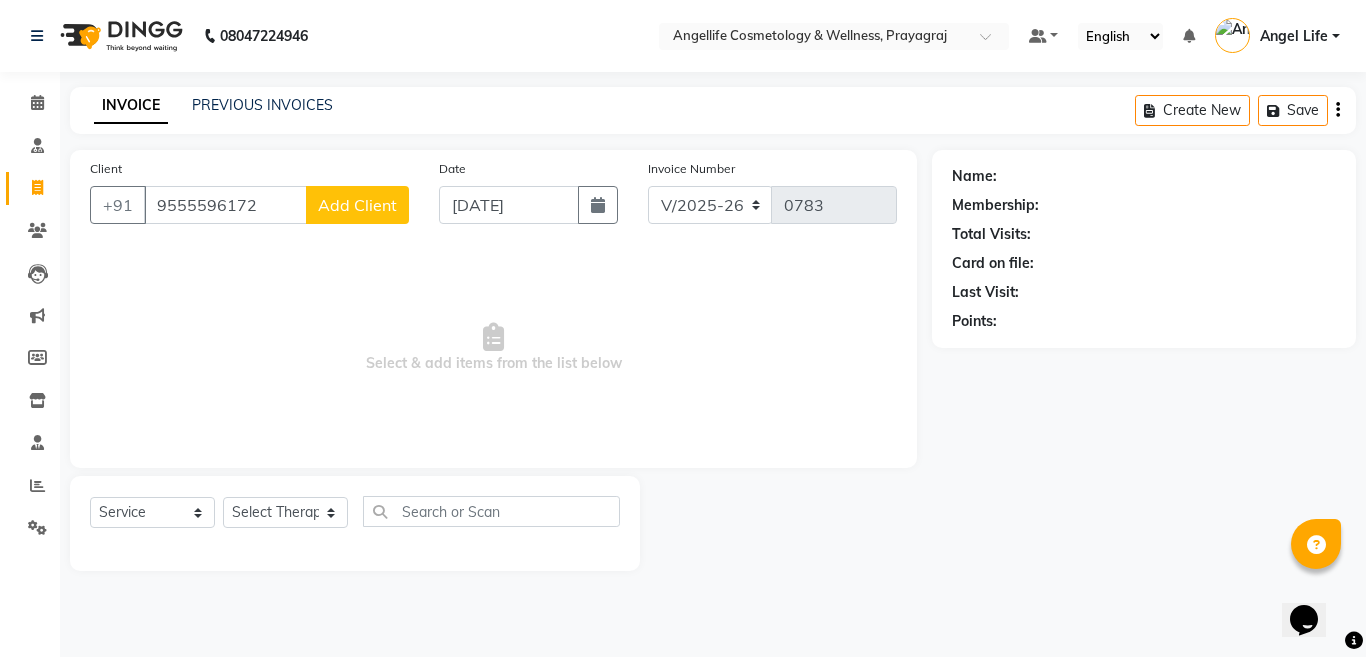 type on "9555596172" 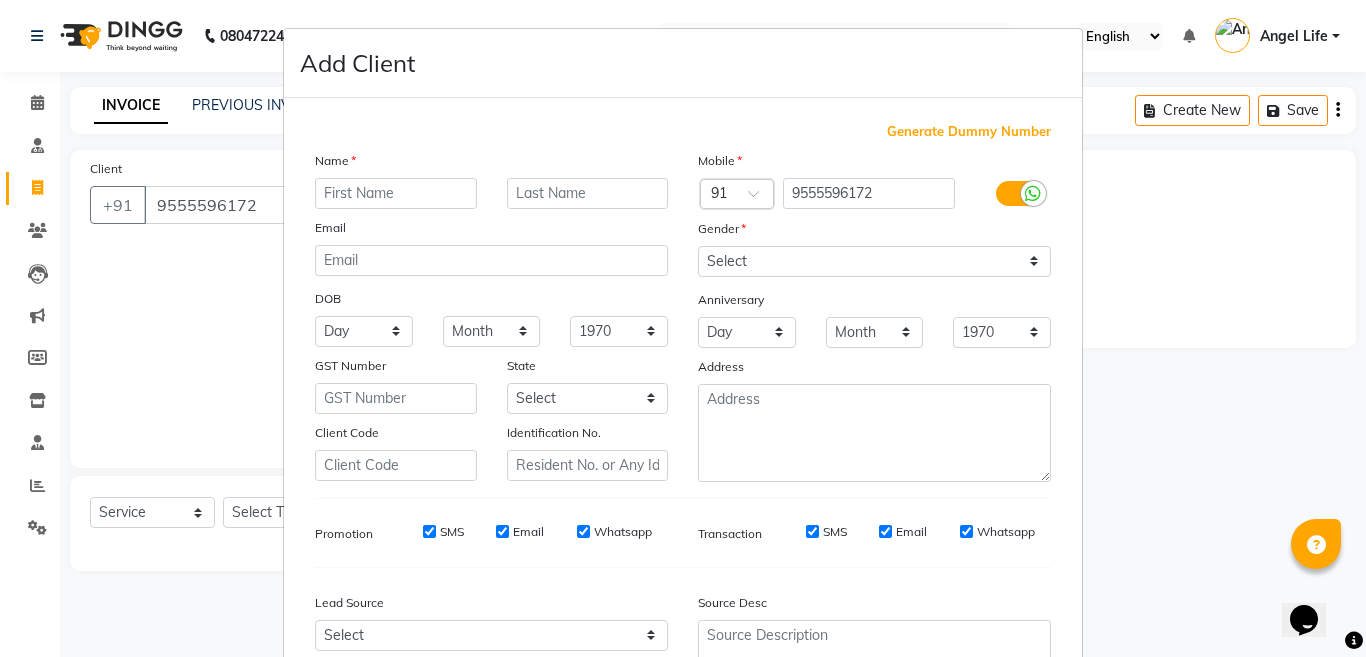 click at bounding box center [396, 193] 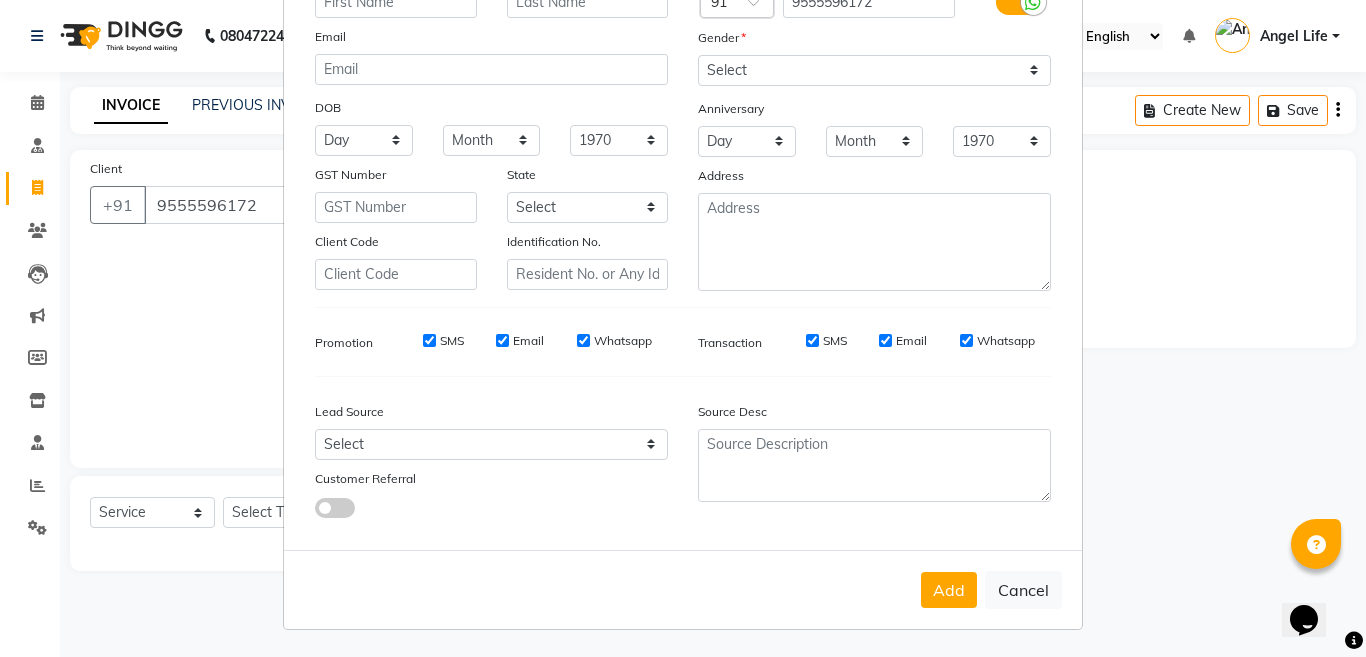 scroll, scrollTop: 192, scrollLeft: 0, axis: vertical 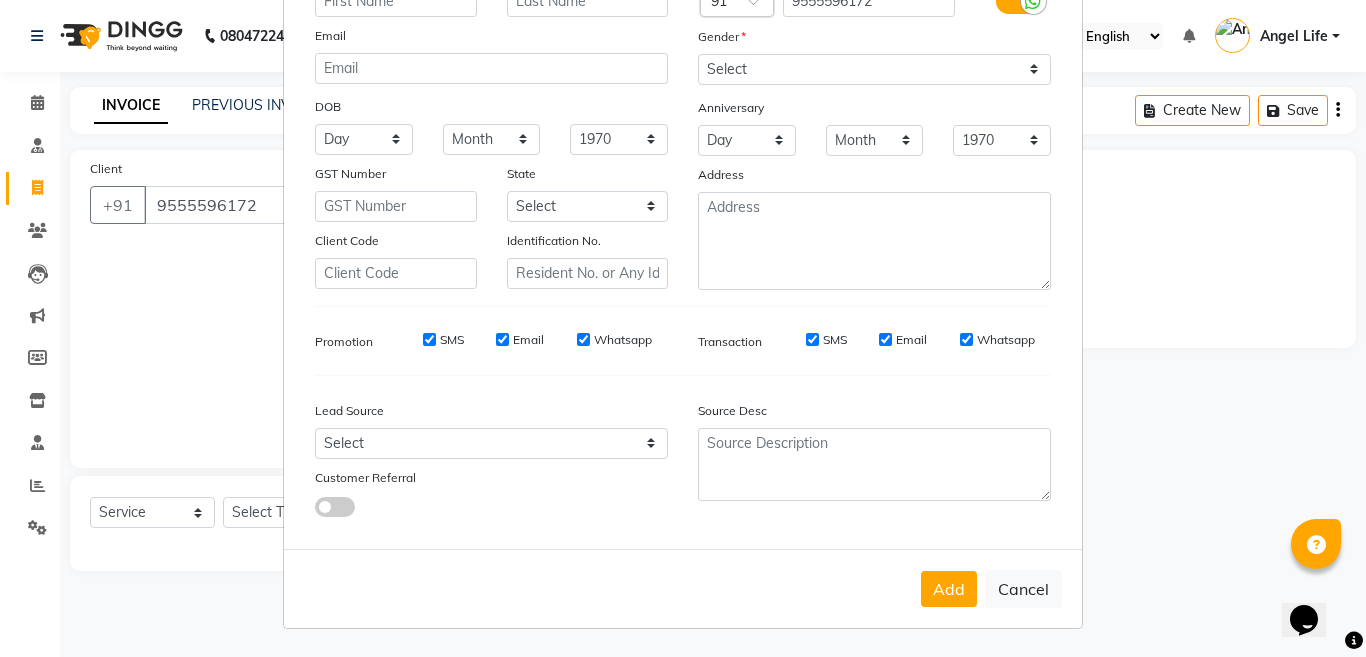 drag, startPoint x: 1023, startPoint y: 599, endPoint x: 993, endPoint y: 585, distance: 33.105892 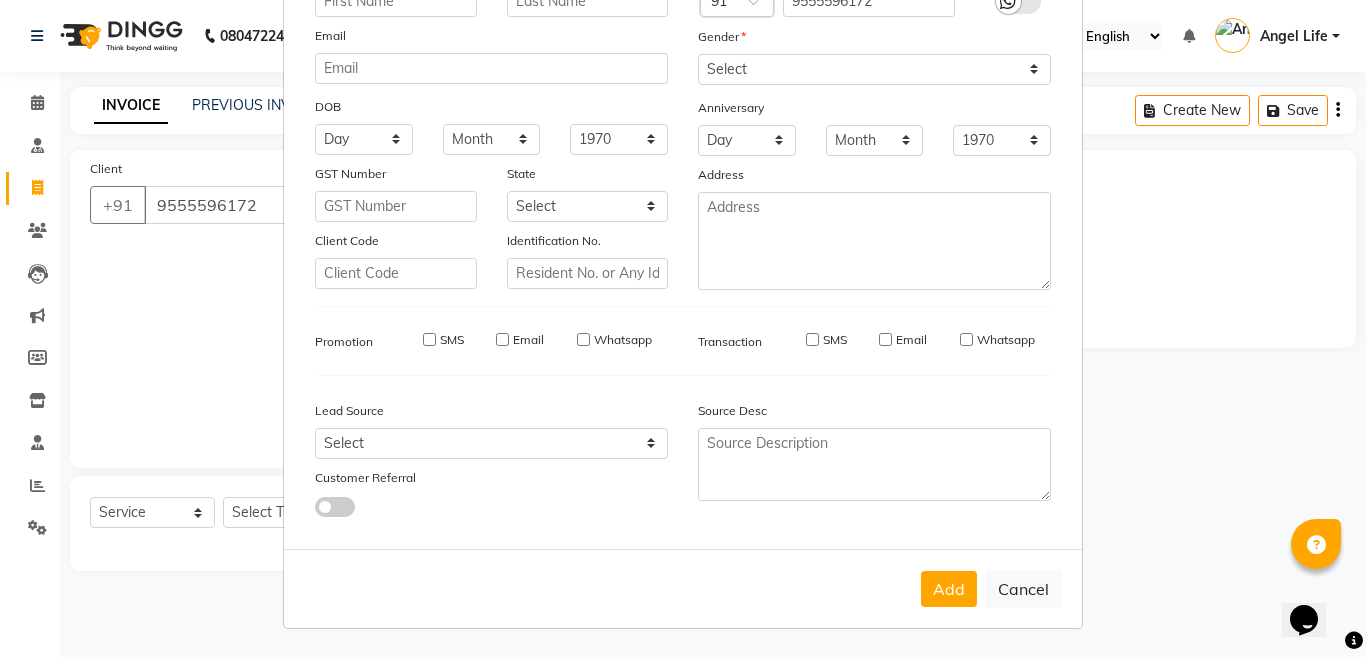 select 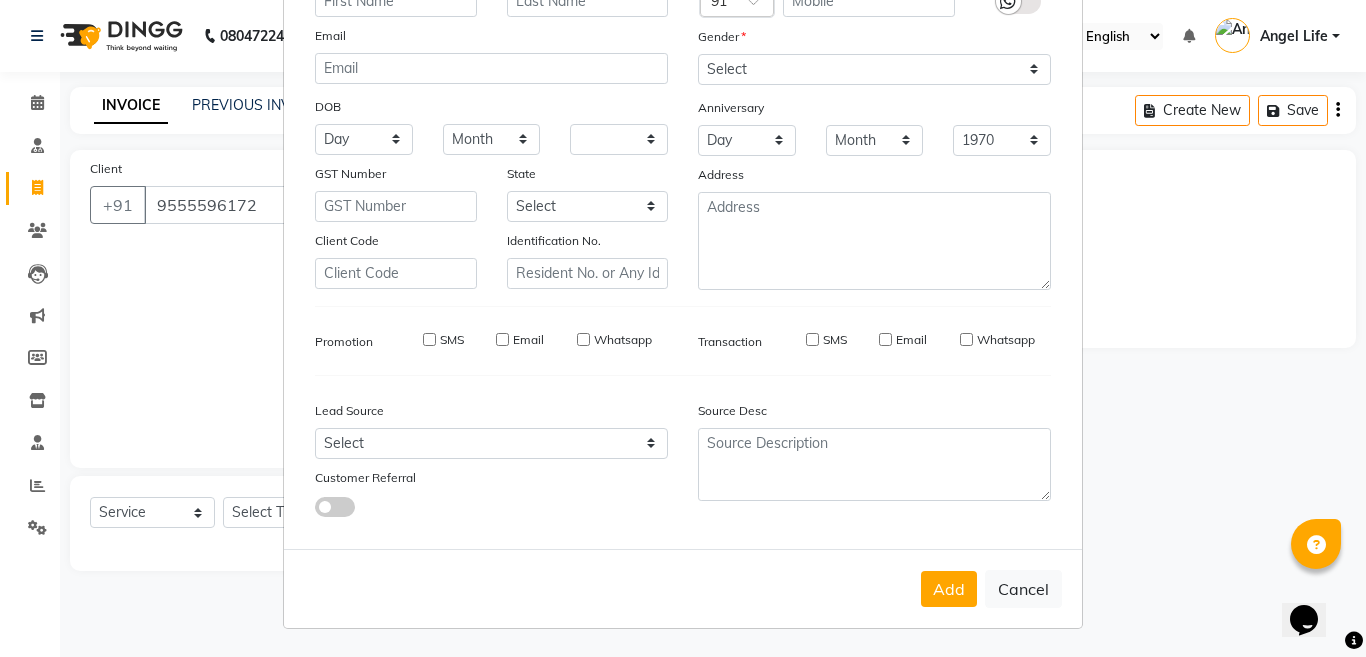 select 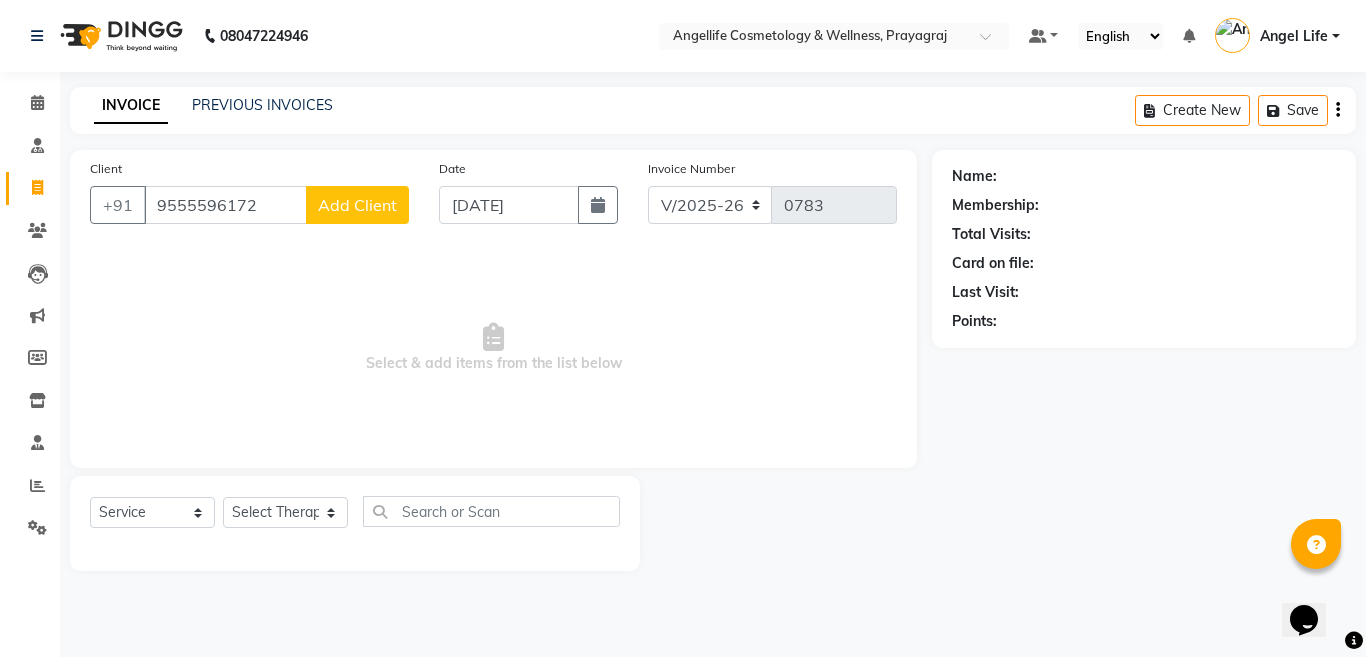 click on "INVOICE PREVIOUS INVOICES Create New   Save" 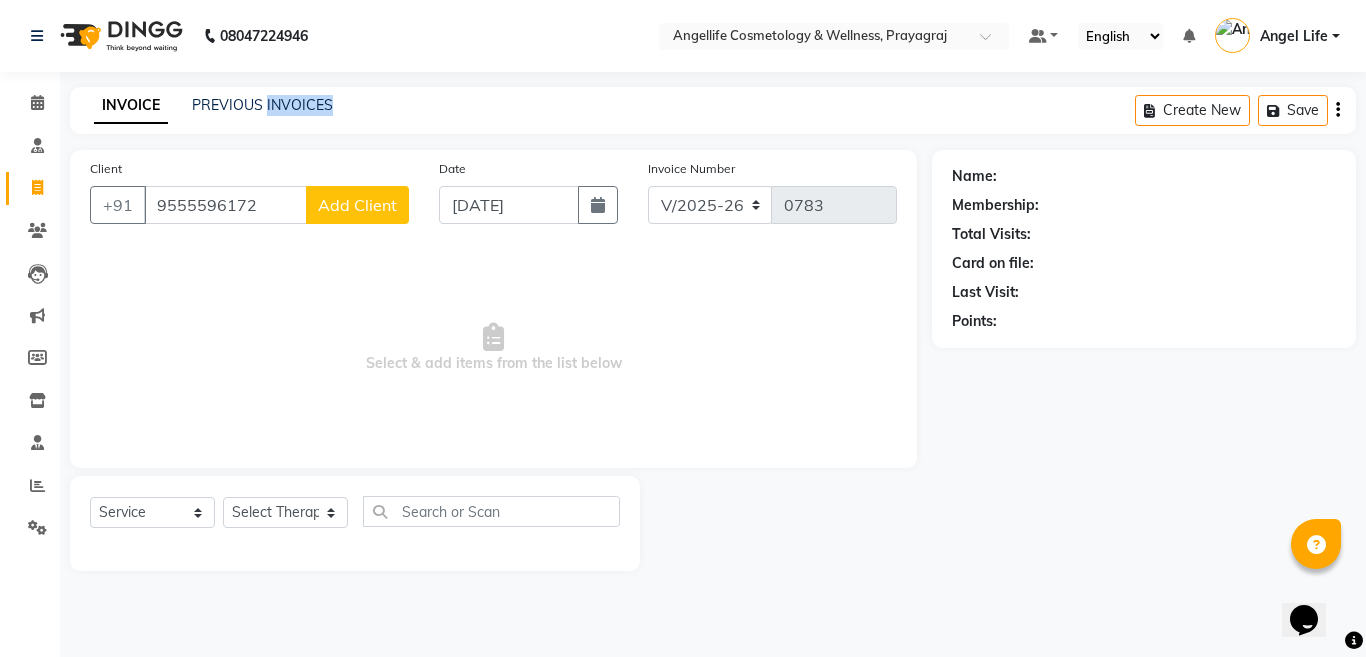 click on "INVOICE PREVIOUS INVOICES Create New   Save" 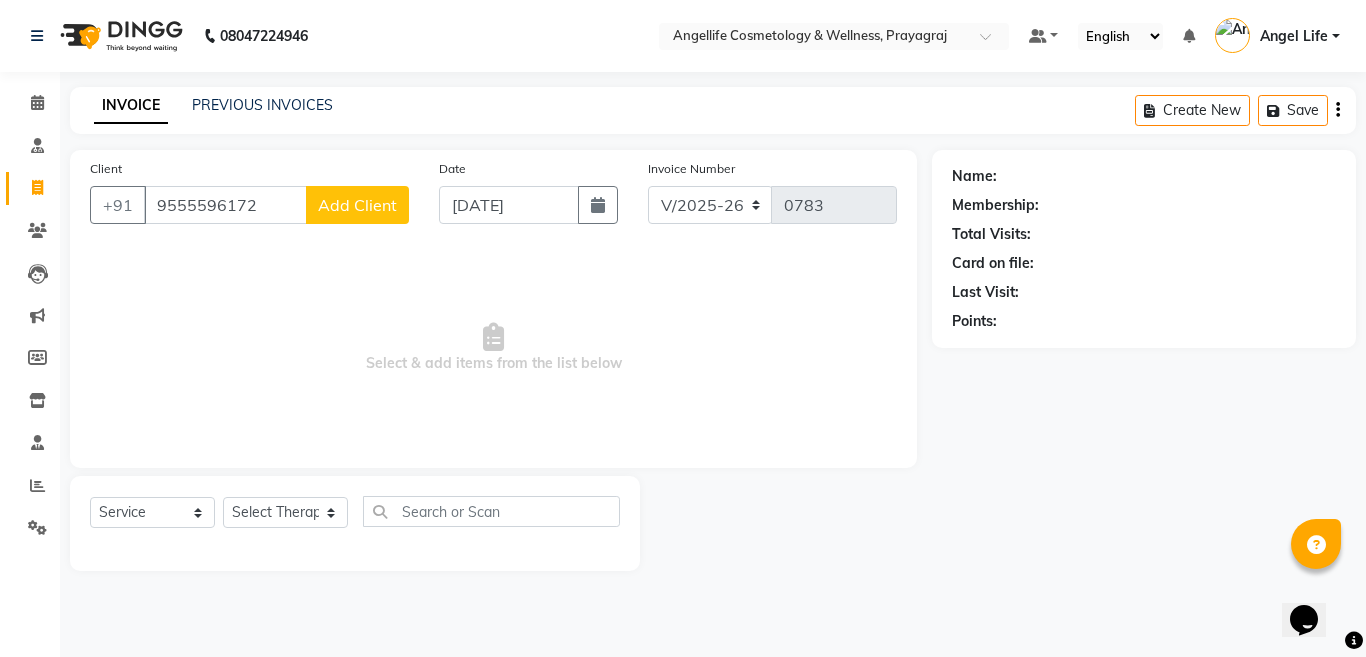 click on "INVOICE PREVIOUS INVOICES Create New   Save" 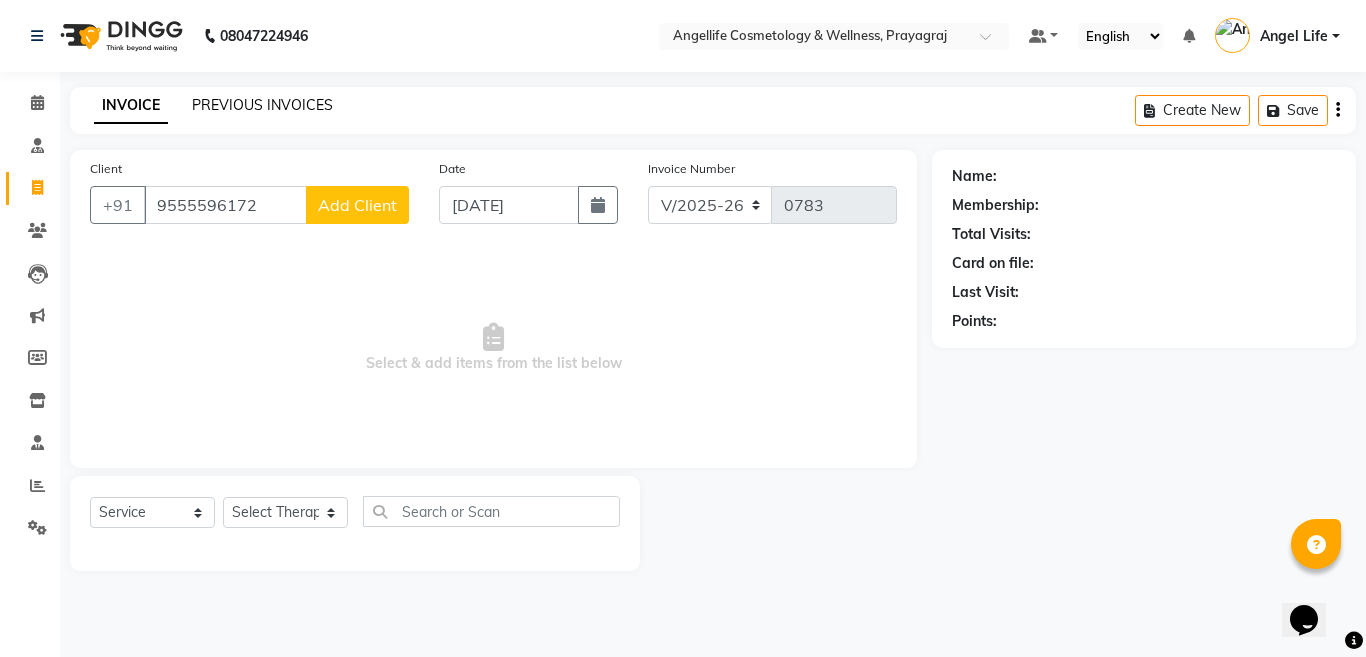 click on "PREVIOUS INVOICES" 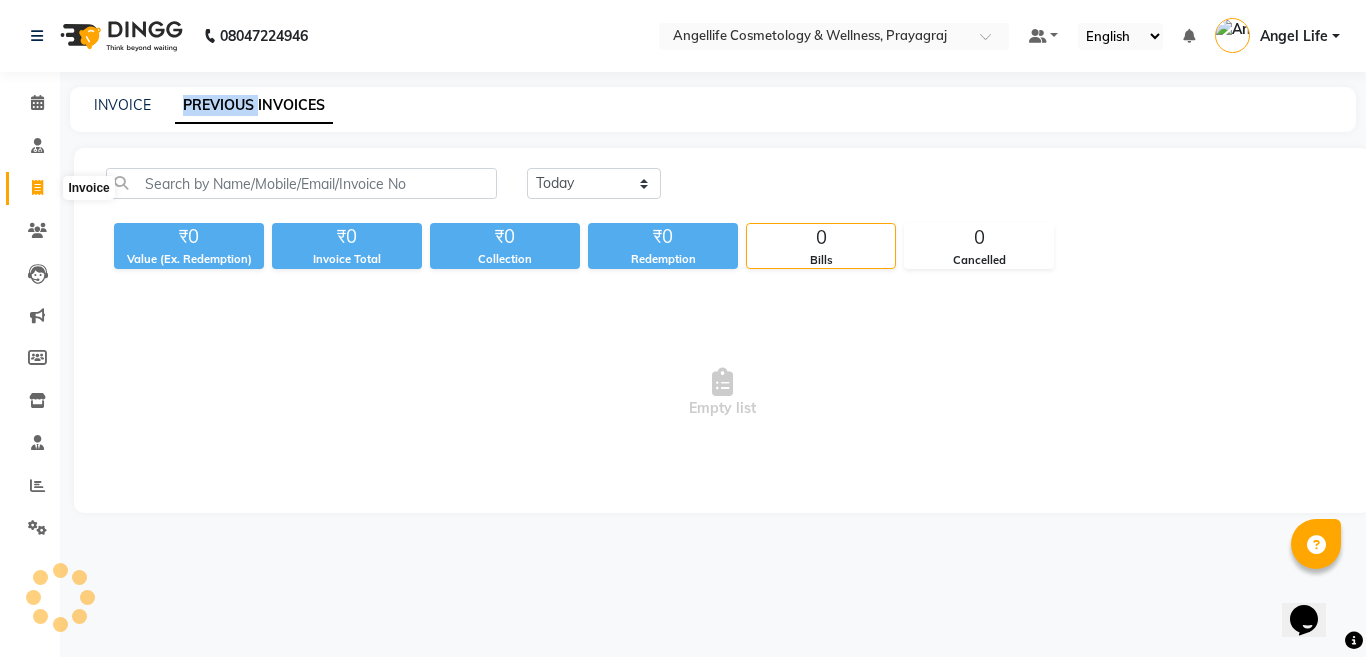 click 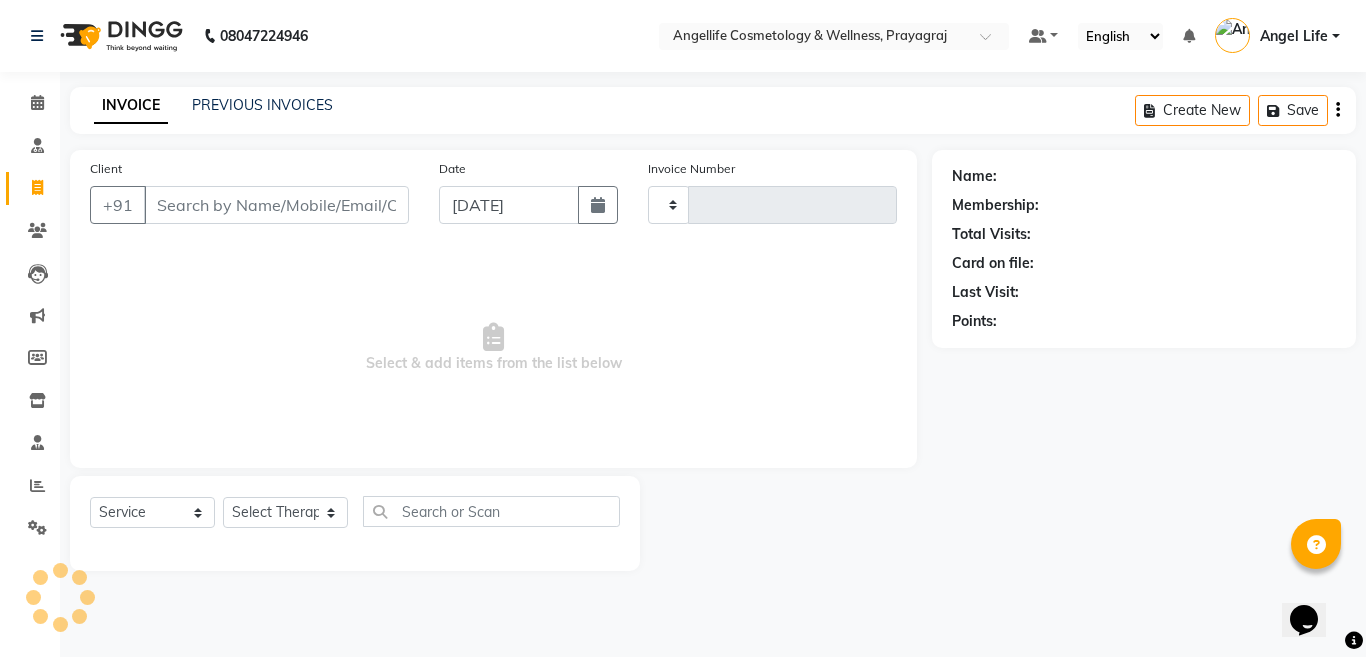 click on "PREVIOUS INVOICES" 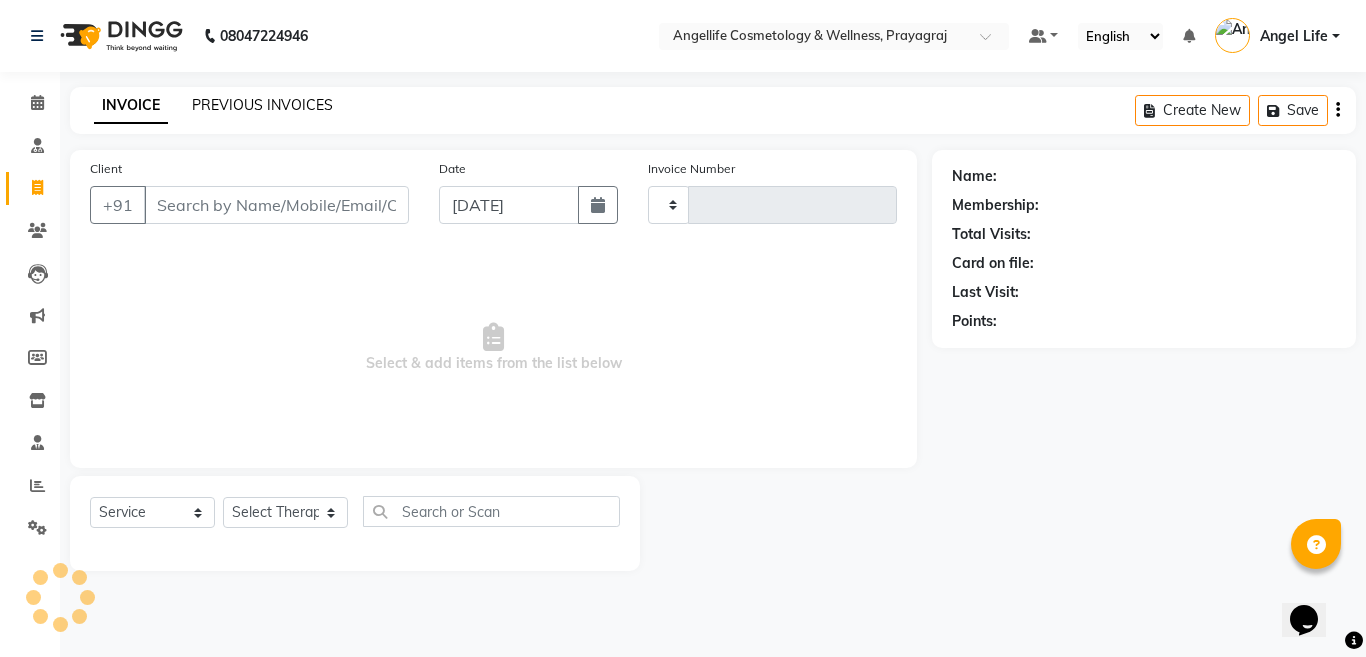 click on "PREVIOUS INVOICES" 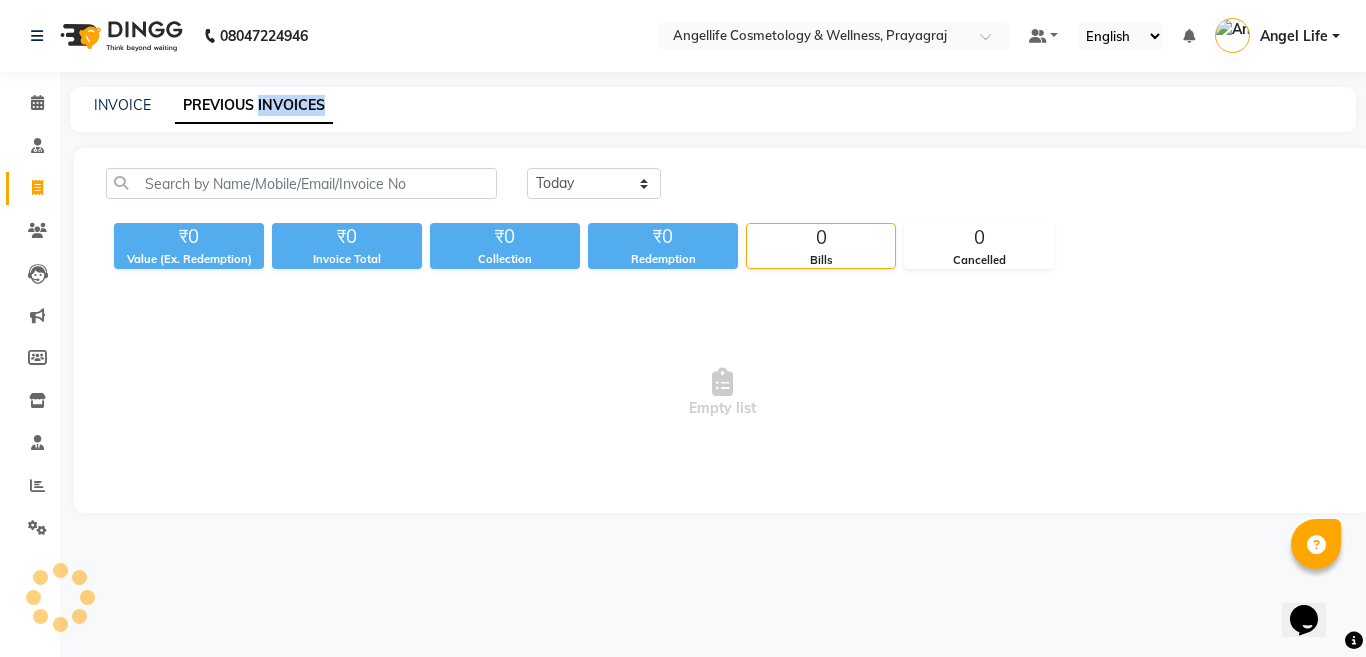 click on "PREVIOUS INVOICES" 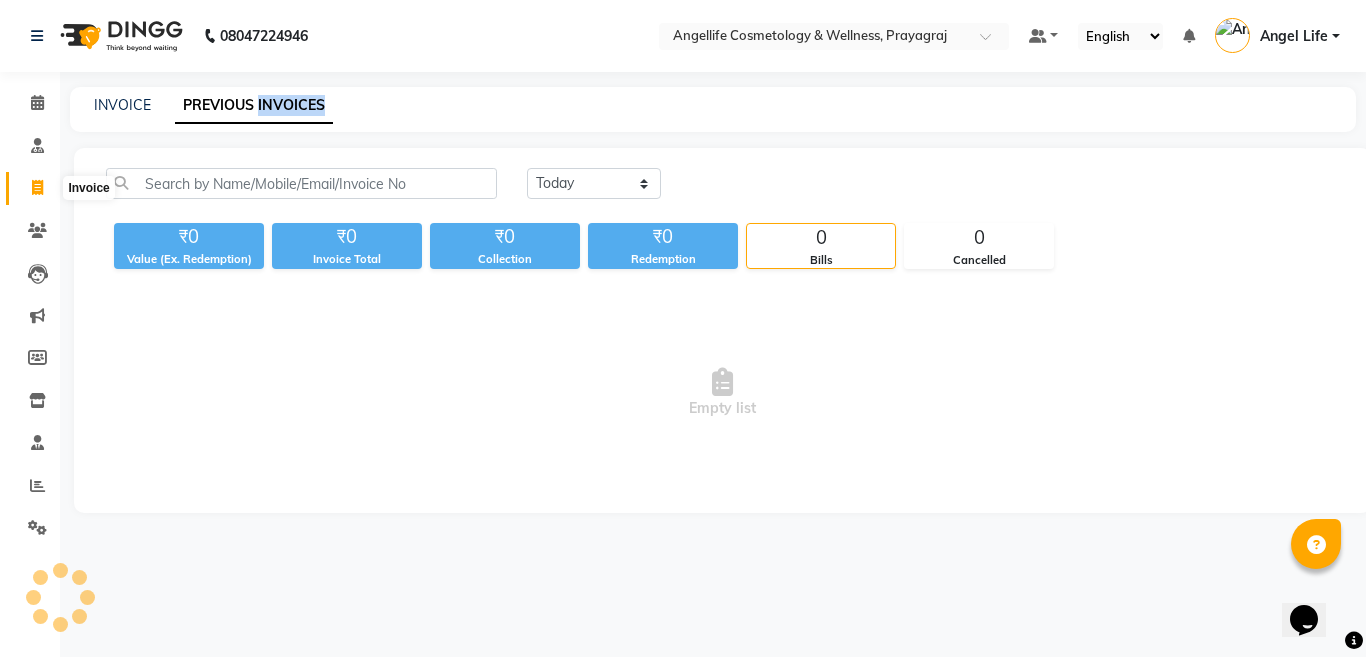 click 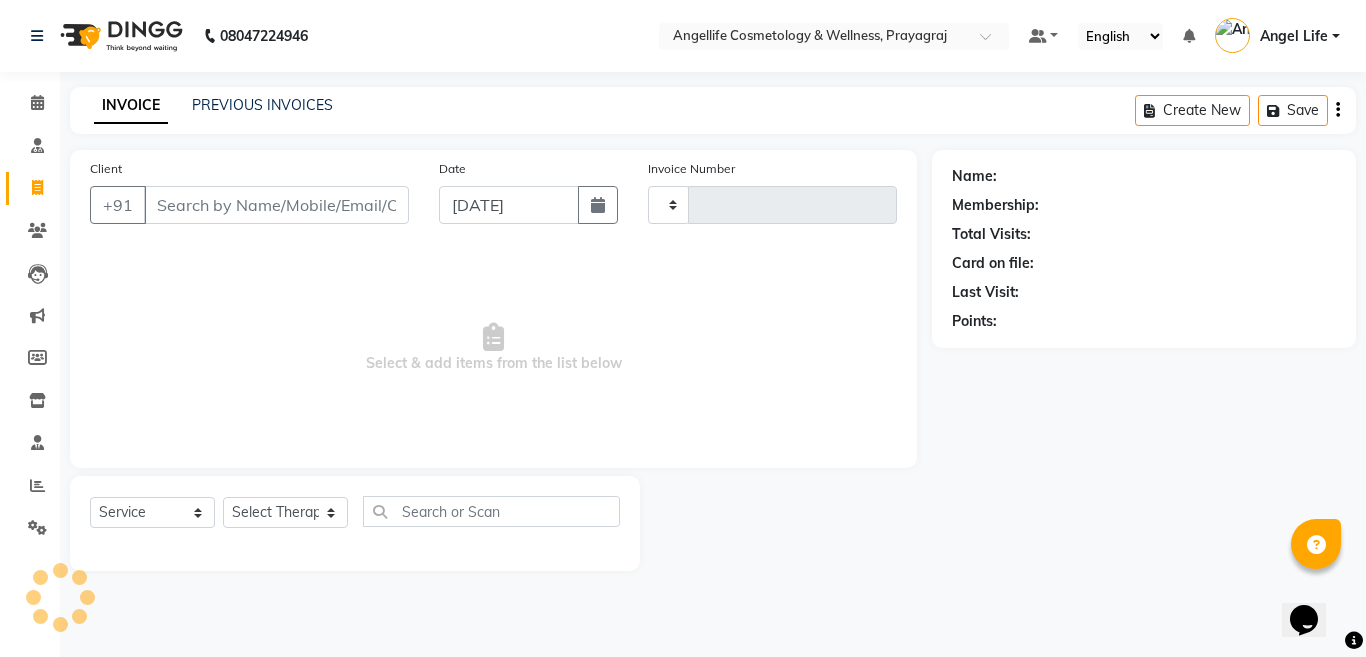 click on "Client +91" 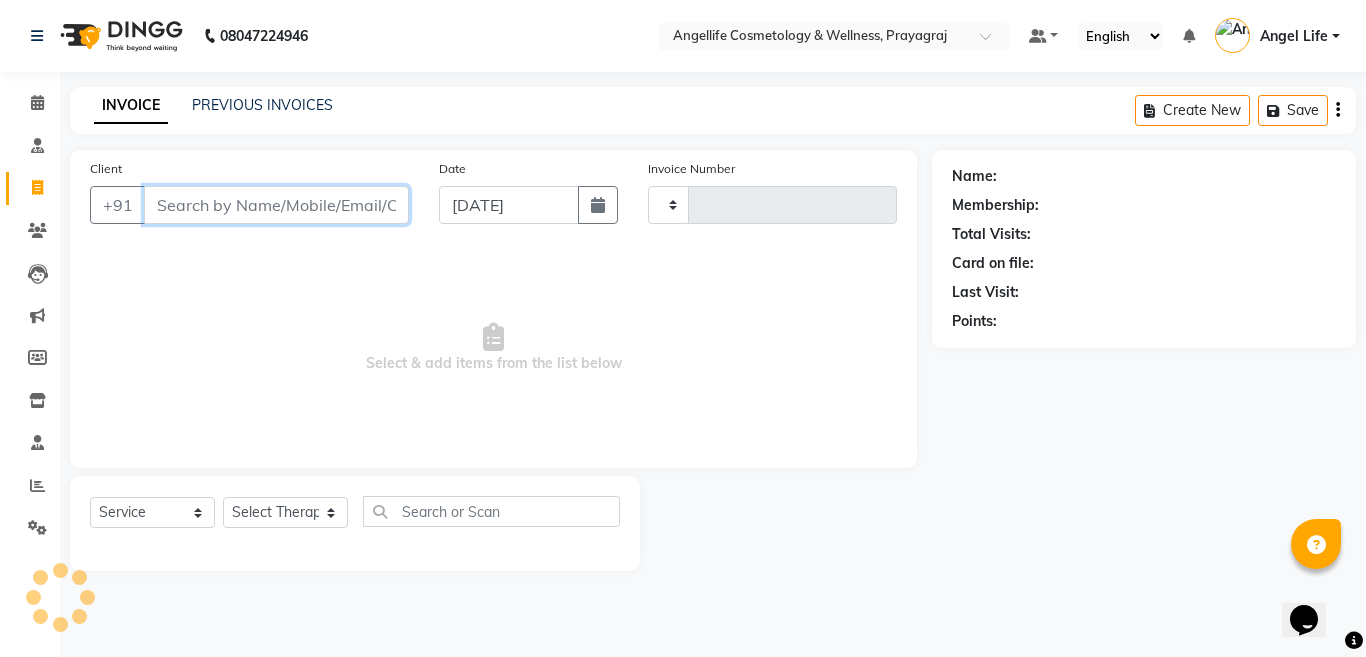 click on "Client" at bounding box center (276, 205) 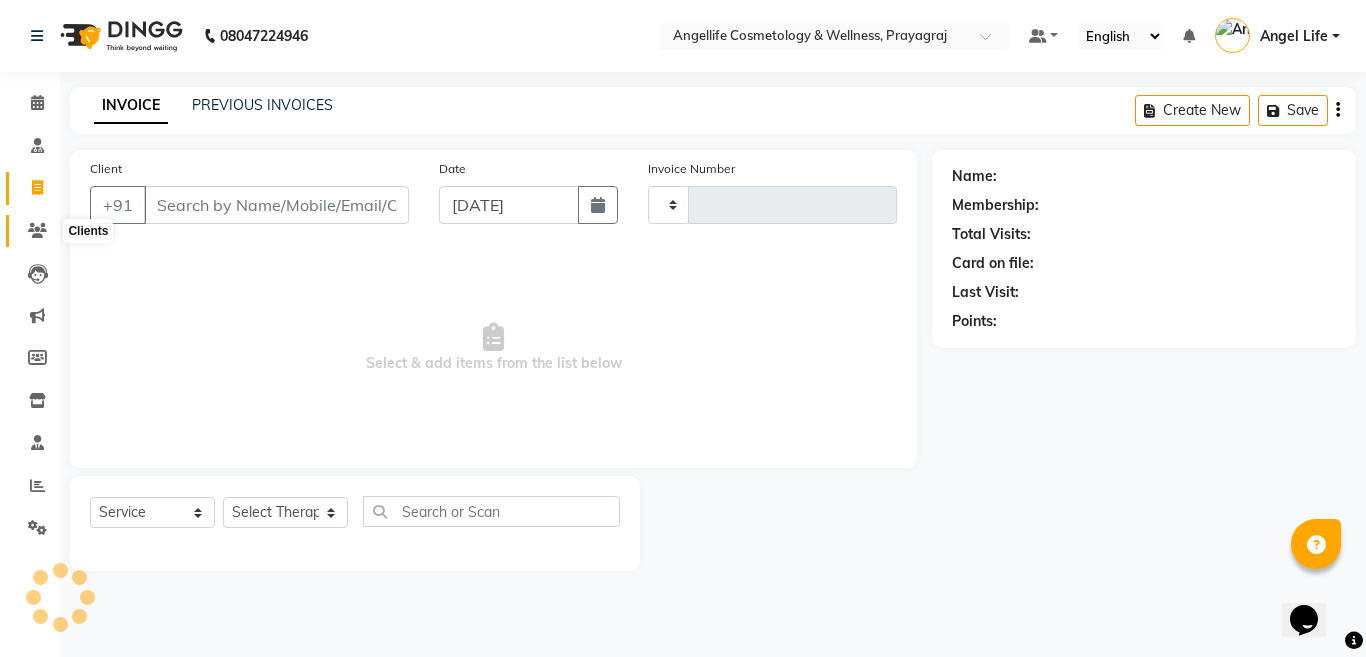click 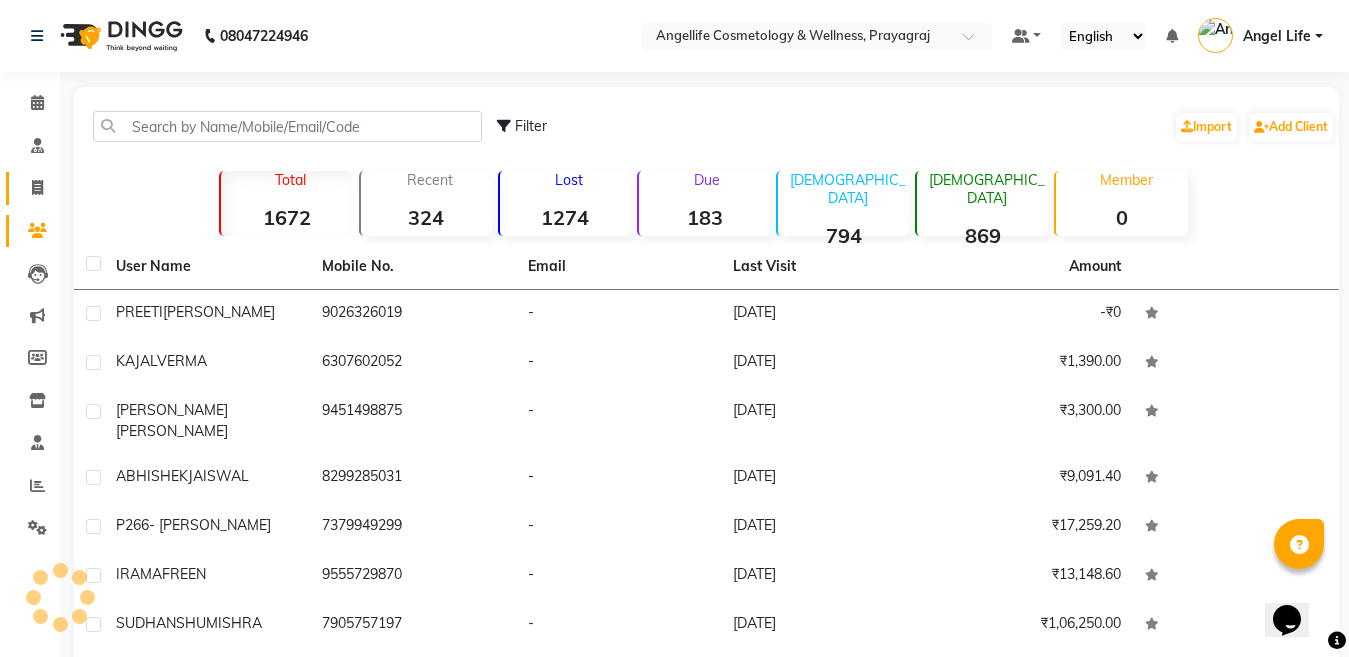 click 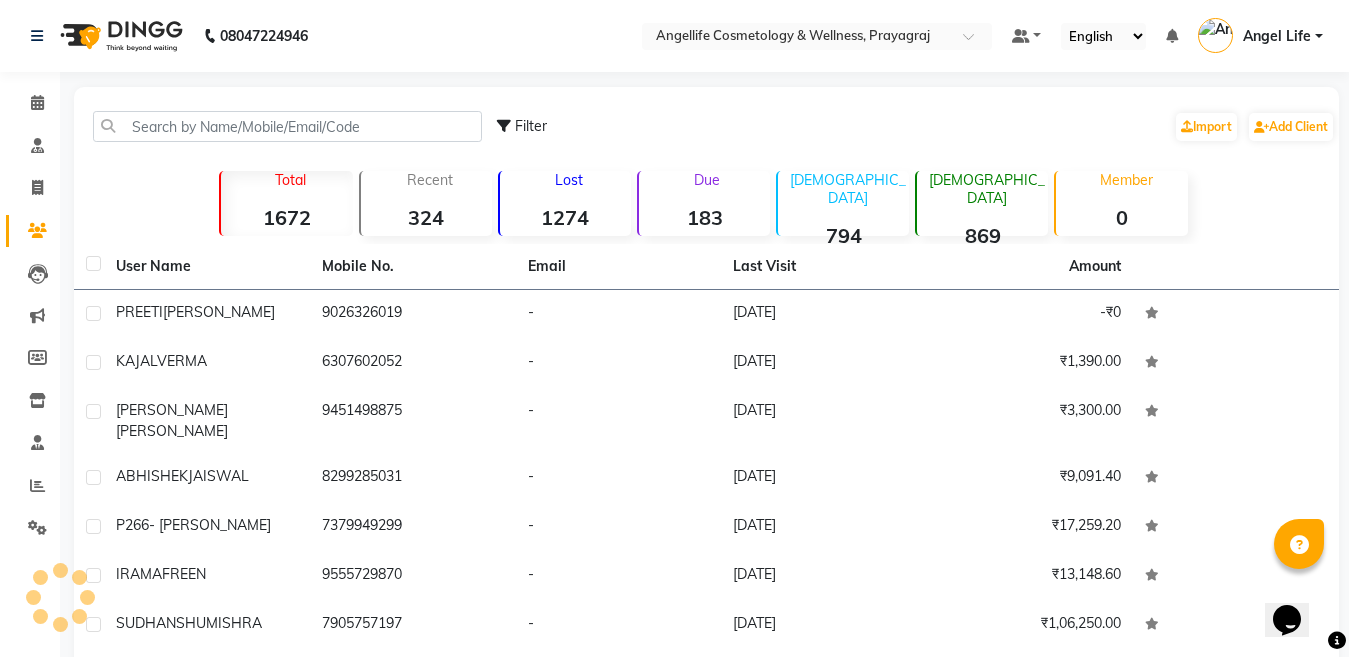 select on "service" 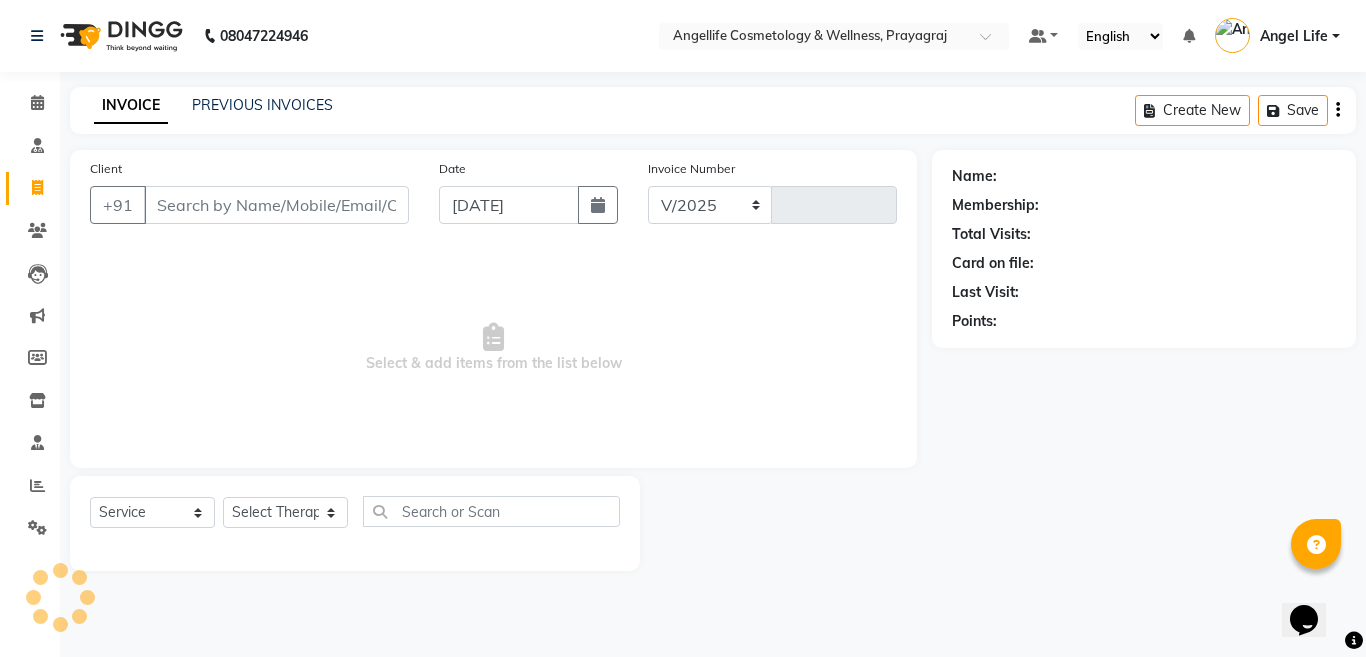 select on "4531" 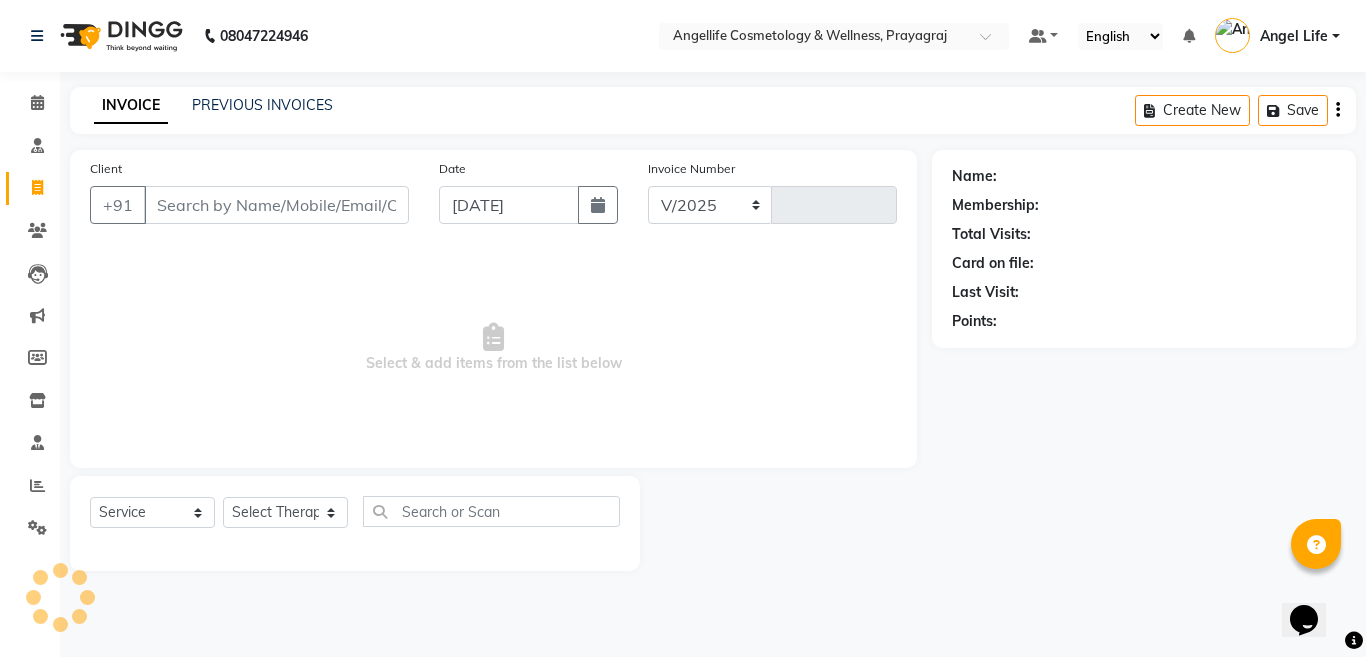 type on "0783" 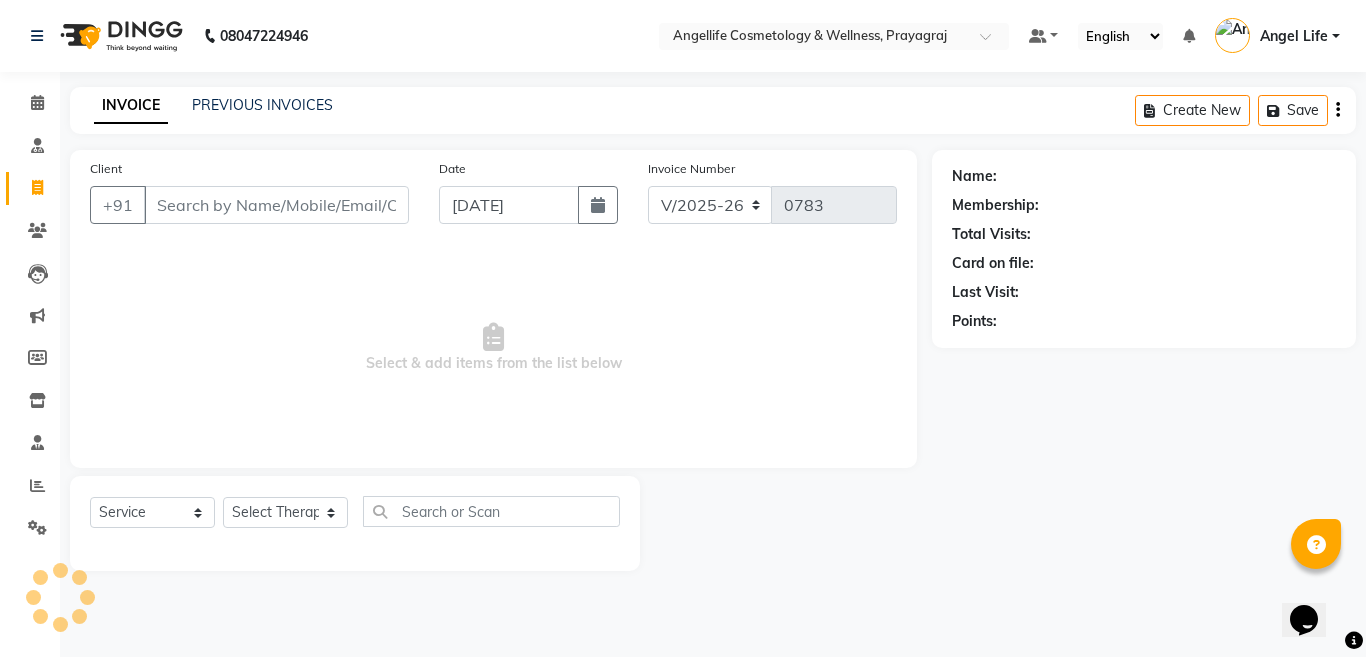 click on "Client" at bounding box center (276, 205) 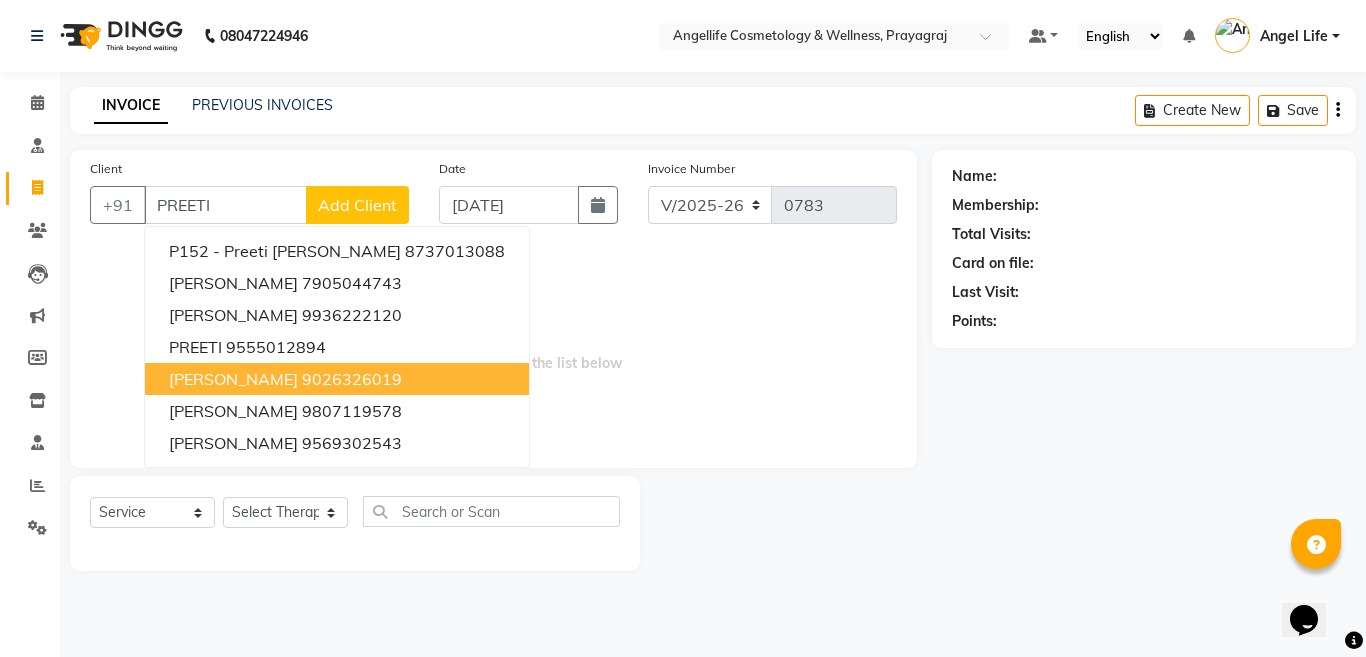 click on "PREETI KESARWANI" at bounding box center (233, 379) 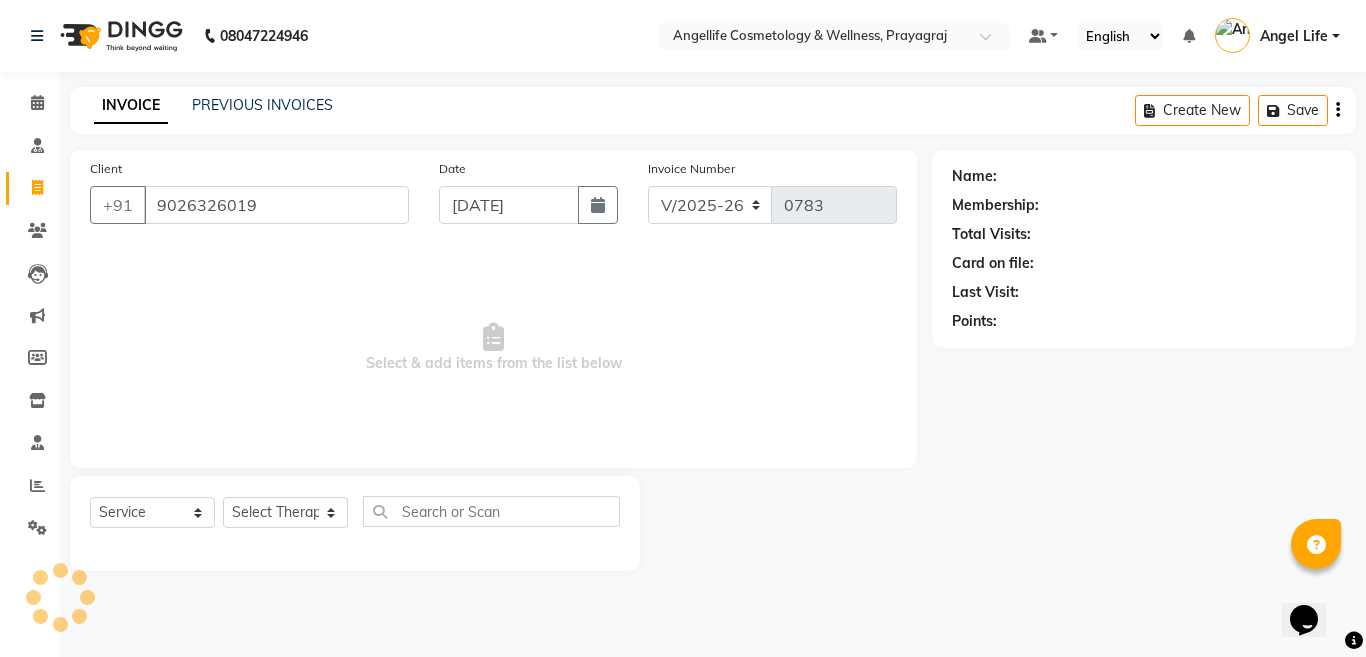 type on "9026326019" 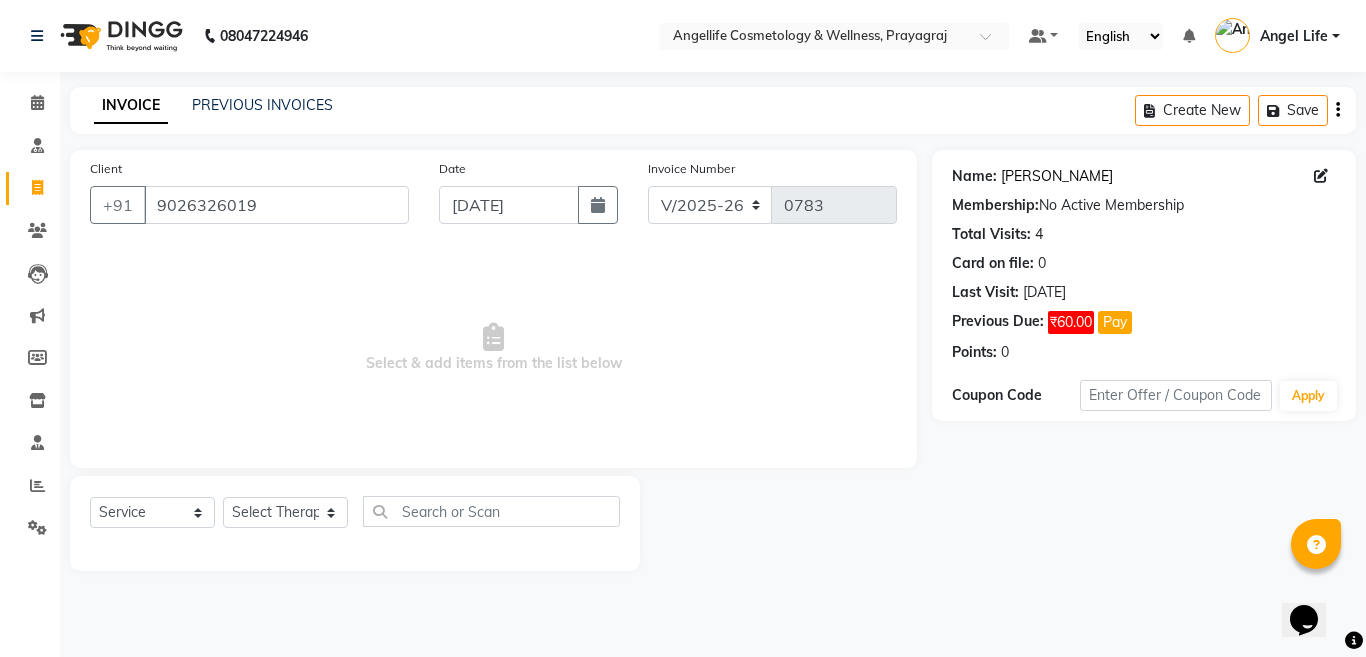 click on "Preeti Kesarwani" 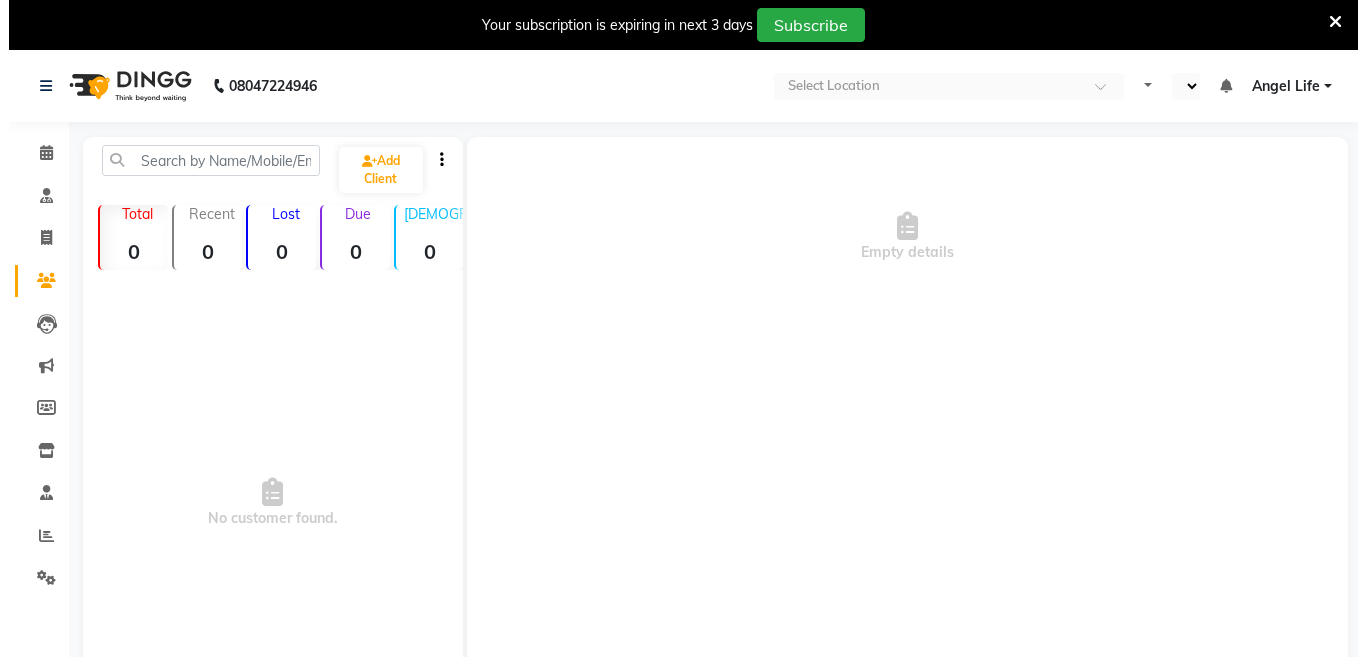scroll, scrollTop: 0, scrollLeft: 0, axis: both 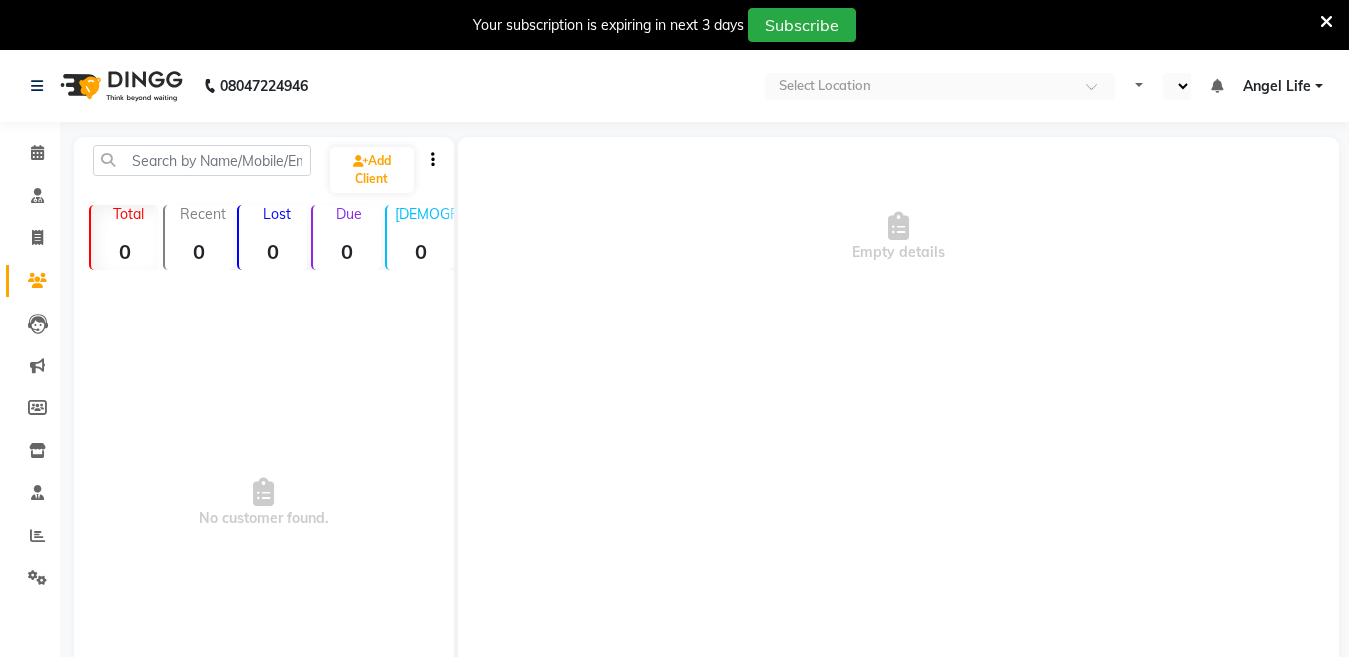 select on "en" 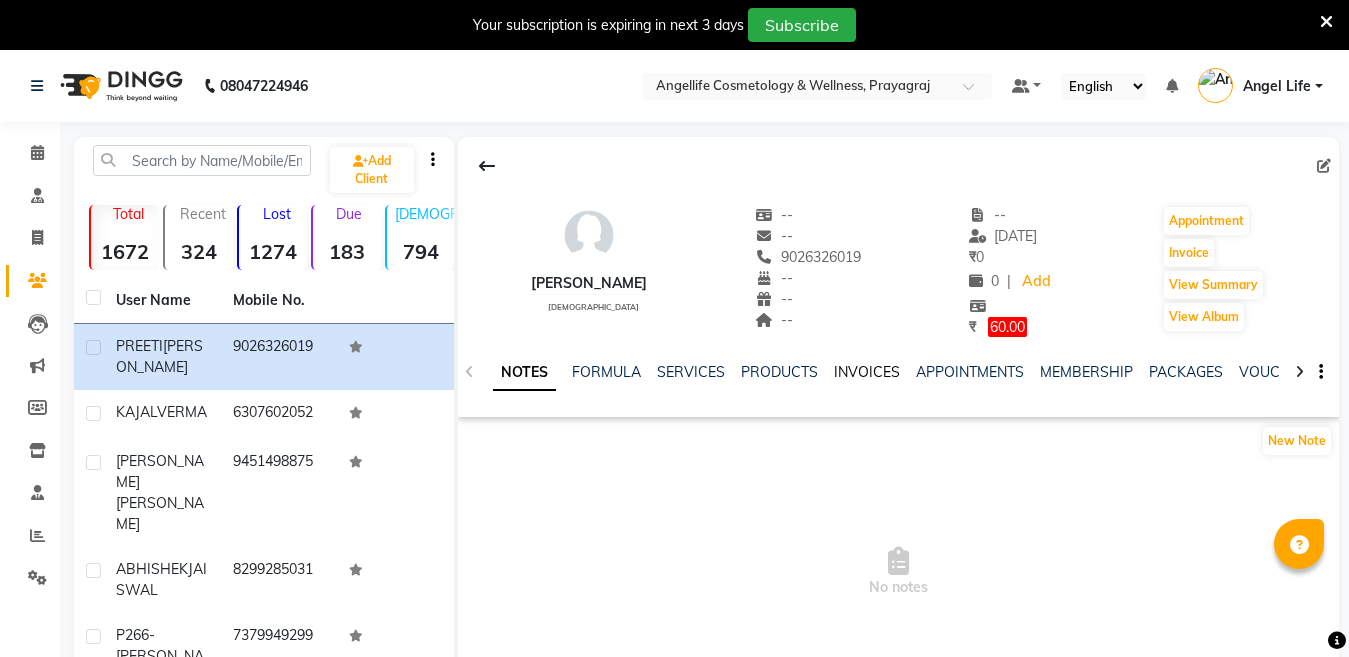 click on "INVOICES" 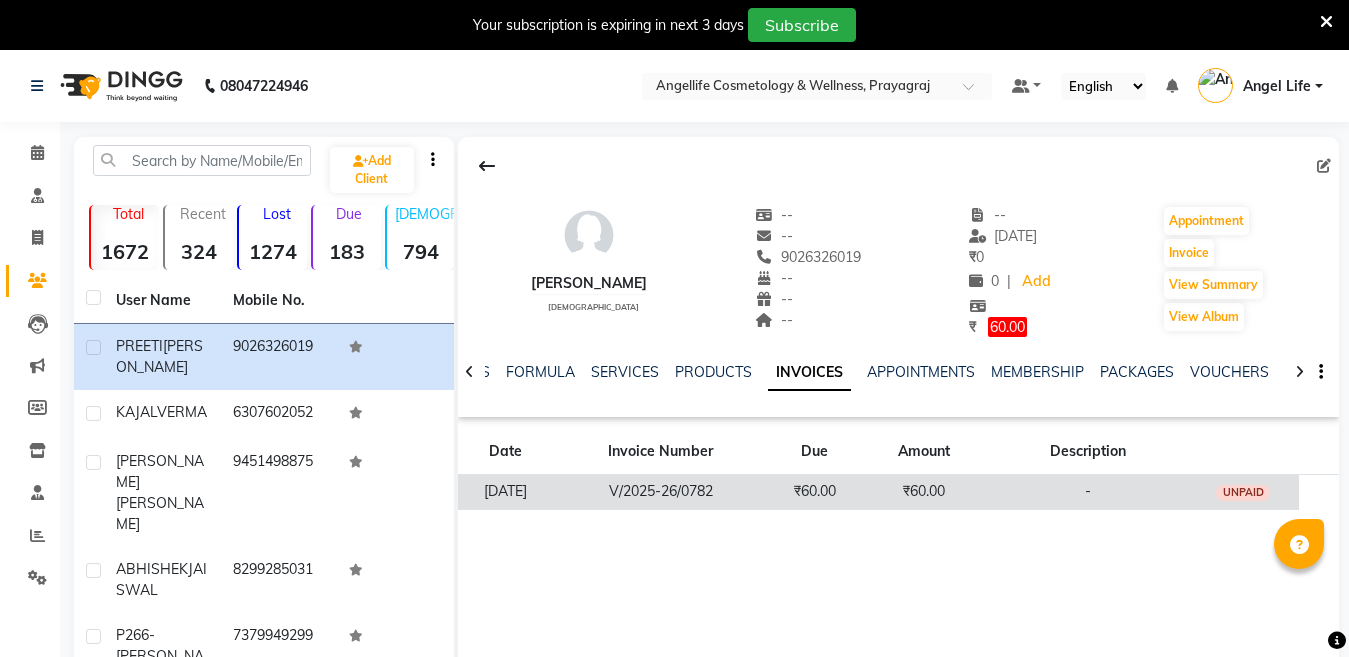 click on "₹60.00" 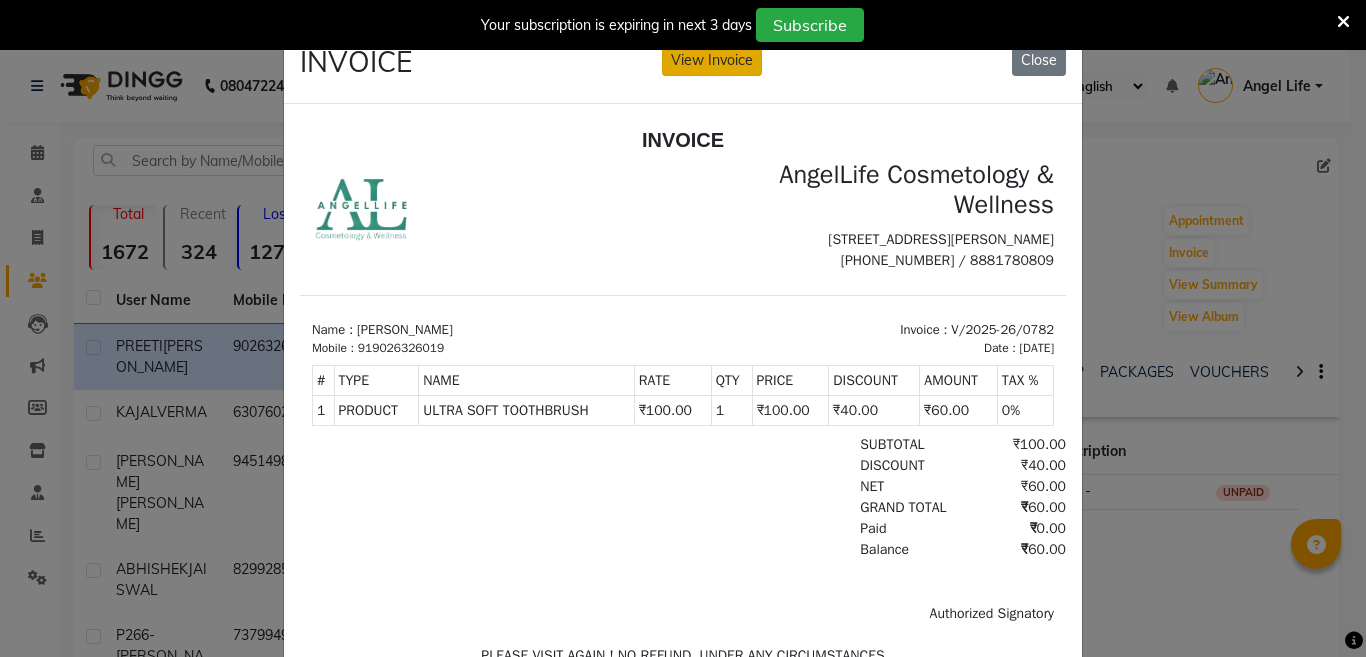 scroll, scrollTop: 0, scrollLeft: 0, axis: both 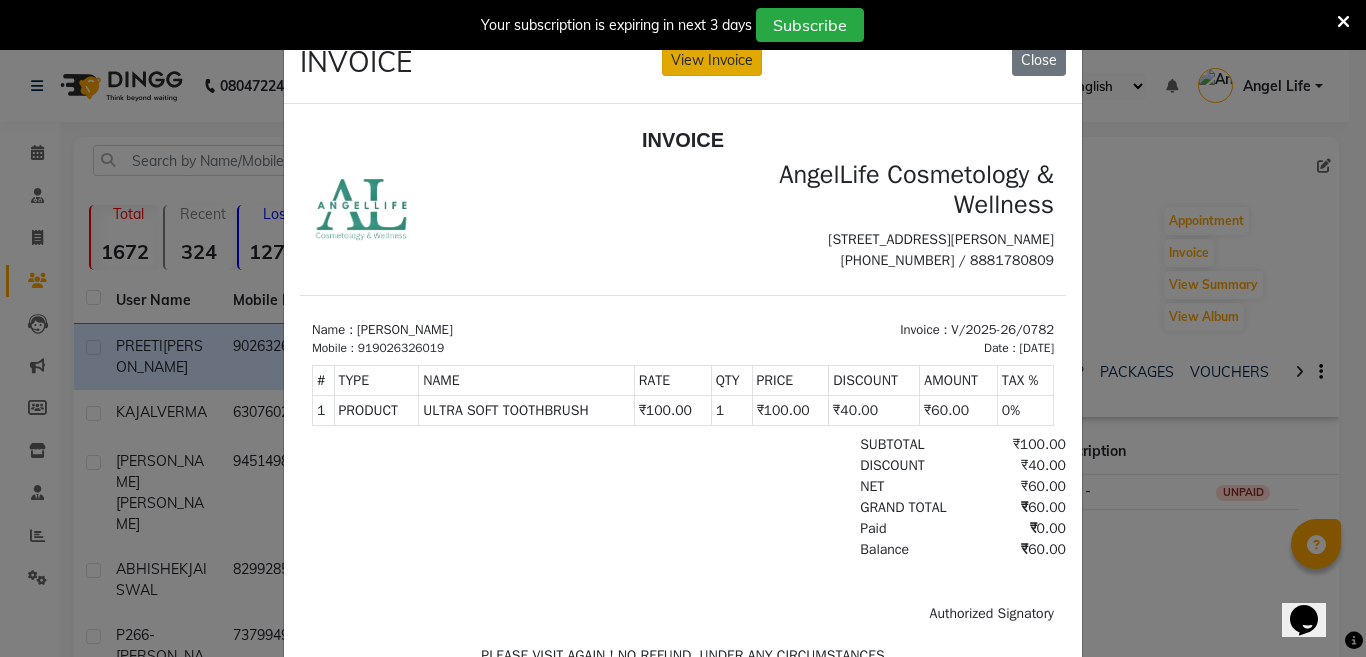 click on "View Invoice" 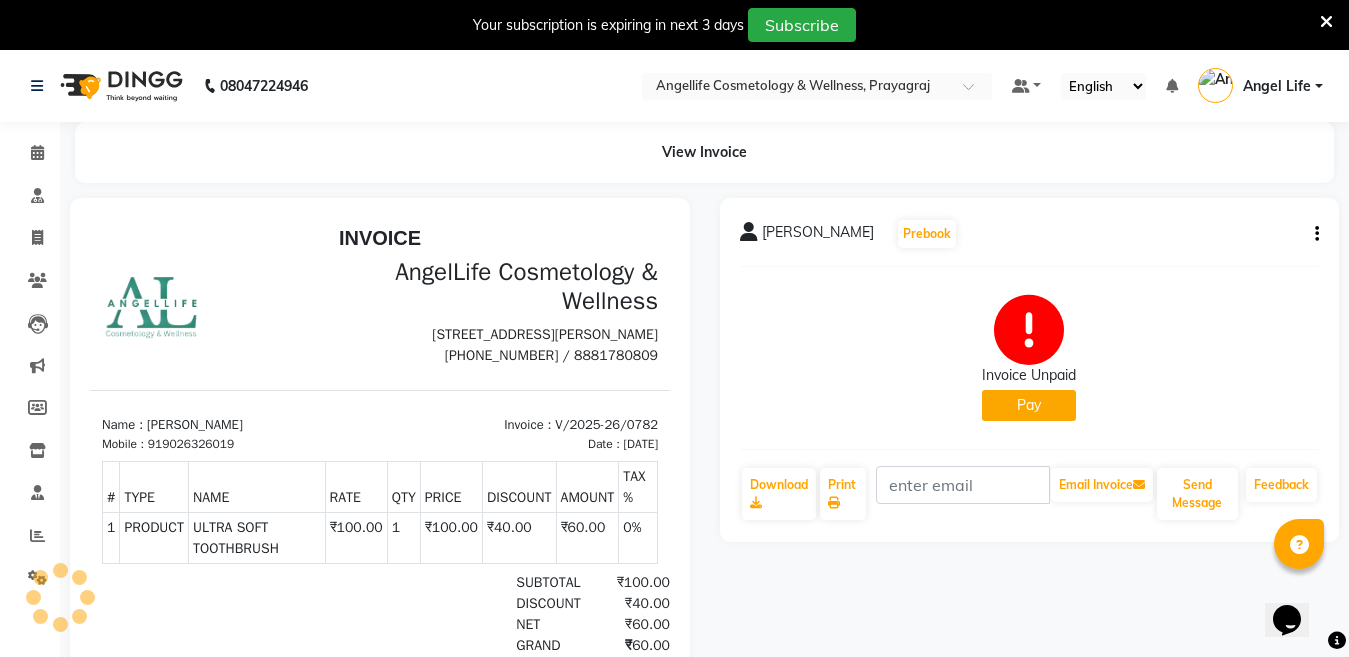 scroll, scrollTop: 0, scrollLeft: 0, axis: both 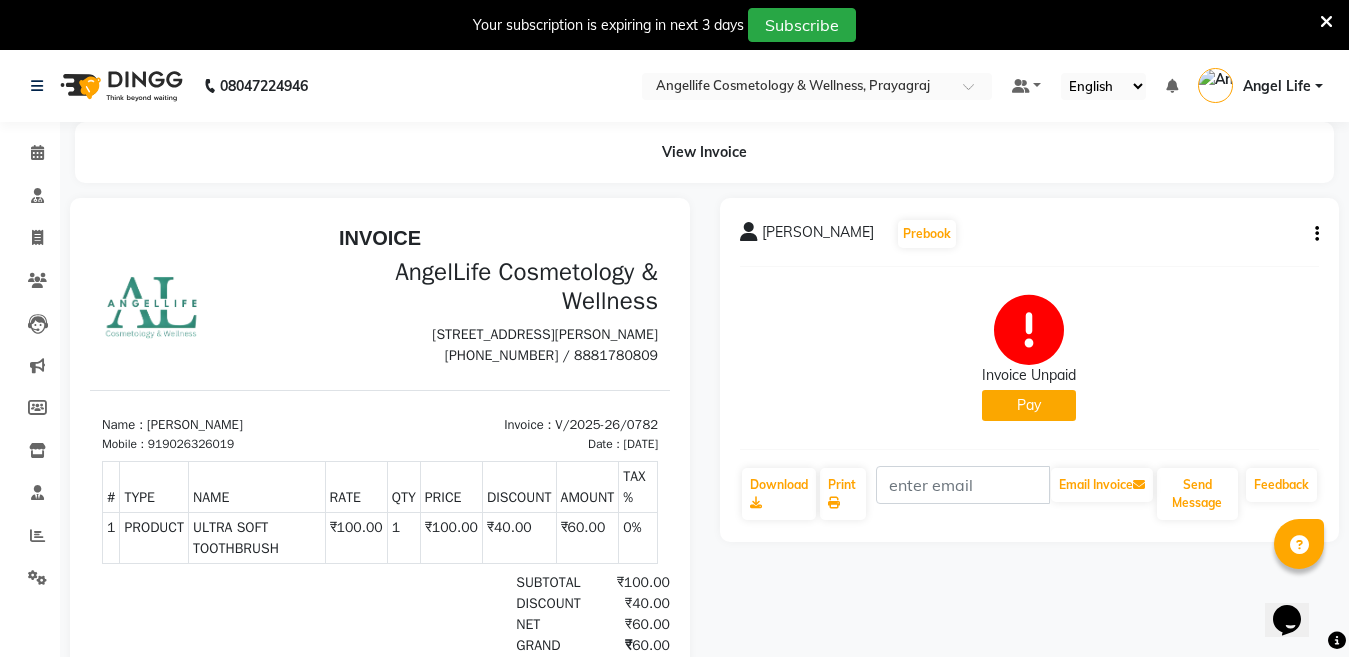 click on "Pay" 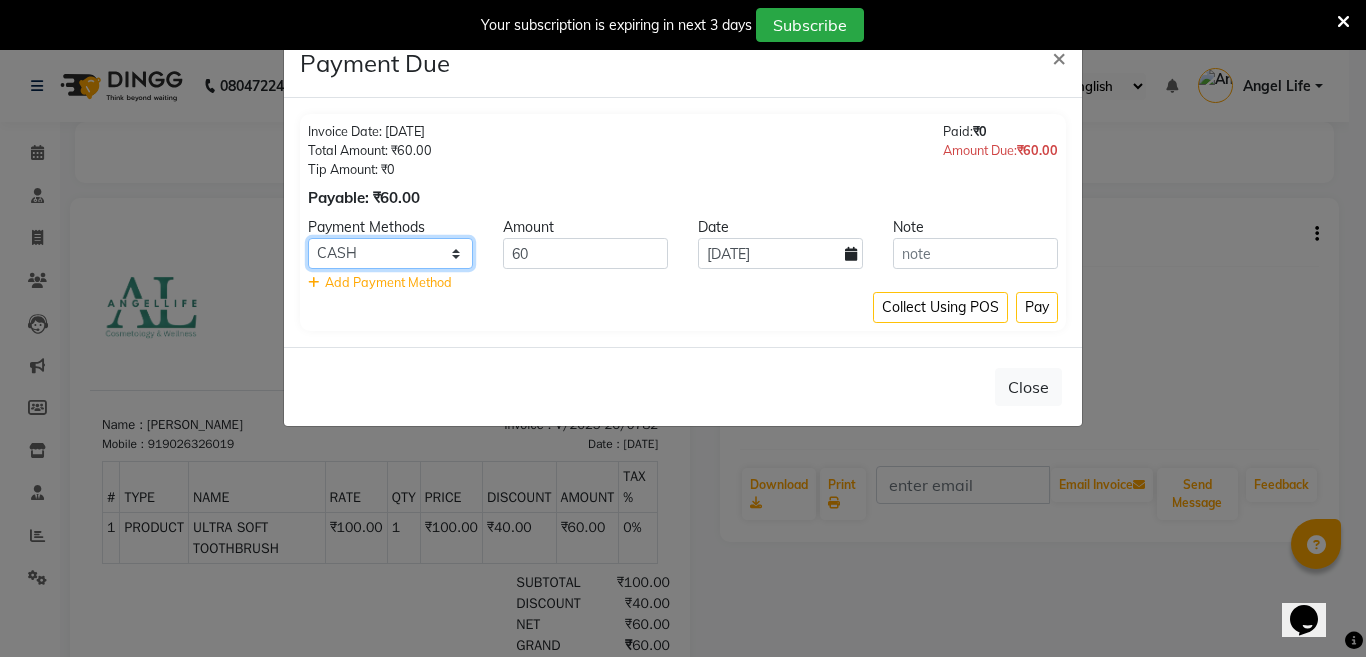 click on "CASH CARD ONLINE CUSTOM GPay PayTM PhonePe UPI NearBuy Loan BharatPay Cheque MosamBee MI Voucher Bank Family Visa Card Master Card BharatPay Card UPI BharatPay Other Cards Juice by MCB MyT Money MariDeal DefiDeal Deal.mu THD TCL CEdge Card M UPI M UPI Axis UPI Union Card (Indian Bank) Card (DL Bank) RS BTC Wellnessta Razorpay Complimentary Nift Spa Finder Spa Week Venmo BFL LoanTap SaveIN GMoney ATH Movil On Account Chamber Gift Card Trade Comp Donation Card on File Envision BRAC Card City Card bKash Credit Card Debit Card Shoutlo LUZO Jazz Cash AmEx Discover Tabby Online W Room Charge Room Charge USD Room Charge Euro Room Charge EGP Room Charge GBP Bajaj Finserv Bad Debts Card: IDFC Card: IOB Coupon Gcash PayMaya Instamojo COnline UOnline SOnline SCard Paypal PPR PPV PPC PPN PPG PPE CAMP Benefit ATH Movil Dittor App Rupay Diners iPrepaid iPackage District App Pine Labs Cash Payment Pnb Bank GPay NT Cash Lash GPay Lash Cash Nail GPay Nail Cash BANKTANSFER Dreamfolks BOB SBI Save-In Nail Card Lash Card" 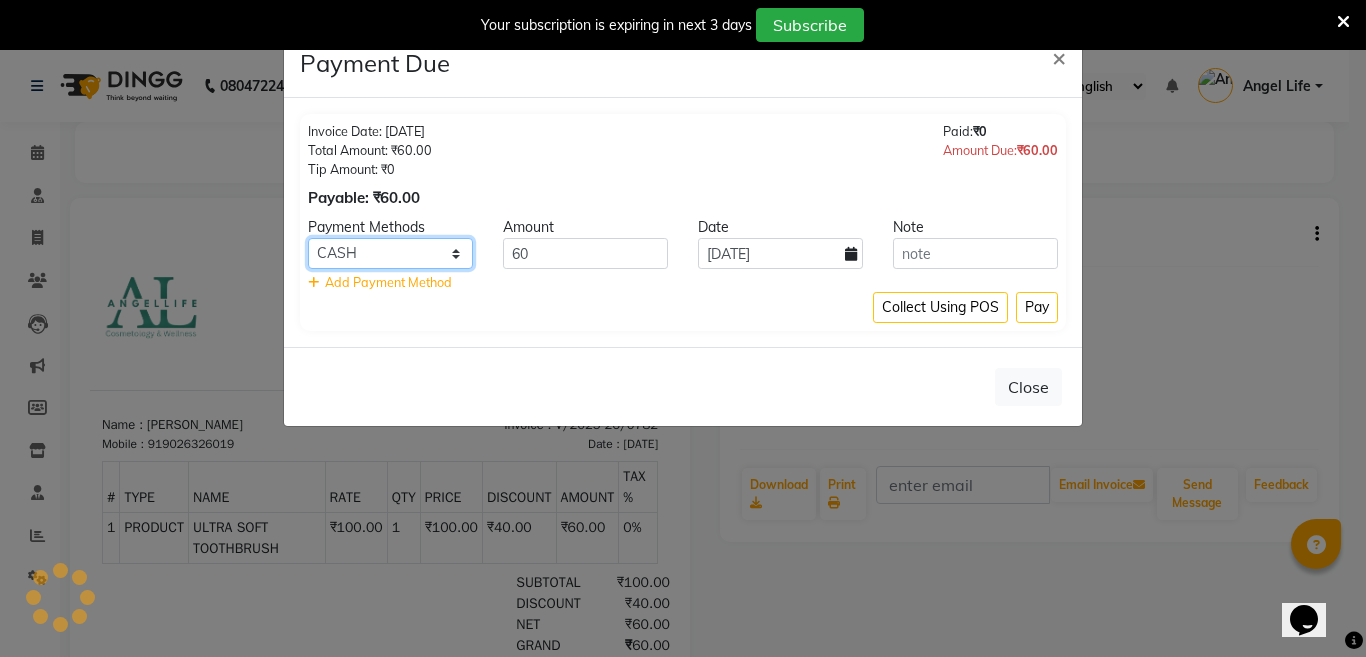 select on "8" 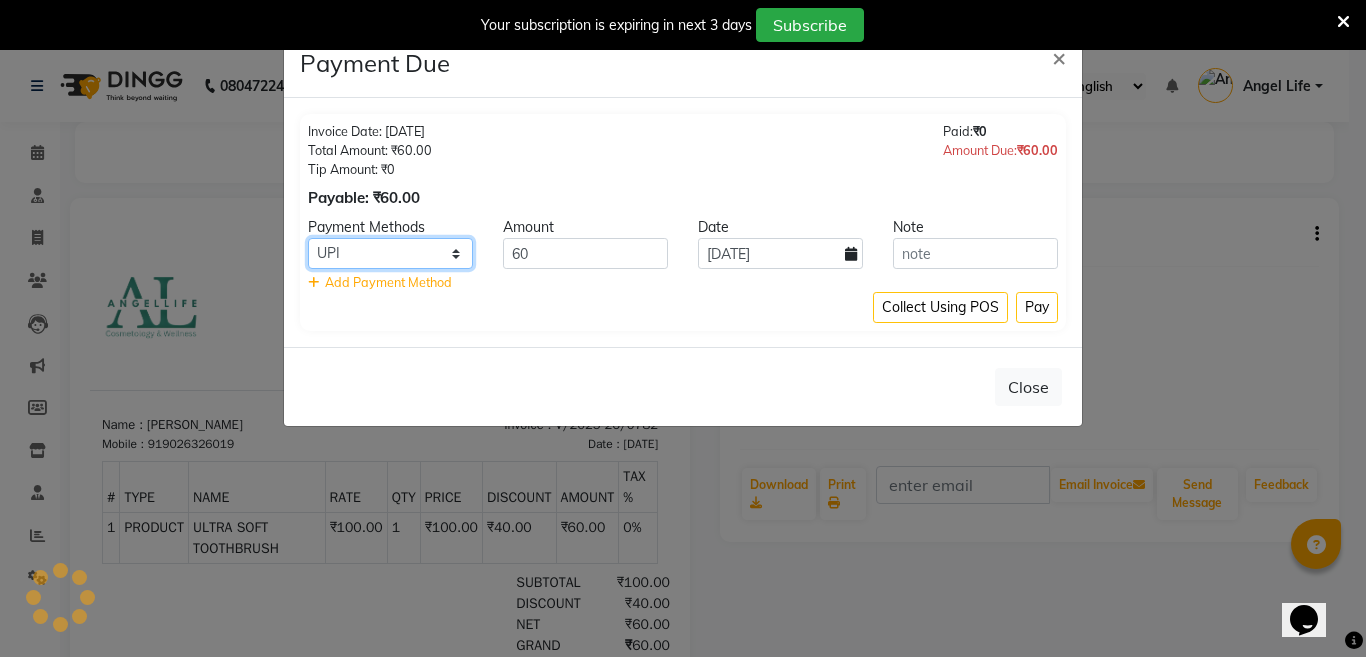 click on "CASH CARD ONLINE CUSTOM GPay PayTM PhonePe UPI NearBuy Loan BharatPay Cheque MosamBee MI Voucher Bank Family Visa Card Master Card BharatPay Card UPI BharatPay Other Cards Juice by MCB MyT Money MariDeal DefiDeal Deal.mu THD TCL CEdge Card M UPI M UPI Axis UPI Union Card (Indian Bank) Card (DL Bank) RS BTC Wellnessta Razorpay Complimentary Nift Spa Finder Spa Week Venmo BFL LoanTap SaveIN GMoney ATH Movil On Account Chamber Gift Card Trade Comp Donation Card on File Envision BRAC Card City Card bKash Credit Card Debit Card Shoutlo LUZO Jazz Cash AmEx Discover Tabby Online W Room Charge Room Charge USD Room Charge Euro Room Charge EGP Room Charge GBP Bajaj Finserv Bad Debts Card: IDFC Card: IOB Coupon Gcash PayMaya Instamojo COnline UOnline SOnline SCard Paypal PPR PPV PPC PPN PPG PPE CAMP Benefit ATH Movil Dittor App Rupay Diners iPrepaid iPackage District App Pine Labs Cash Payment Pnb Bank GPay NT Cash Lash GPay Lash Cash Nail GPay Nail Cash BANKTANSFER Dreamfolks BOB SBI Save-In Nail Card Lash Card" 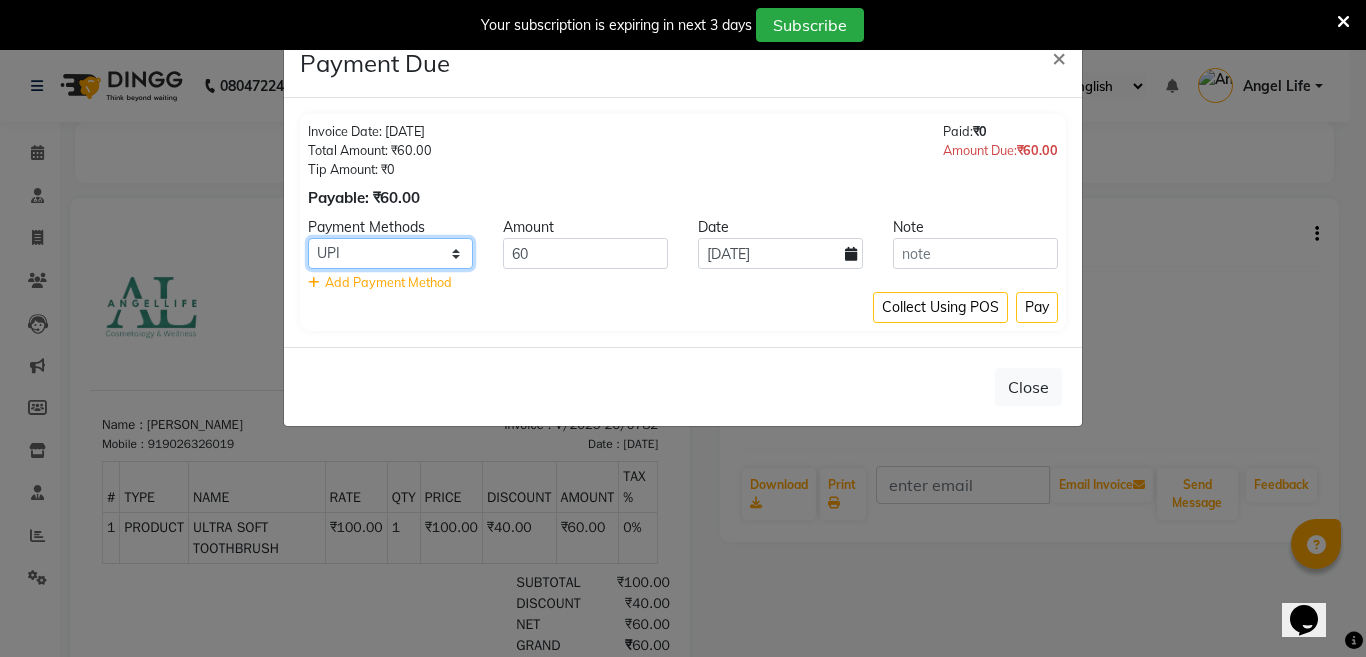 click on "CASH CARD ONLINE CUSTOM GPay PayTM PhonePe UPI NearBuy Loan BharatPay Cheque MosamBee MI Voucher Bank Family Visa Card Master Card BharatPay Card UPI BharatPay Other Cards Juice by MCB MyT Money MariDeal DefiDeal Deal.mu THD TCL CEdge Card M UPI M UPI Axis UPI Union Card (Indian Bank) Card (DL Bank) RS BTC Wellnessta Razorpay Complimentary Nift Spa Finder Spa Week Venmo BFL LoanTap SaveIN GMoney ATH Movil On Account Chamber Gift Card Trade Comp Donation Card on File Envision BRAC Card City Card bKash Credit Card Debit Card Shoutlo LUZO Jazz Cash AmEx Discover Tabby Online W Room Charge Room Charge USD Room Charge Euro Room Charge EGP Room Charge GBP Bajaj Finserv Bad Debts Card: IDFC Card: IOB Coupon Gcash PayMaya Instamojo COnline UOnline SOnline SCard Paypal PPR PPV PPC PPN PPG PPE CAMP Benefit ATH Movil Dittor App Rupay Diners iPrepaid iPackage District App Pine Labs Cash Payment Pnb Bank GPay NT Cash Lash GPay Lash Cash Nail GPay Nail Cash BANKTANSFER Dreamfolks BOB SBI Save-In Nail Card Lash Card" 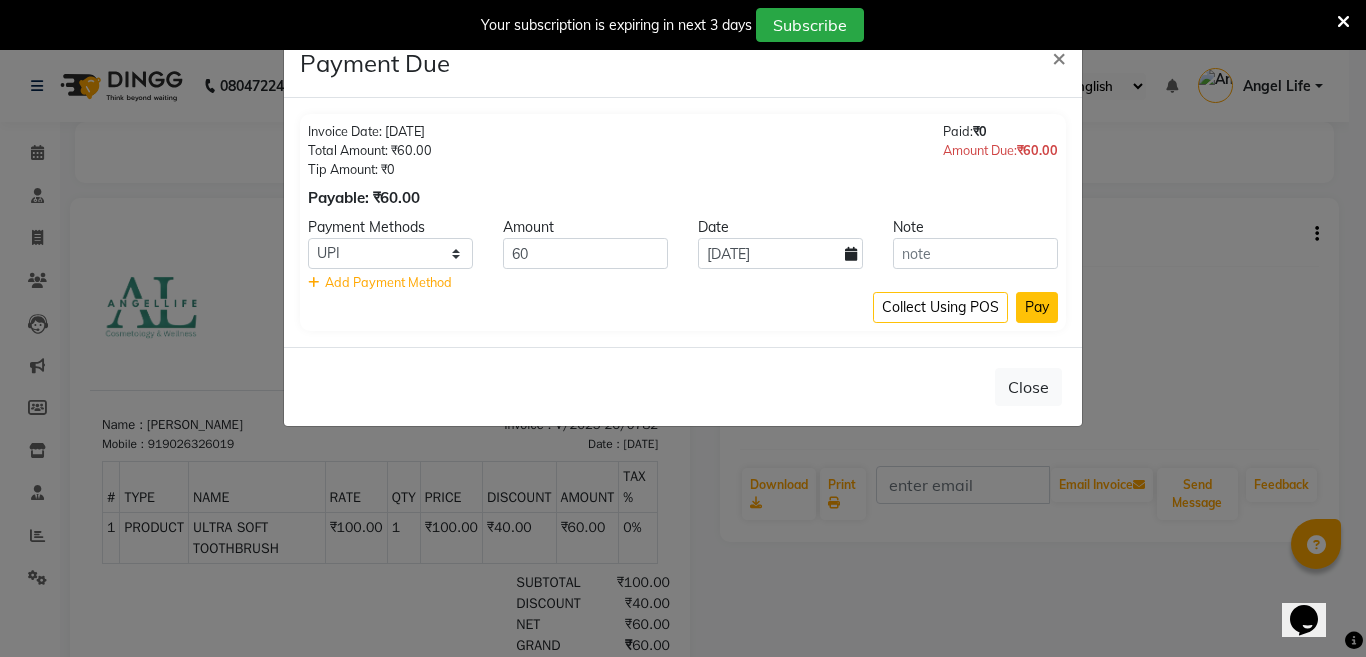 click on "Pay" 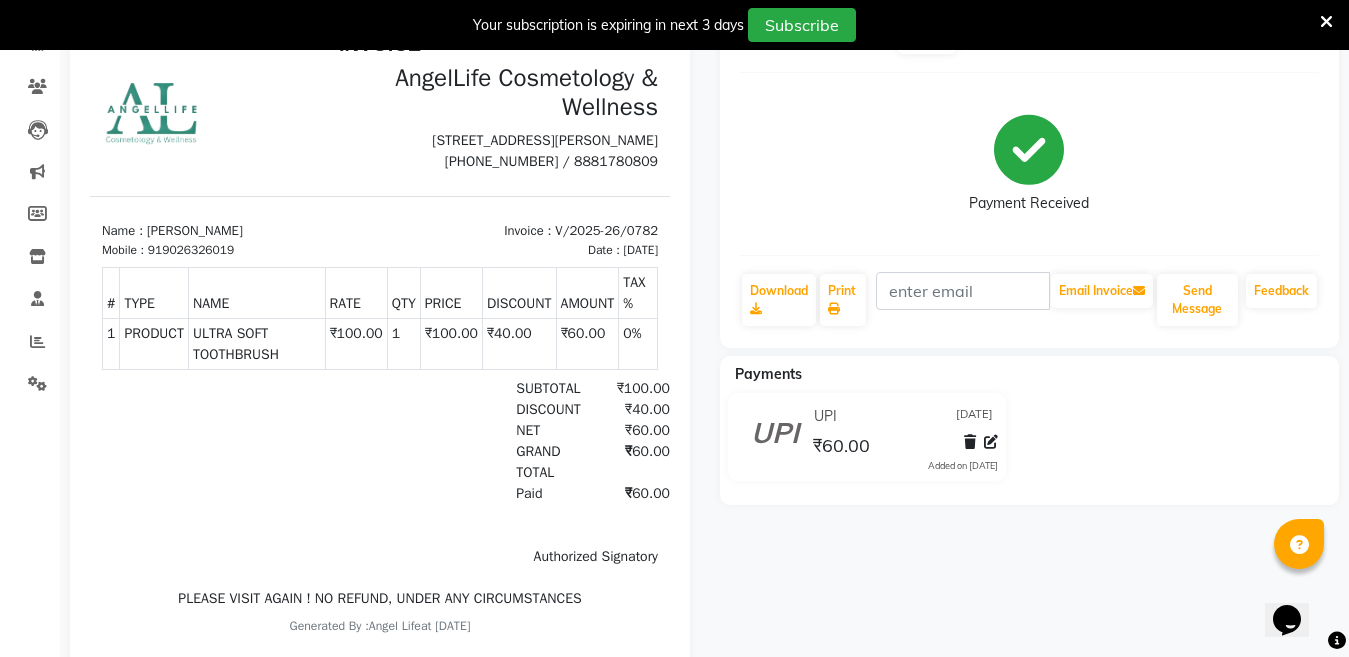 scroll, scrollTop: 200, scrollLeft: 0, axis: vertical 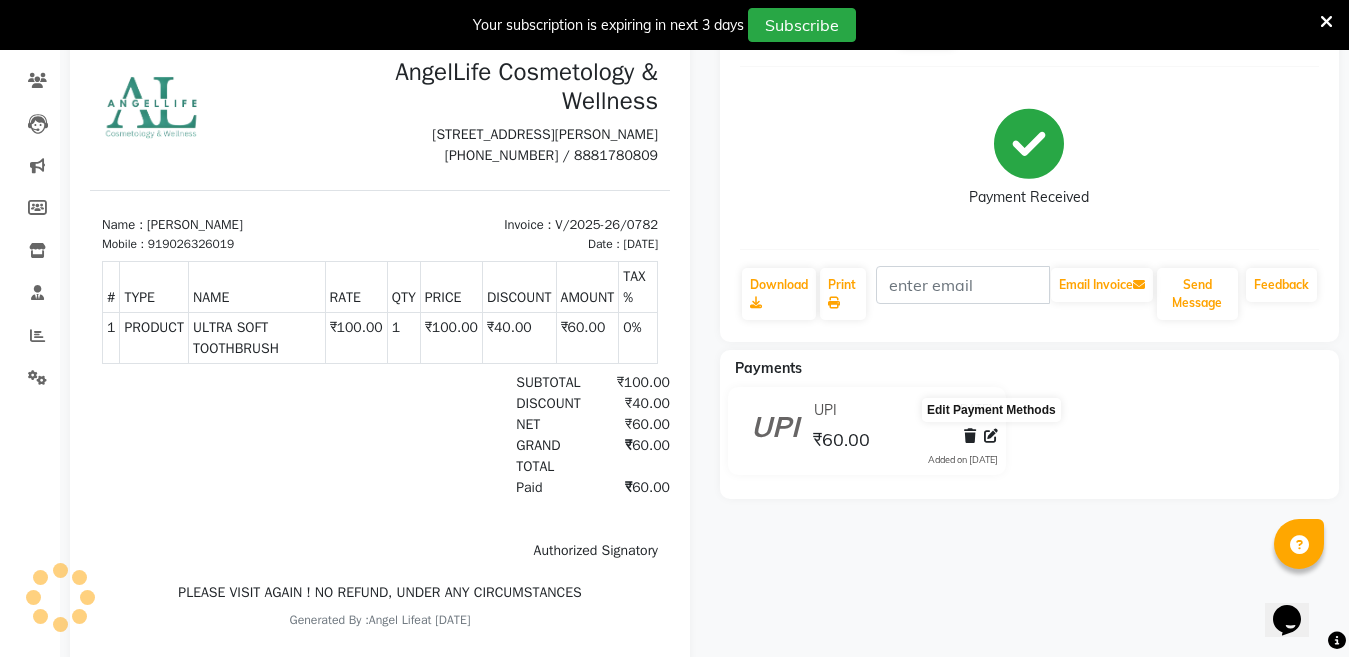 click 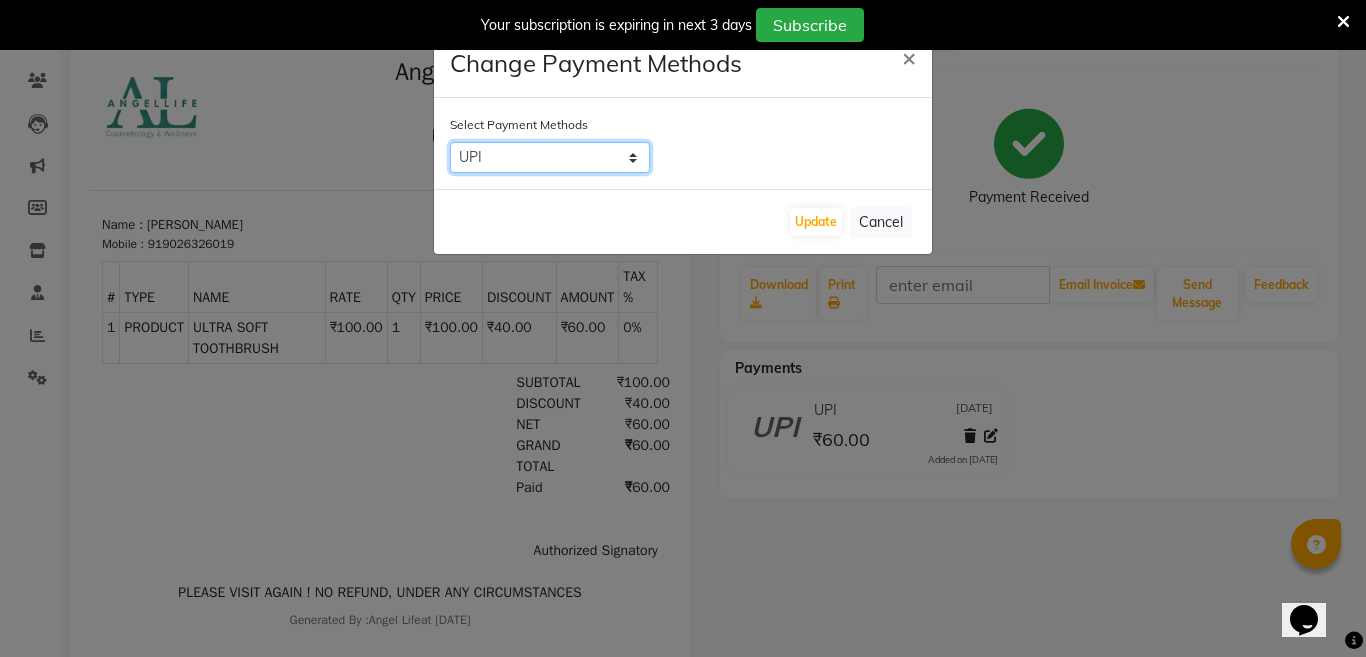 click on "CASH   CARD   ONLINE   CUSTOM   GPay   PayTM   PhonePe   UPI   NearBuy   Loan   BharatPay   Cheque   MosamBee   MI Voucher   Bank   Family   Visa Card   Master Card   BharatPay Card   UPI BharatPay   Other Cards   Juice by MCB   MyT Money   MariDeal   DefiDeal   Deal.mu   THD   TCL   CEdge   Card M   UPI M   UPI Axis   UPI Union   Card (Indian Bank)   Card (DL Bank)   RS   BTC   Wellnessta   Razorpay   Complimentary   Nift   Spa Finder   Spa Week   Venmo   BFL   LoanTap   SaveIN   GMoney   ATH Movil   On Account   Chamber Gift Card   Trade   Comp   Donation   Card on File   Envision   BRAC Card   City Card   bKash   Credit Card   Debit Card   Shoutlo   LUZO   Jazz Cash   AmEx   Discover   Tabby   Online W   Room Charge   Room Charge USD   Room Charge Euro   Room Charge EGP   Room Charge GBP   Bajaj Finserv   Bad Debts   Card: IDFC   Card: IOB   Coupon   Gcash   PayMaya   Instamojo   COnline   UOnline   SOnline   SCard   Paypal   PPR   PPV   PPC   PPN   PPG   PPE   CAMP   Benefit   ATH Movil   Dittor App" 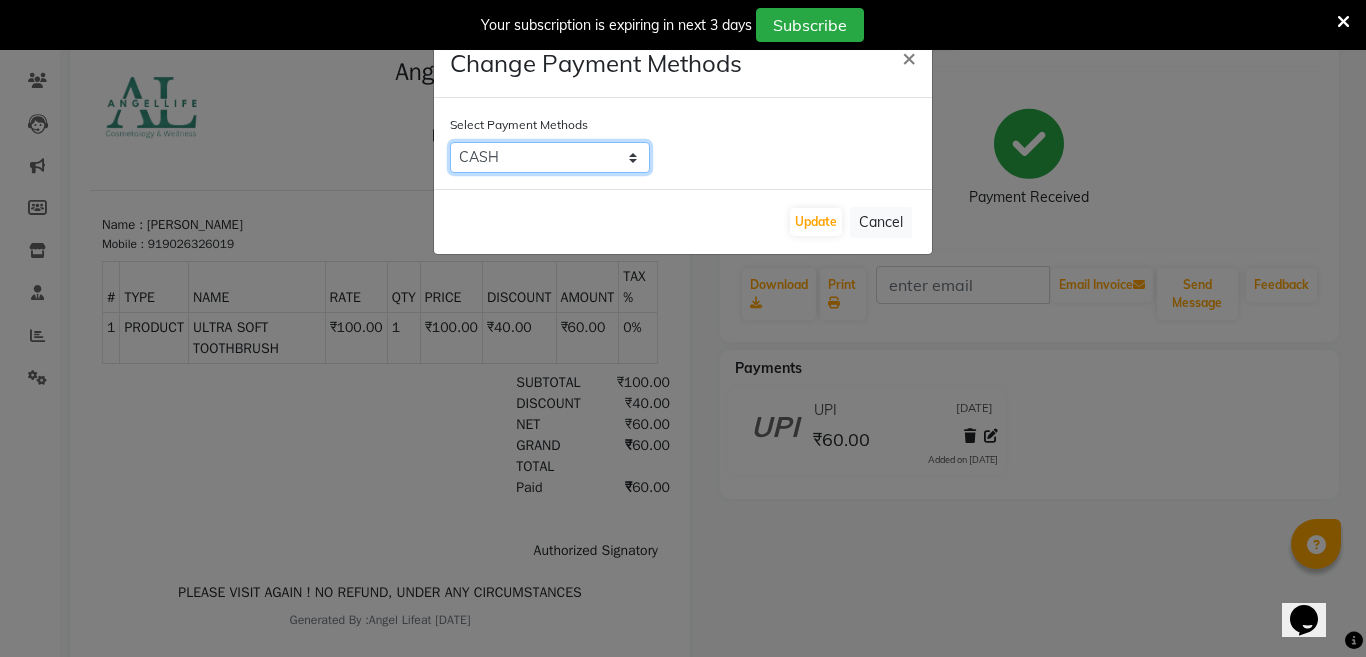 click on "CASH   CARD   ONLINE   CUSTOM   GPay   PayTM   PhonePe   UPI   NearBuy   Loan   BharatPay   Cheque   MosamBee   MI Voucher   Bank   Family   Visa Card   Master Card   BharatPay Card   UPI BharatPay   Other Cards   Juice by MCB   MyT Money   MariDeal   DefiDeal   Deal.mu   THD   TCL   CEdge   Card M   UPI M   UPI Axis   UPI Union   Card (Indian Bank)   Card (DL Bank)   RS   BTC   Wellnessta   Razorpay   Complimentary   Nift   Spa Finder   Spa Week   Venmo   BFL   LoanTap   SaveIN   GMoney   ATH Movil   On Account   Chamber Gift Card   Trade   Comp   Donation   Card on File   Envision   BRAC Card   City Card   bKash   Credit Card   Debit Card   Shoutlo   LUZO   Jazz Cash   AmEx   Discover   Tabby   Online W   Room Charge   Room Charge USD   Room Charge Euro   Room Charge EGP   Room Charge GBP   Bajaj Finserv   Bad Debts   Card: IDFC   Card: IOB   Coupon   Gcash   PayMaya   Instamojo   COnline   UOnline   SOnline   SCard   Paypal   PPR   PPV   PPC   PPN   PPG   PPE   CAMP   Benefit   ATH Movil   Dittor App" 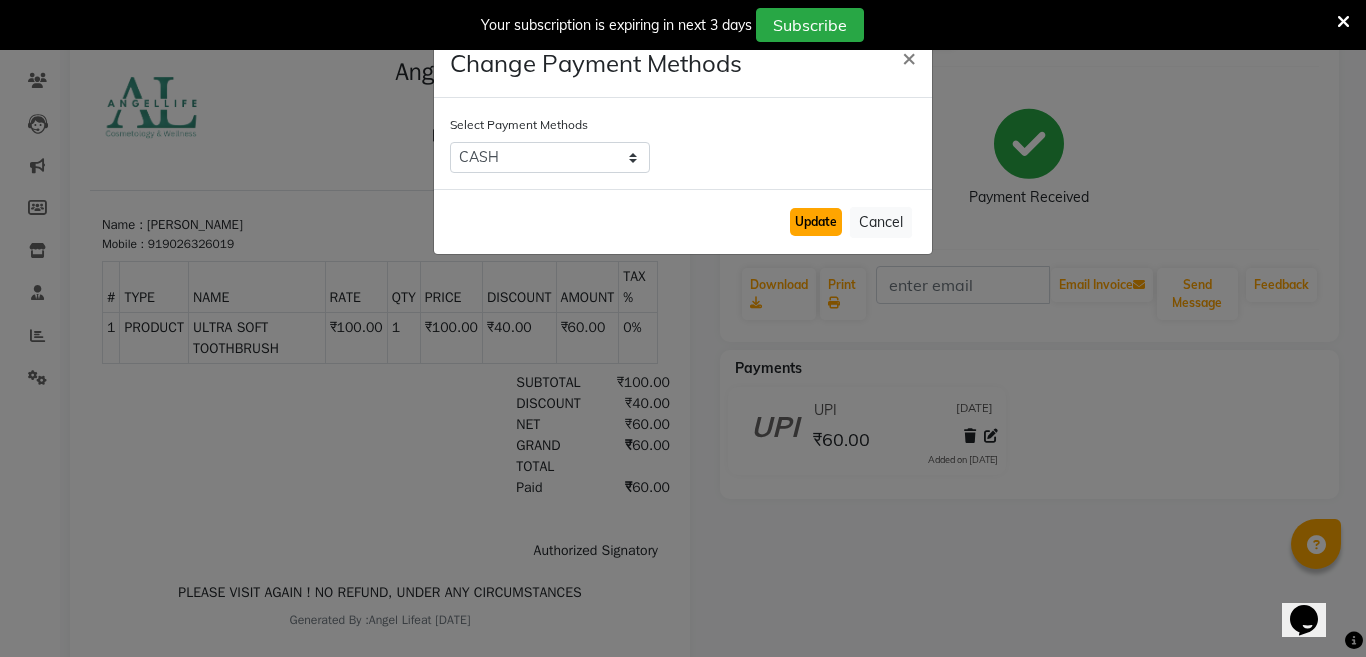 click on "Update" 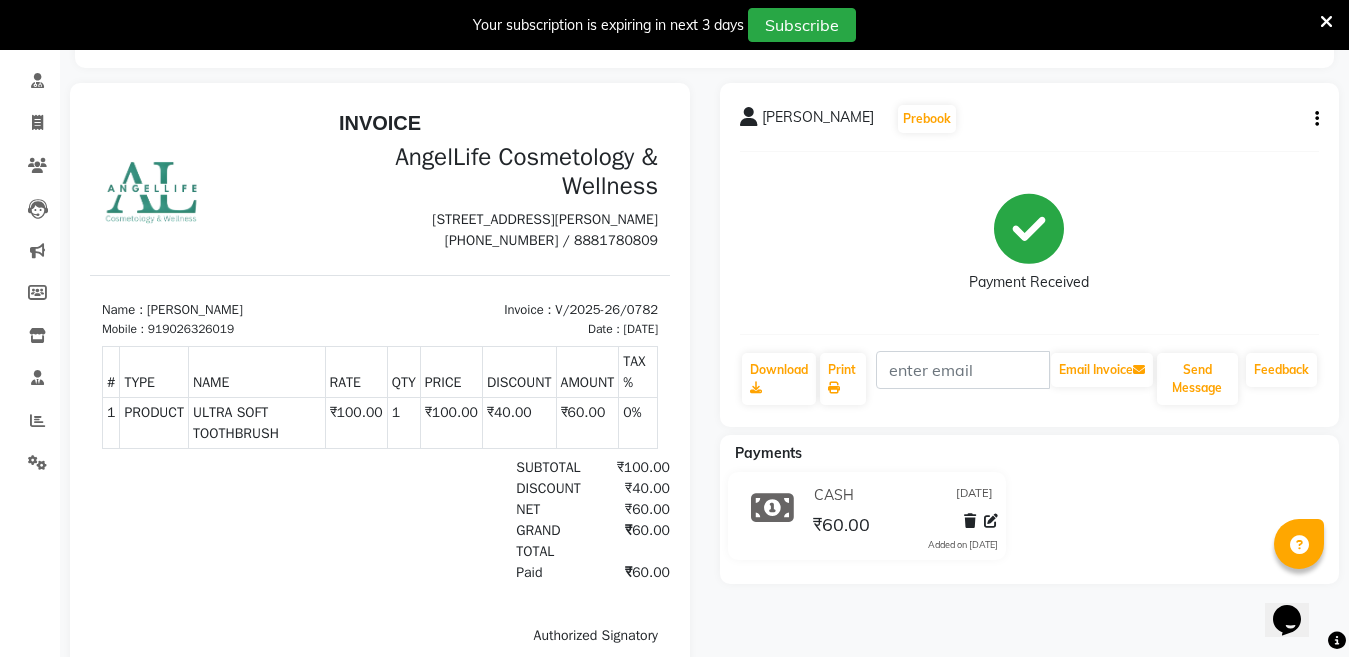 scroll, scrollTop: 0, scrollLeft: 0, axis: both 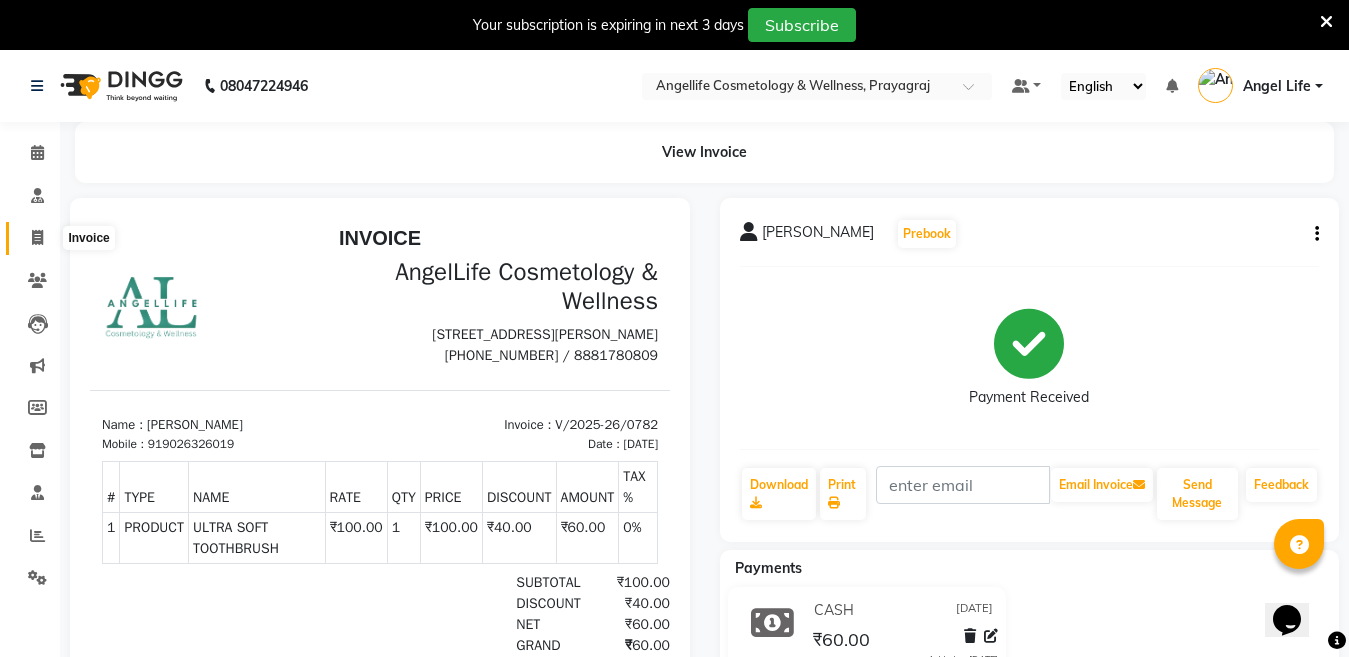 click 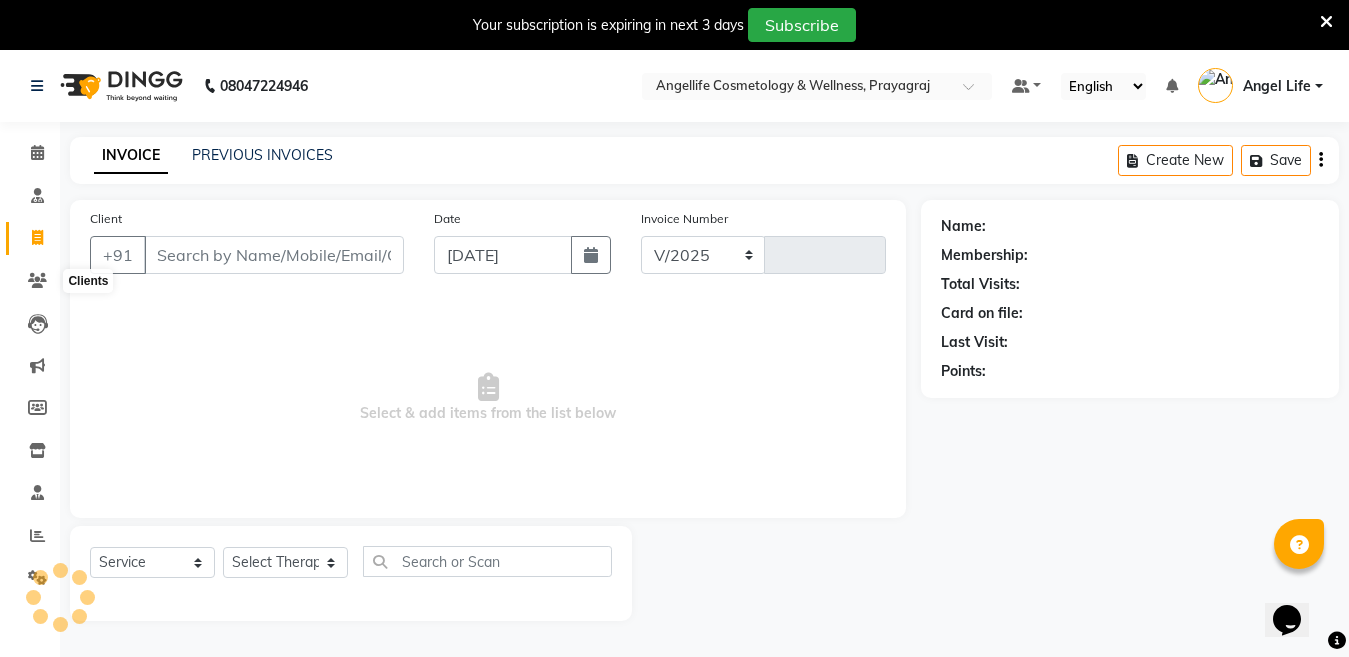 select on "4531" 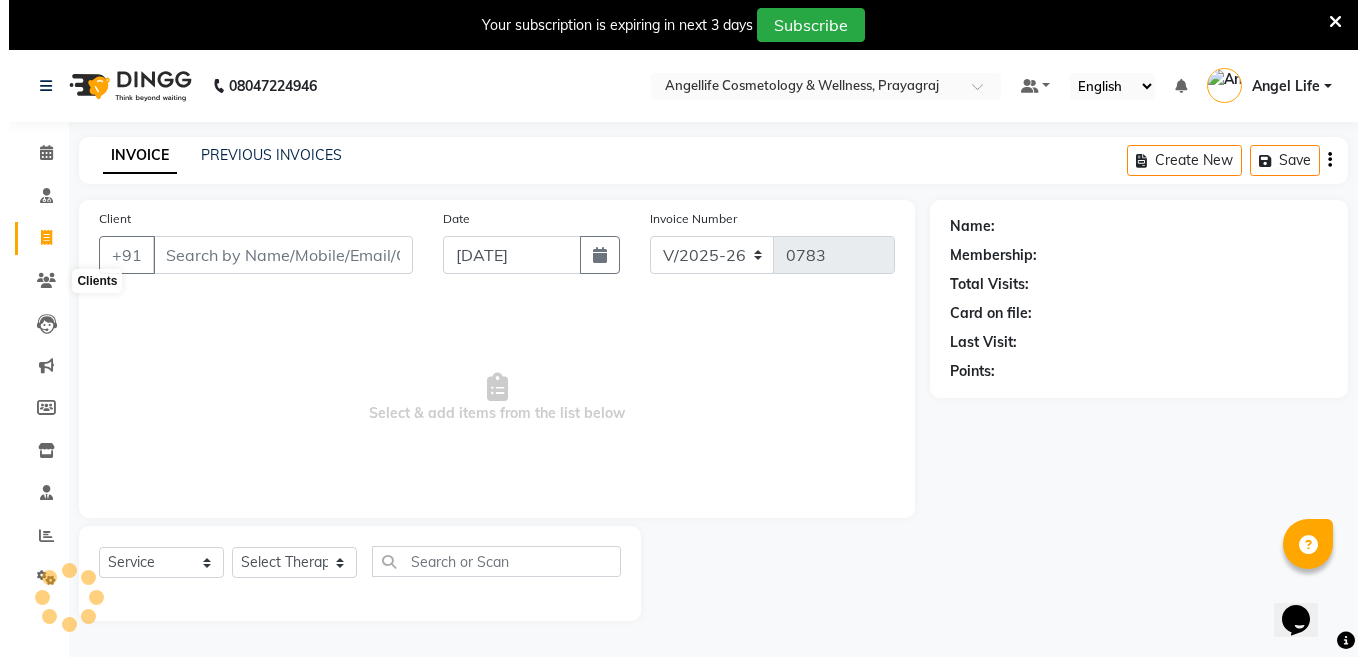 scroll, scrollTop: 50, scrollLeft: 0, axis: vertical 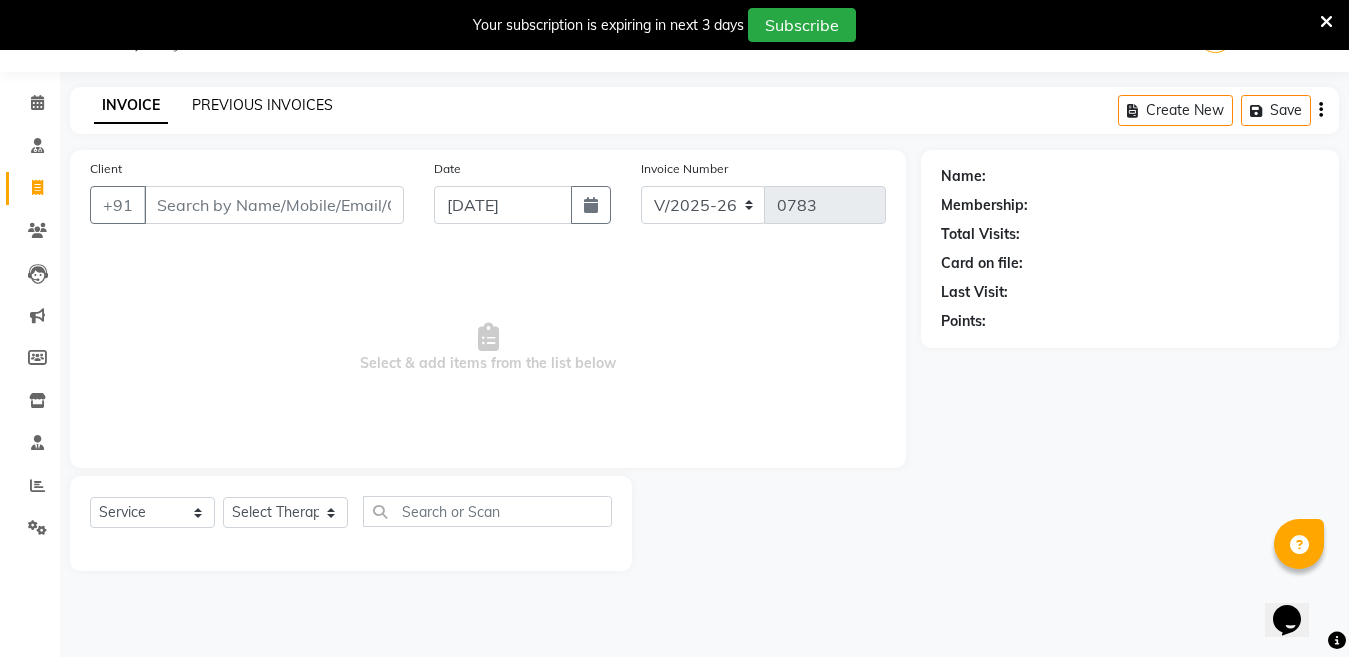 click on "PREVIOUS INVOICES" 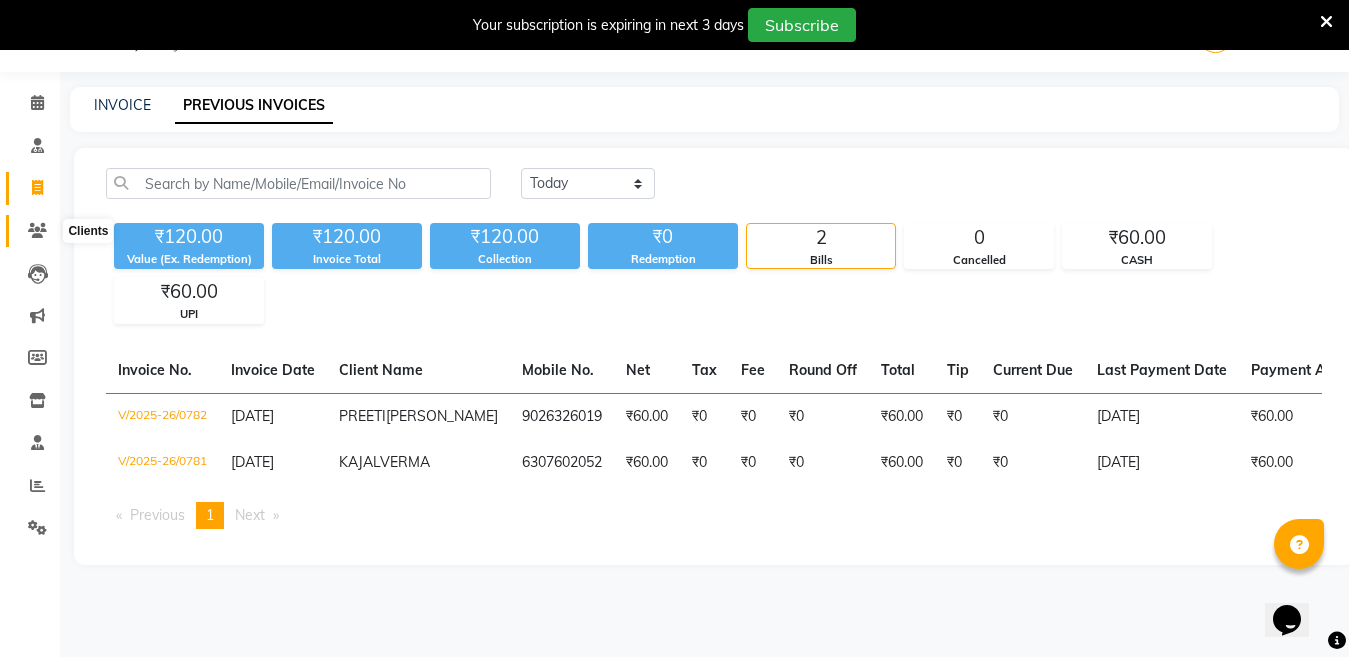 click 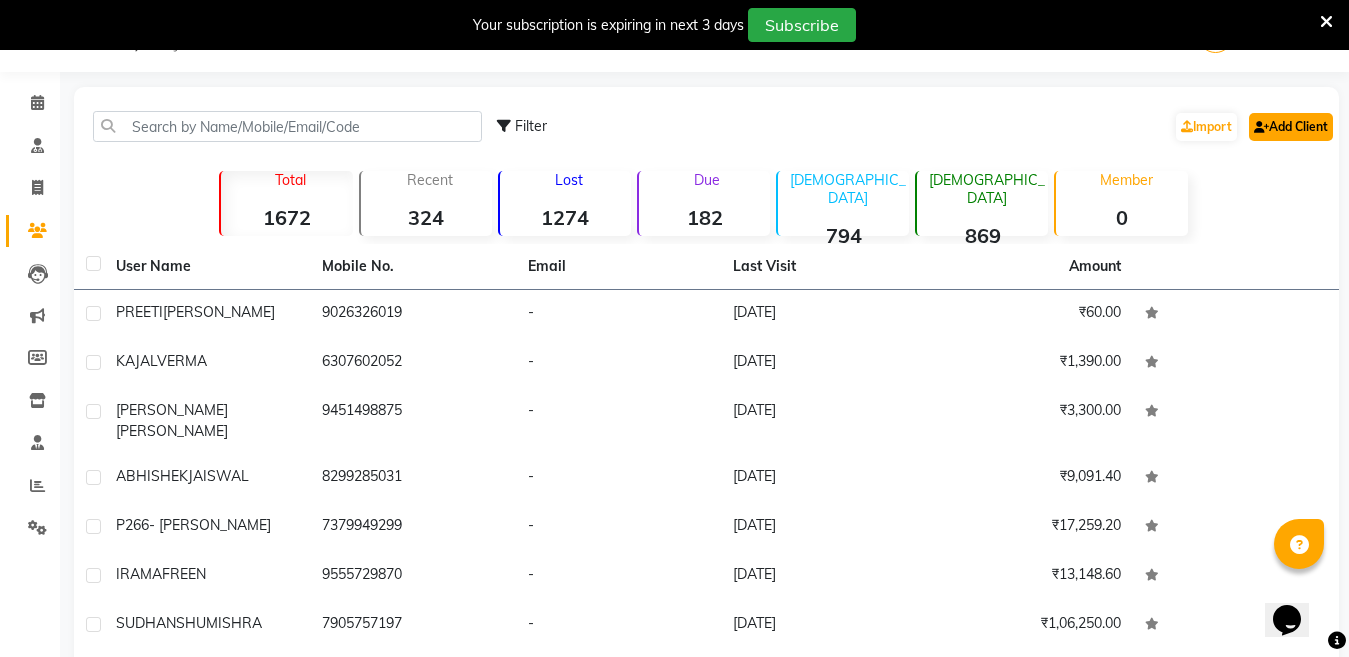 click on "Add Client" 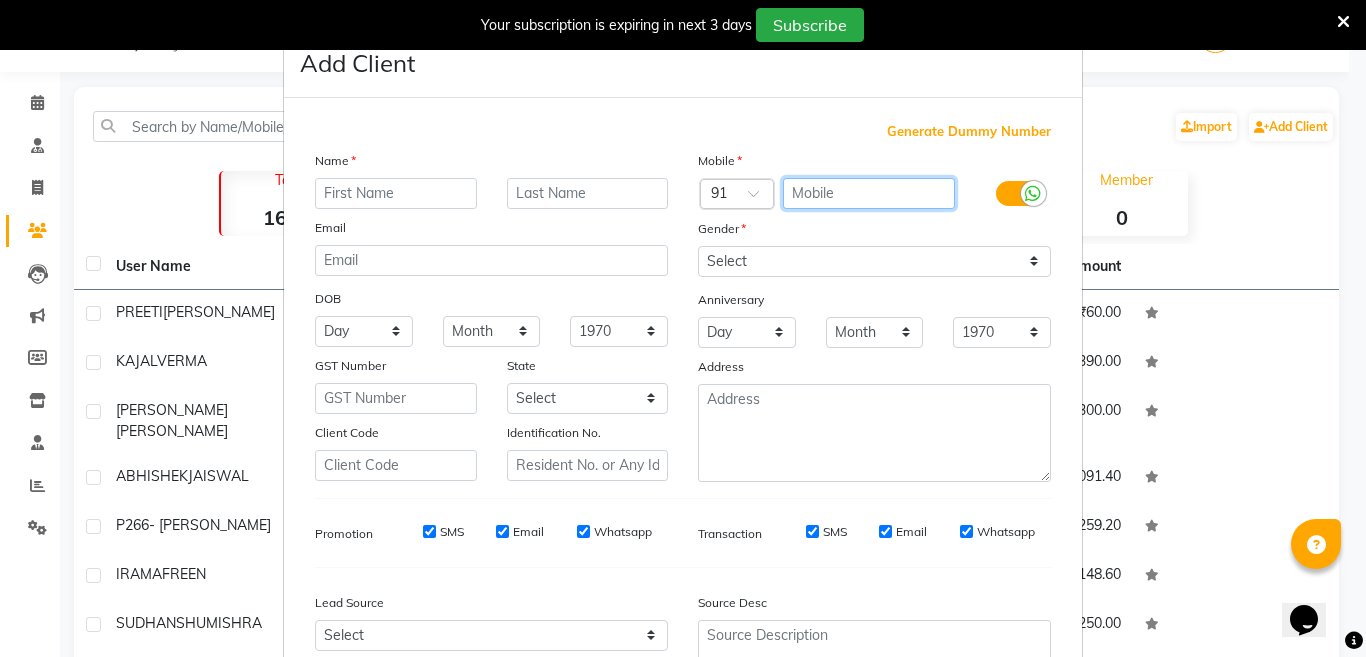 click at bounding box center [869, 193] 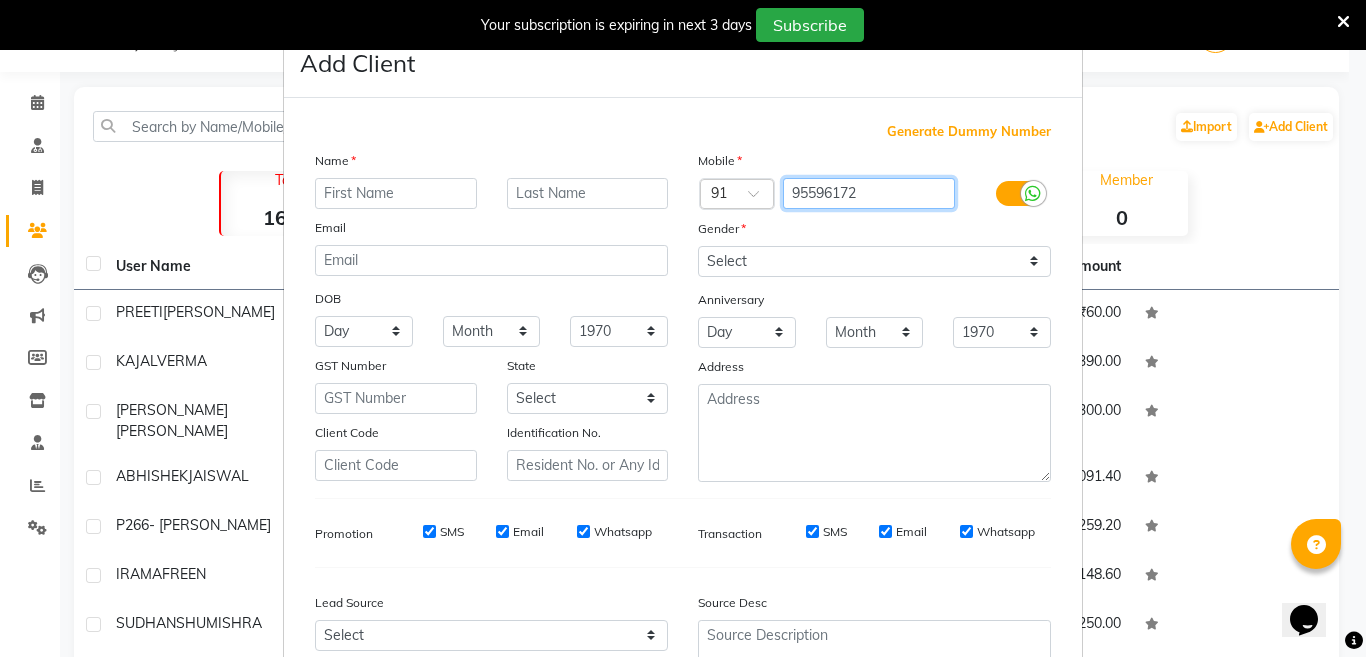 click on "95596172" at bounding box center [869, 193] 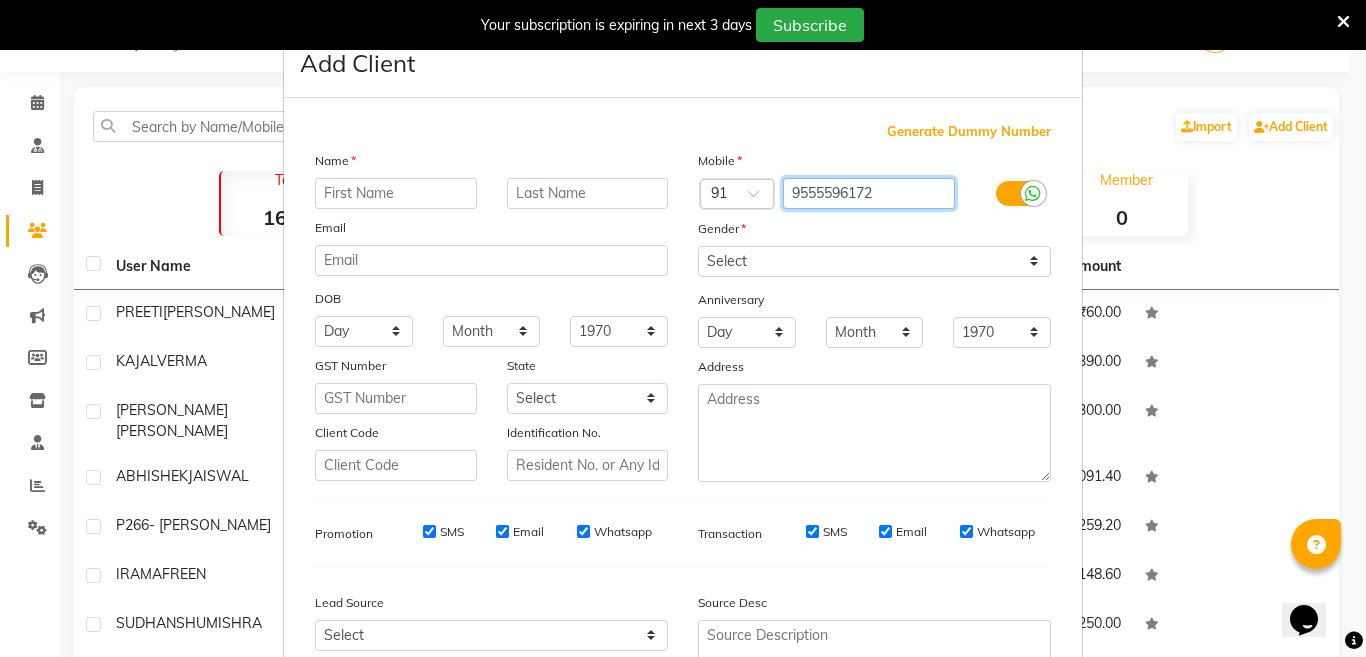 type on "9555596172" 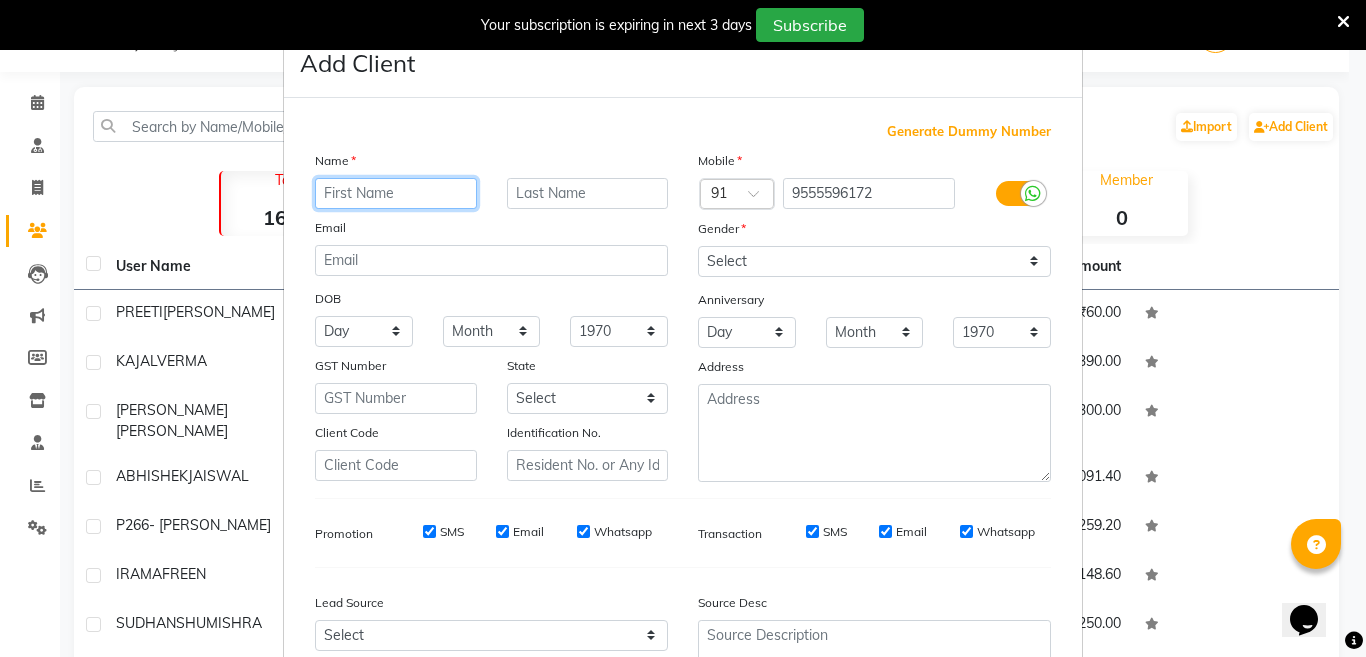 click at bounding box center [396, 193] 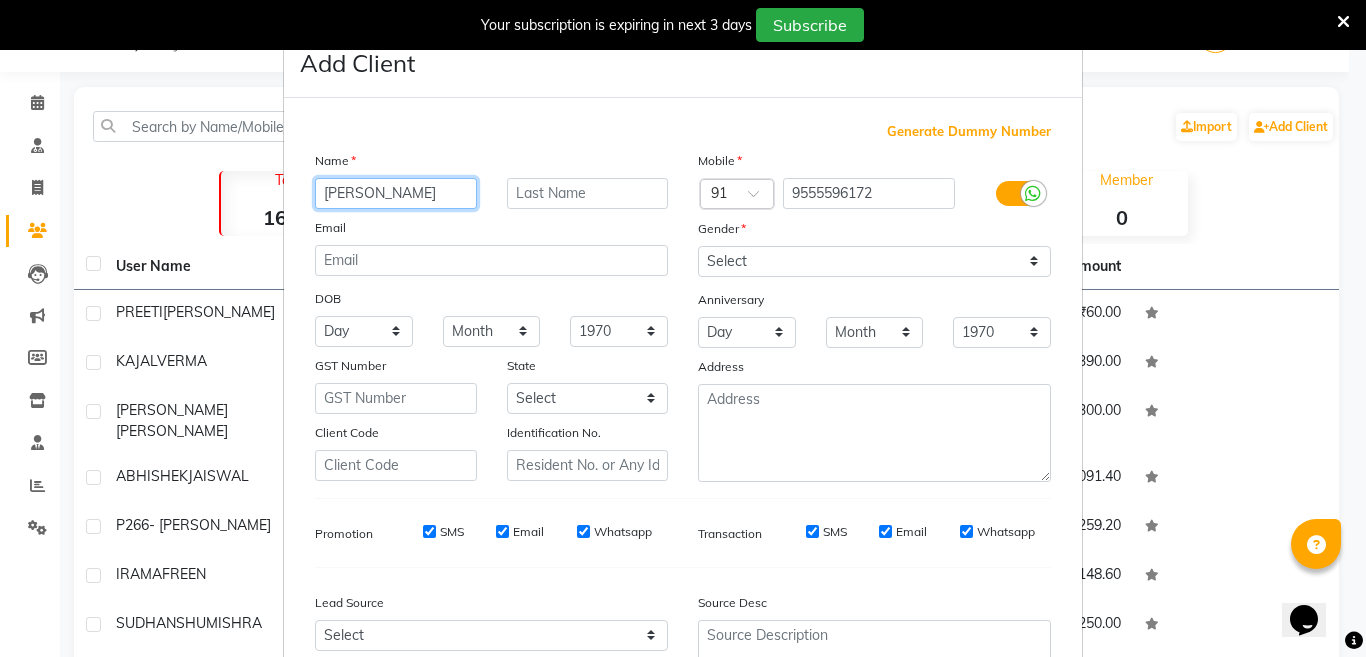 type on "TANISHTHA" 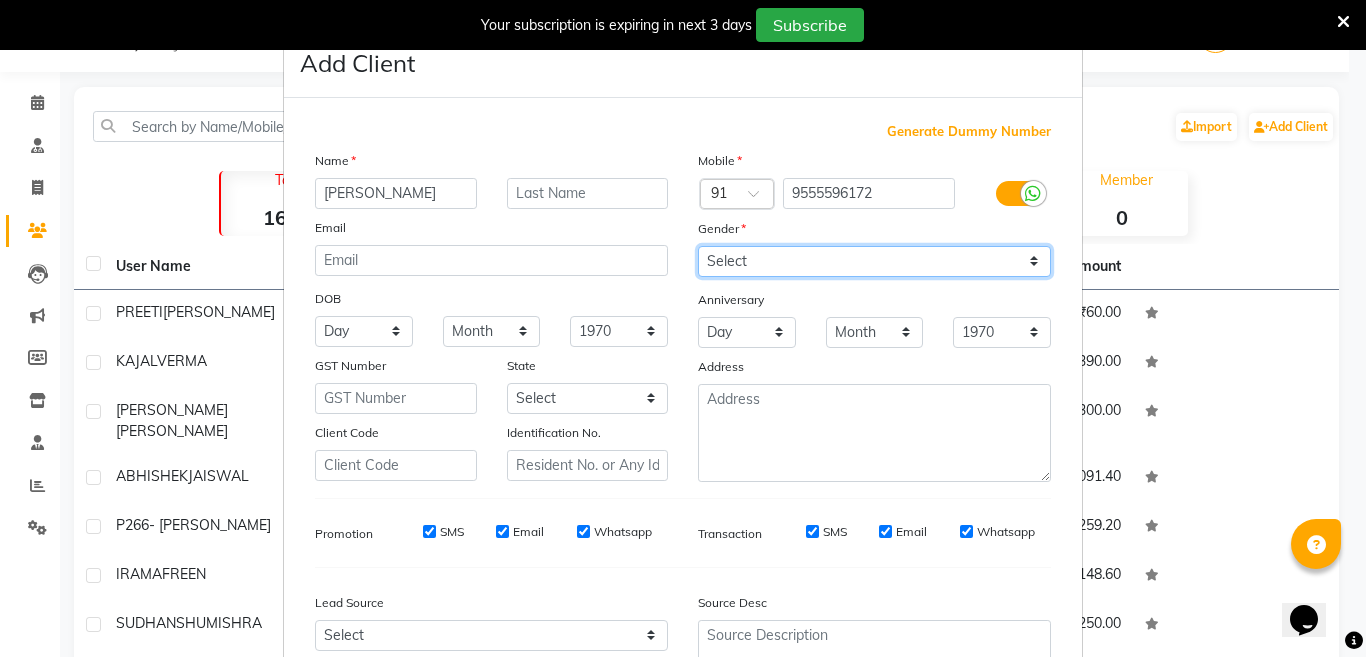 click on "Select Male Female Other Prefer Not To Say" at bounding box center (874, 261) 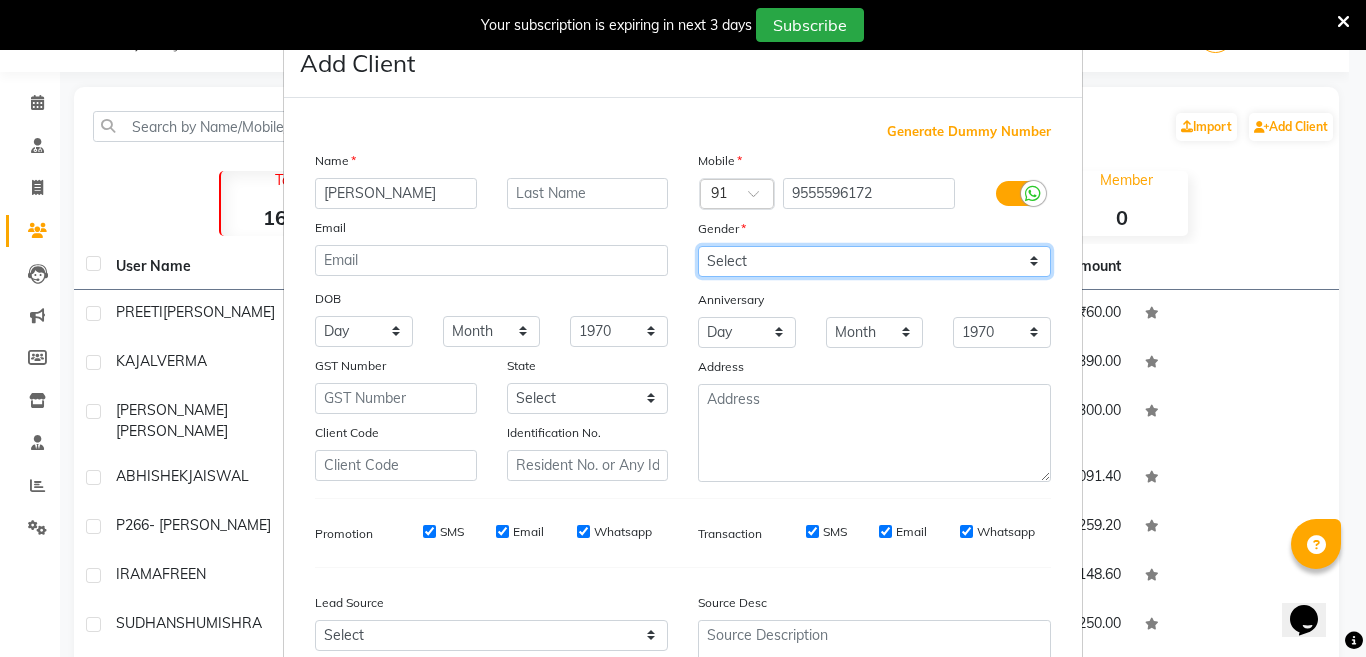 select on "female" 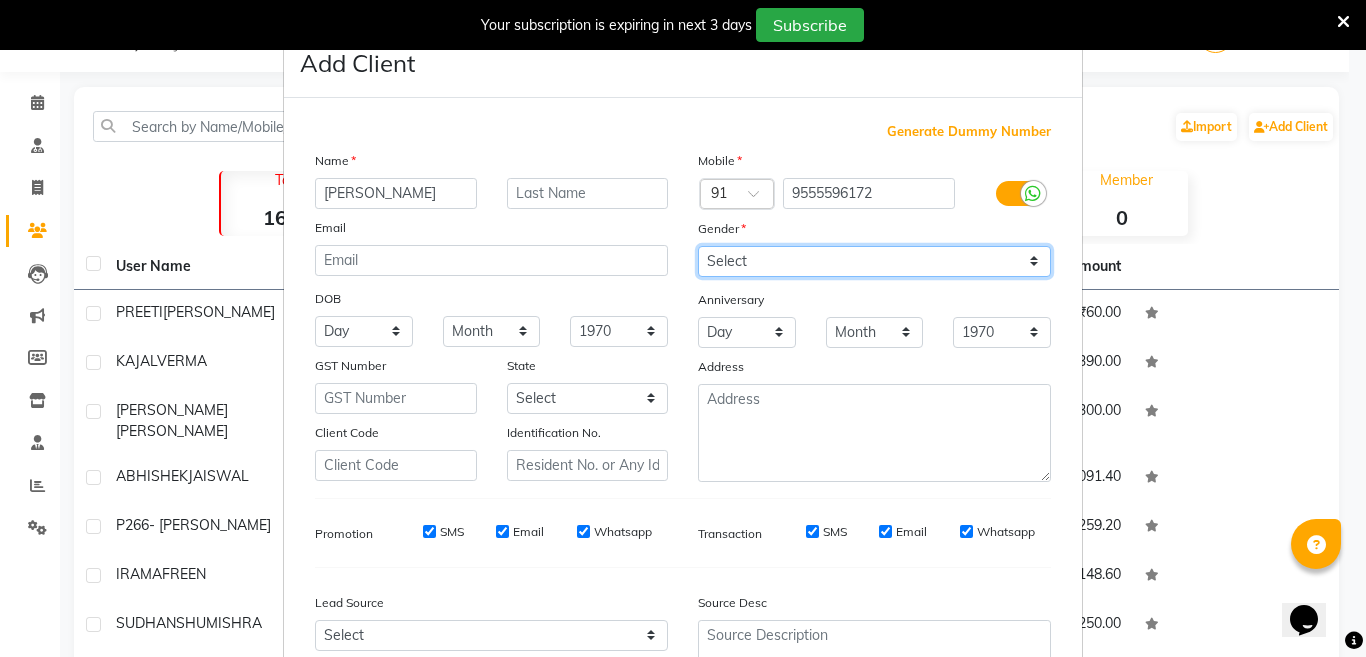 click on "Select Male Female Other Prefer Not To Say" at bounding box center [874, 261] 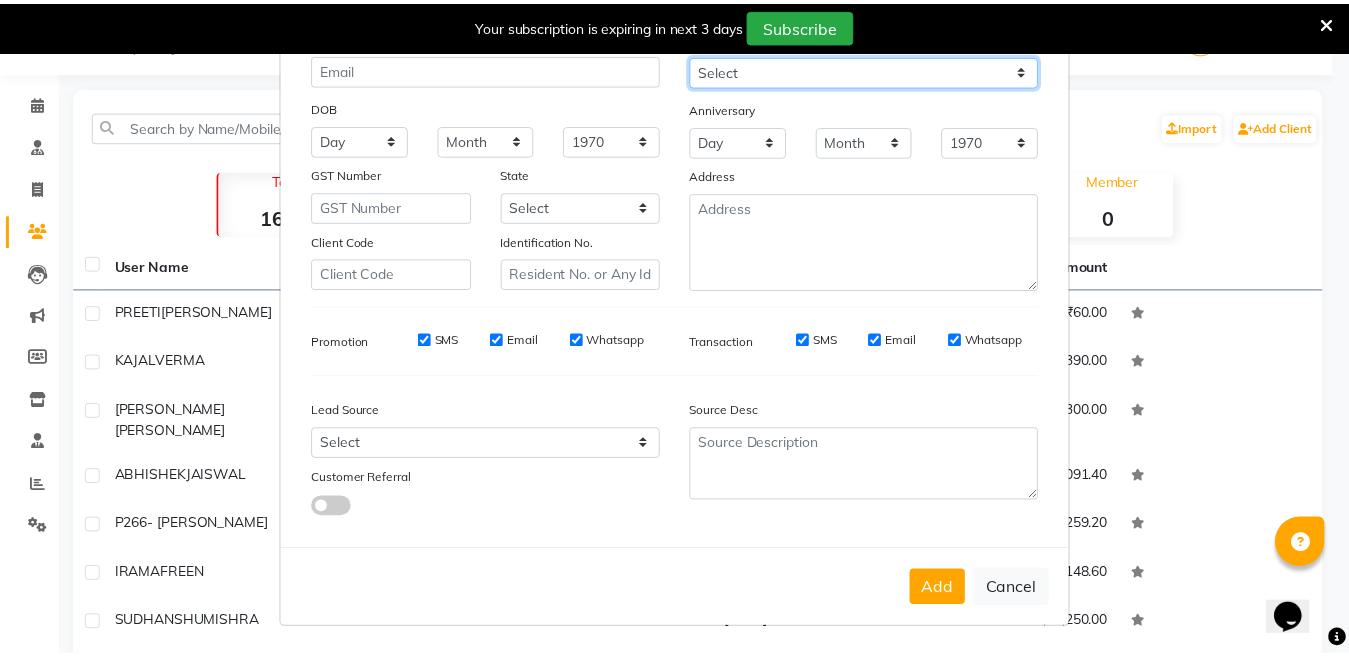 scroll, scrollTop: 192, scrollLeft: 0, axis: vertical 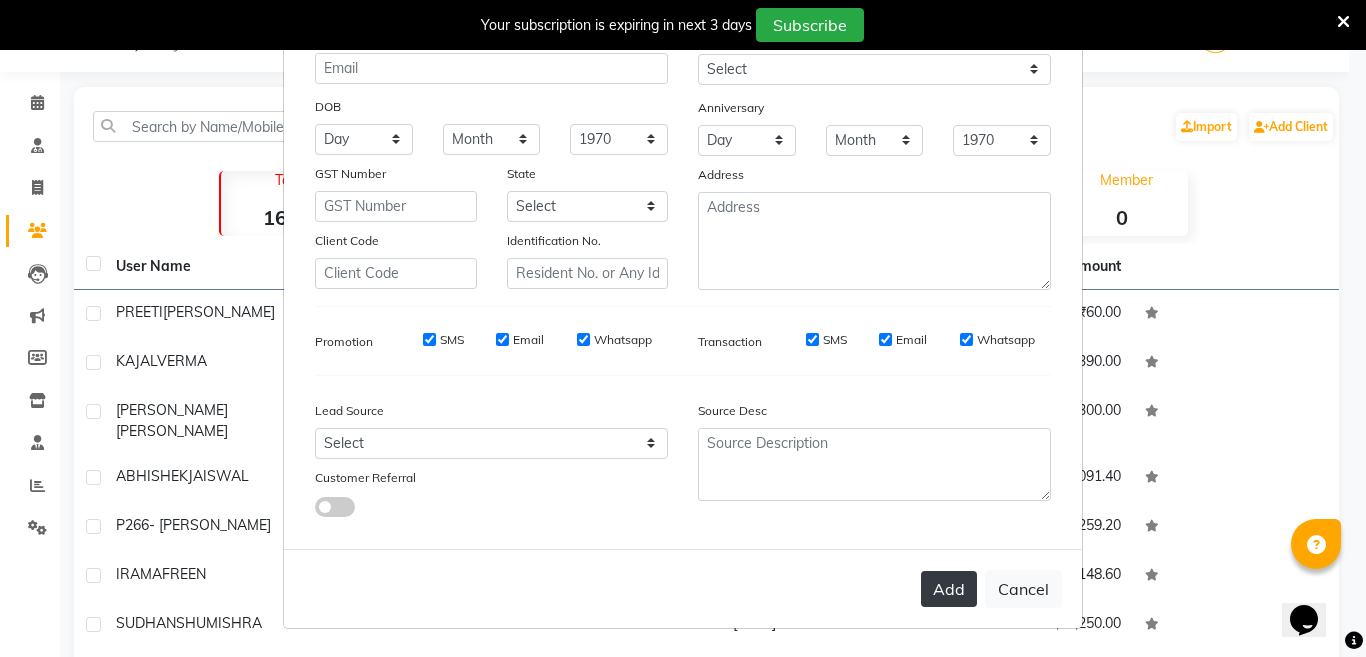 click on "Add" at bounding box center (949, 589) 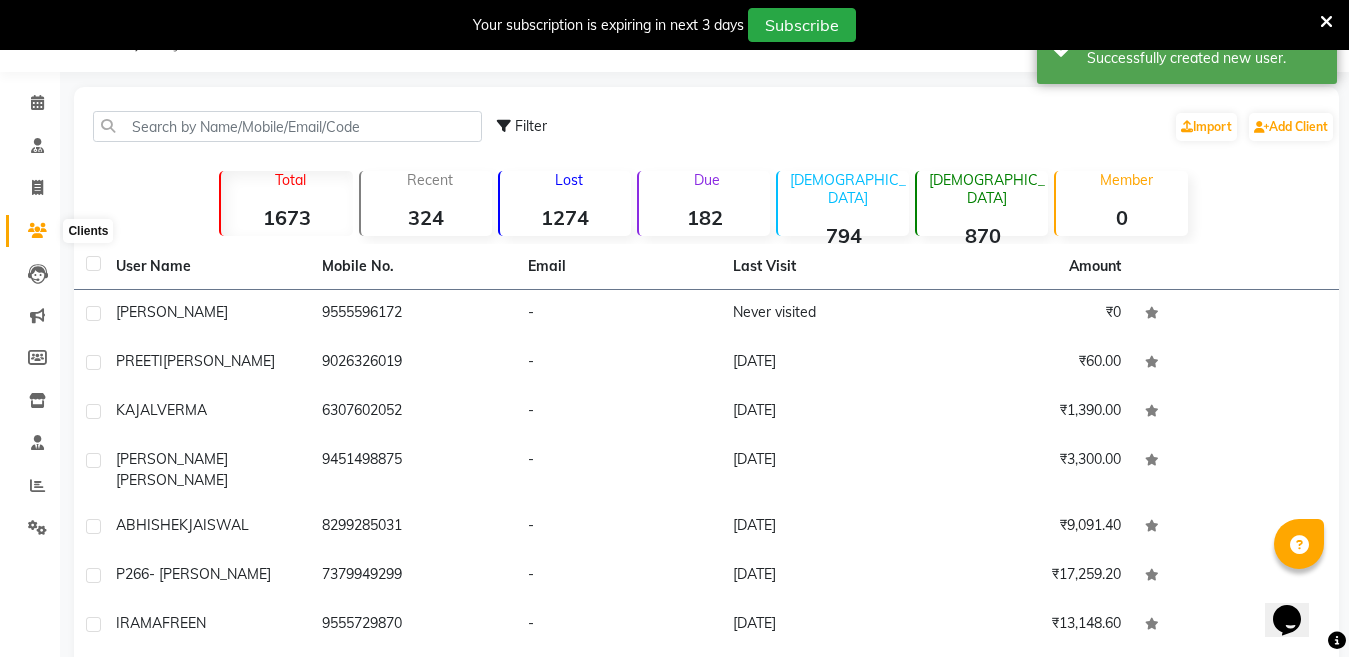 click 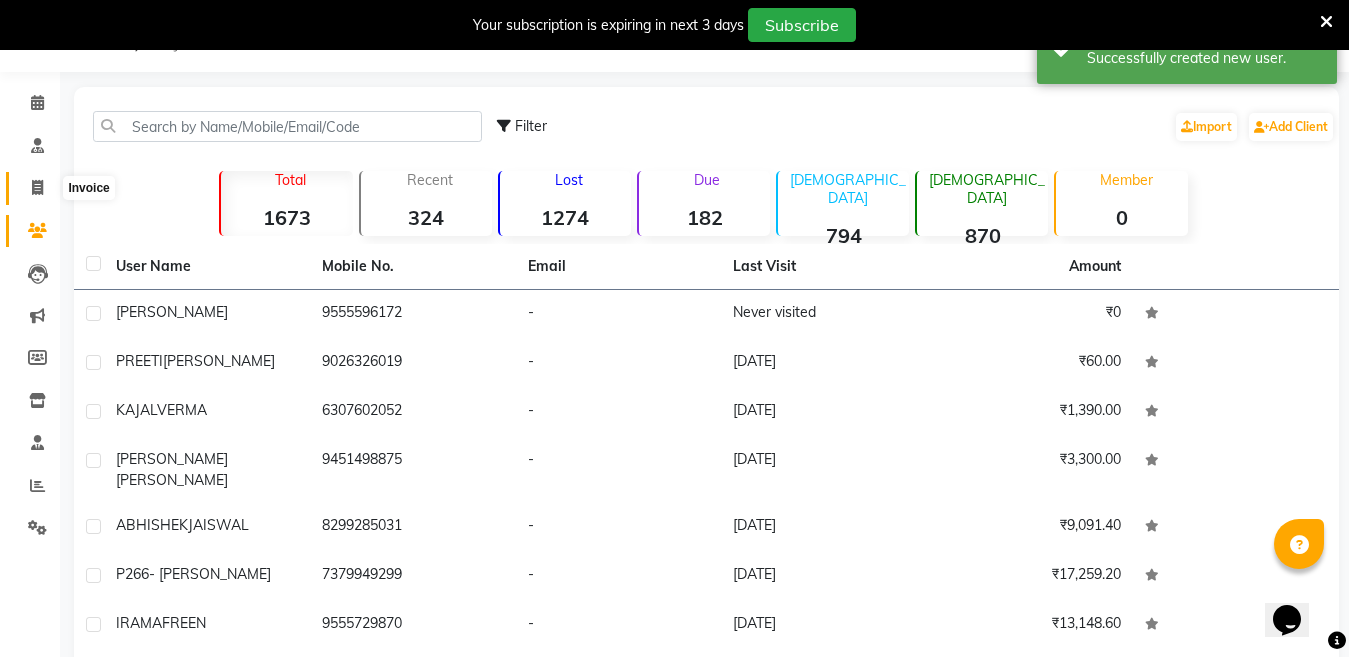 click 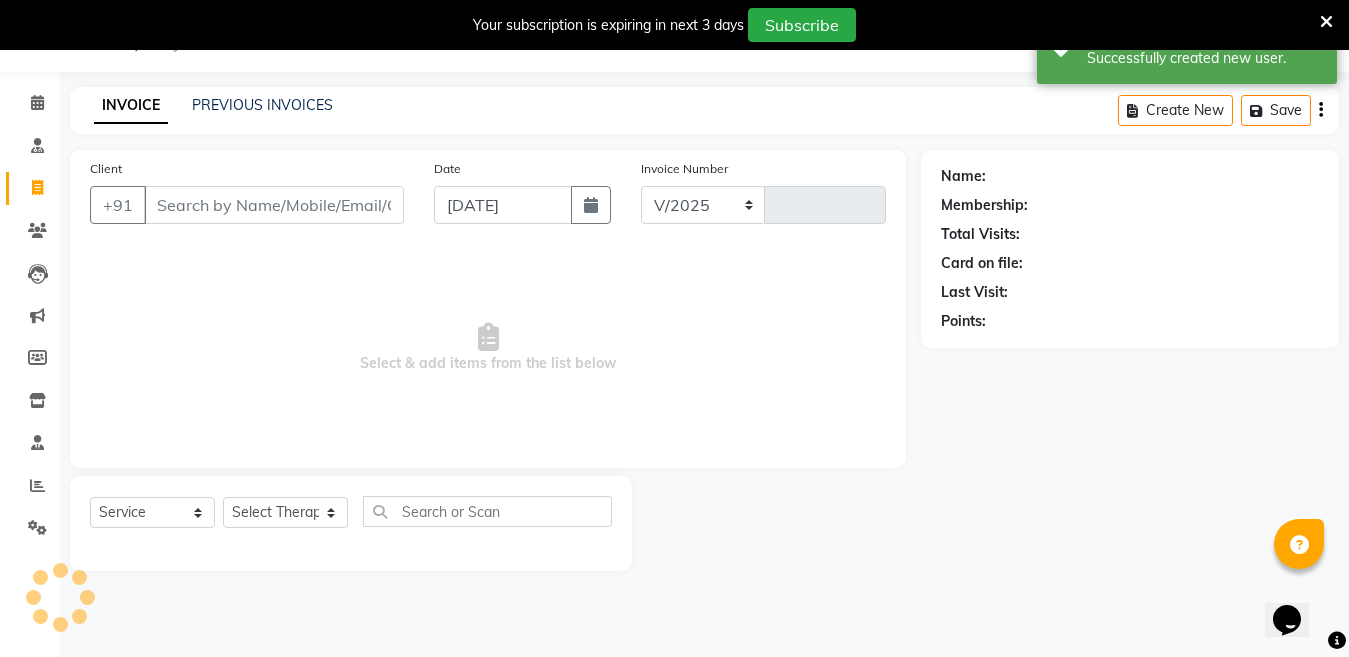 select on "4531" 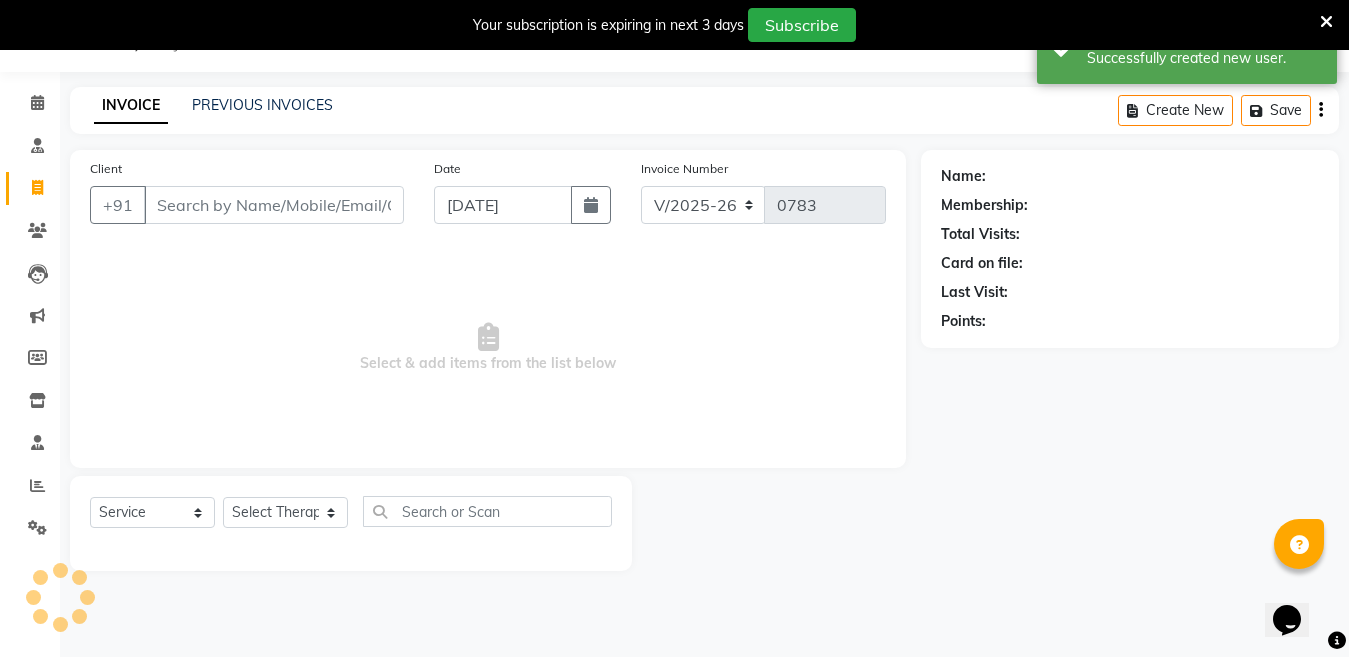 click on "Client" at bounding box center [274, 205] 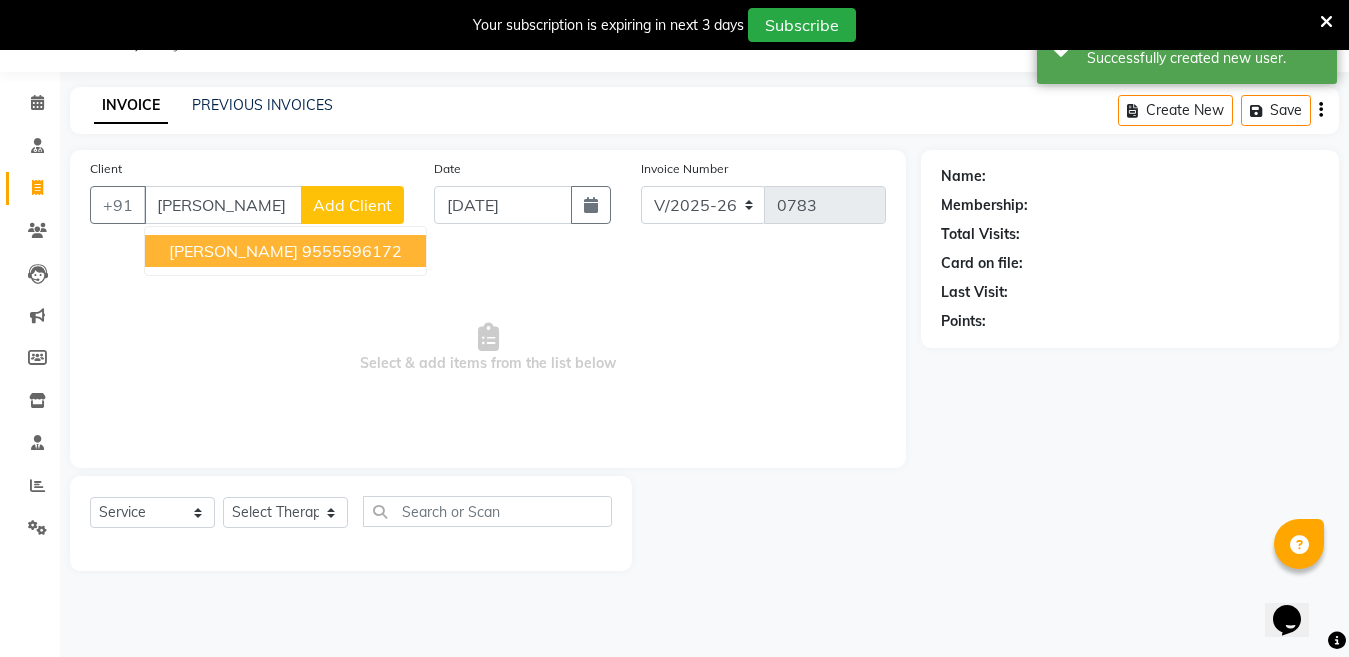 click on "TANISHTHA" at bounding box center [233, 251] 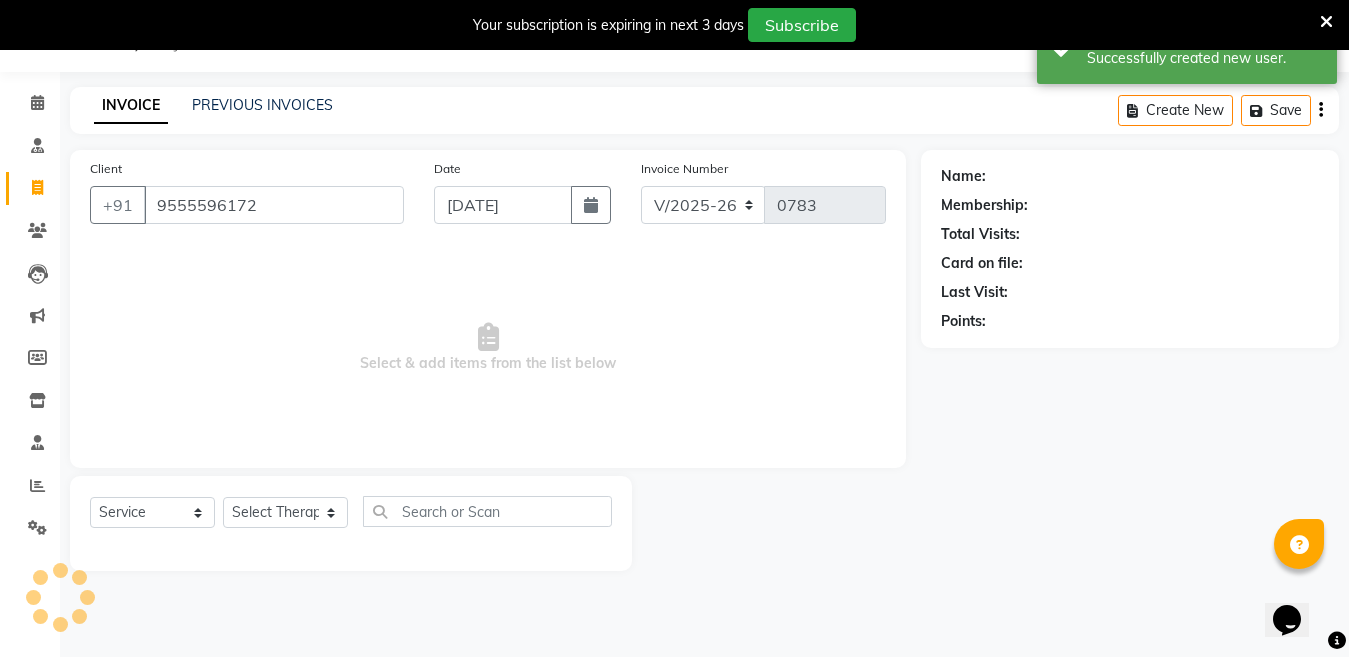 type on "9555596172" 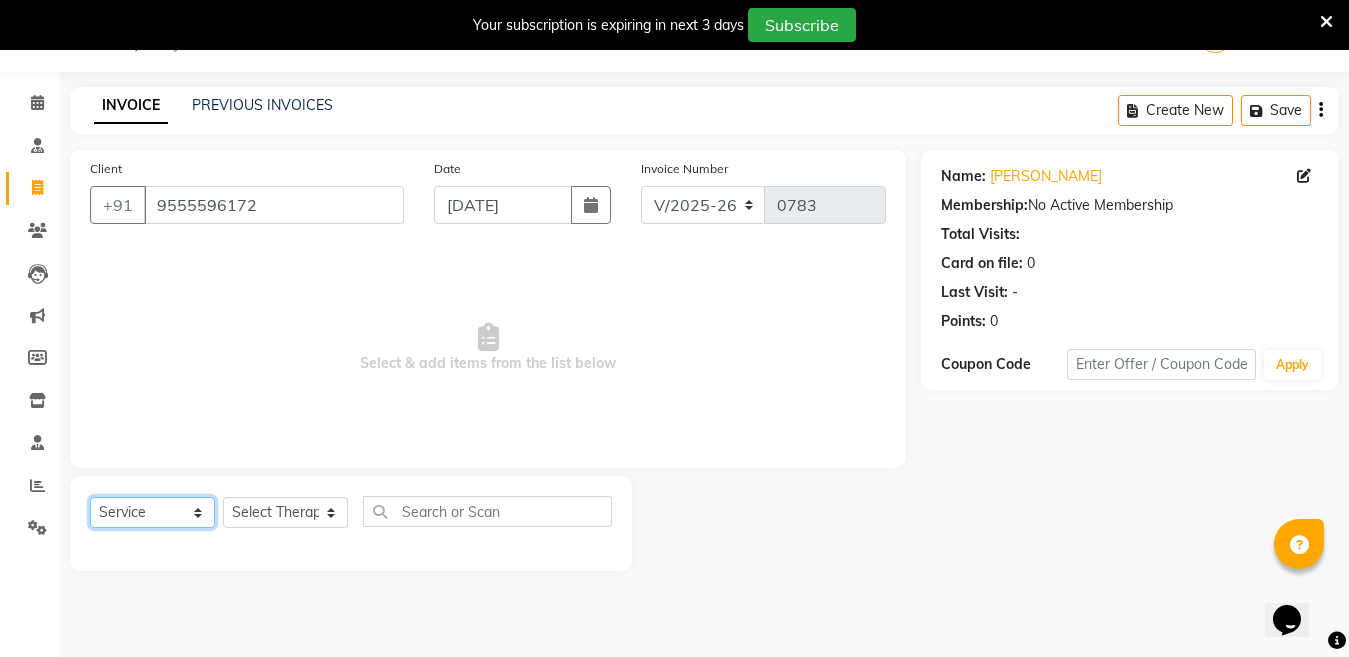 click on "Select  Service  Product  Membership  Package Voucher Prepaid Gift Card" 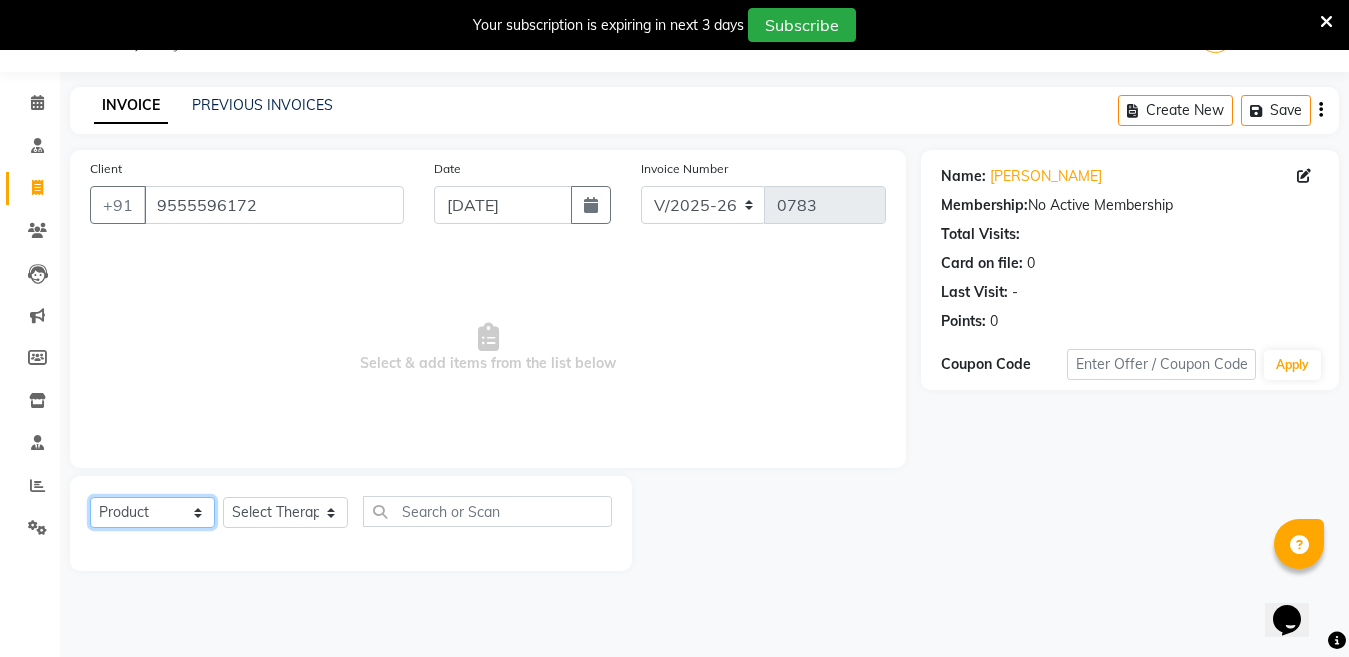 click on "Select  Service  Product  Membership  Package Voucher Prepaid Gift Card" 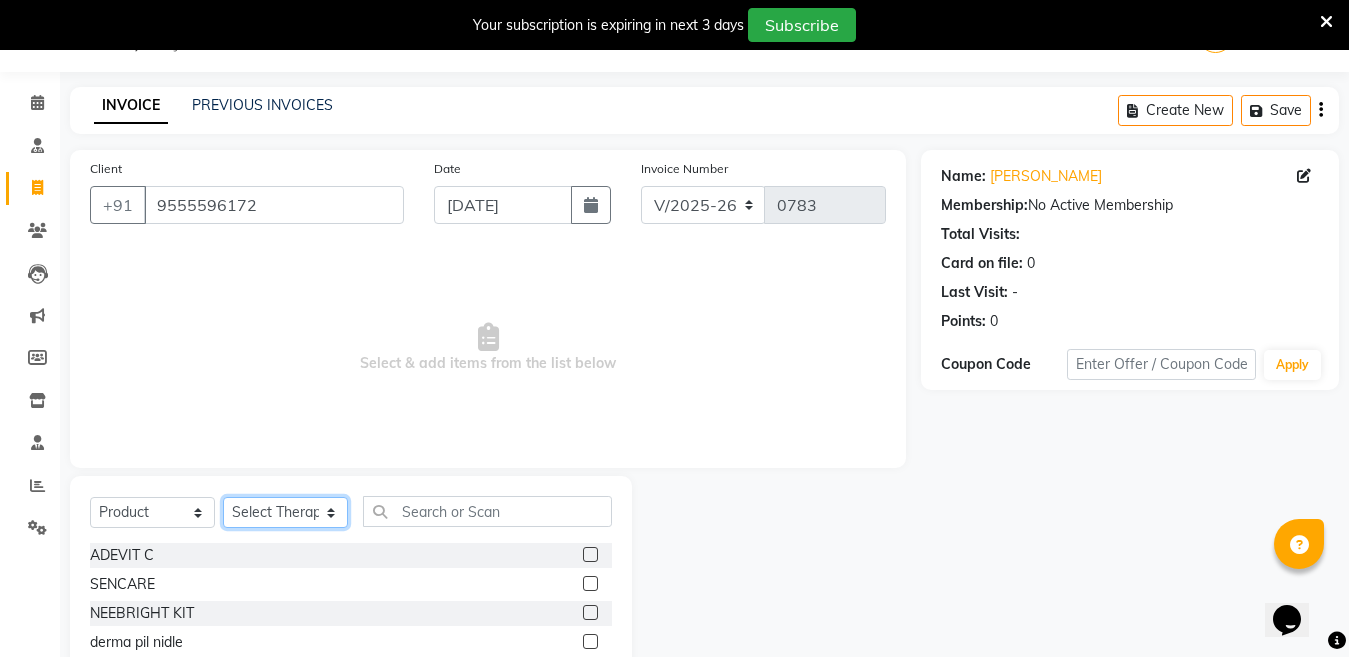 click on "Select Therapist Angel Life AngelLife Lucknow DR SWATI KAJAL NEHA YADAV ROHINI KUMARI SHASHANK KHARABANDA VANSHIKA" 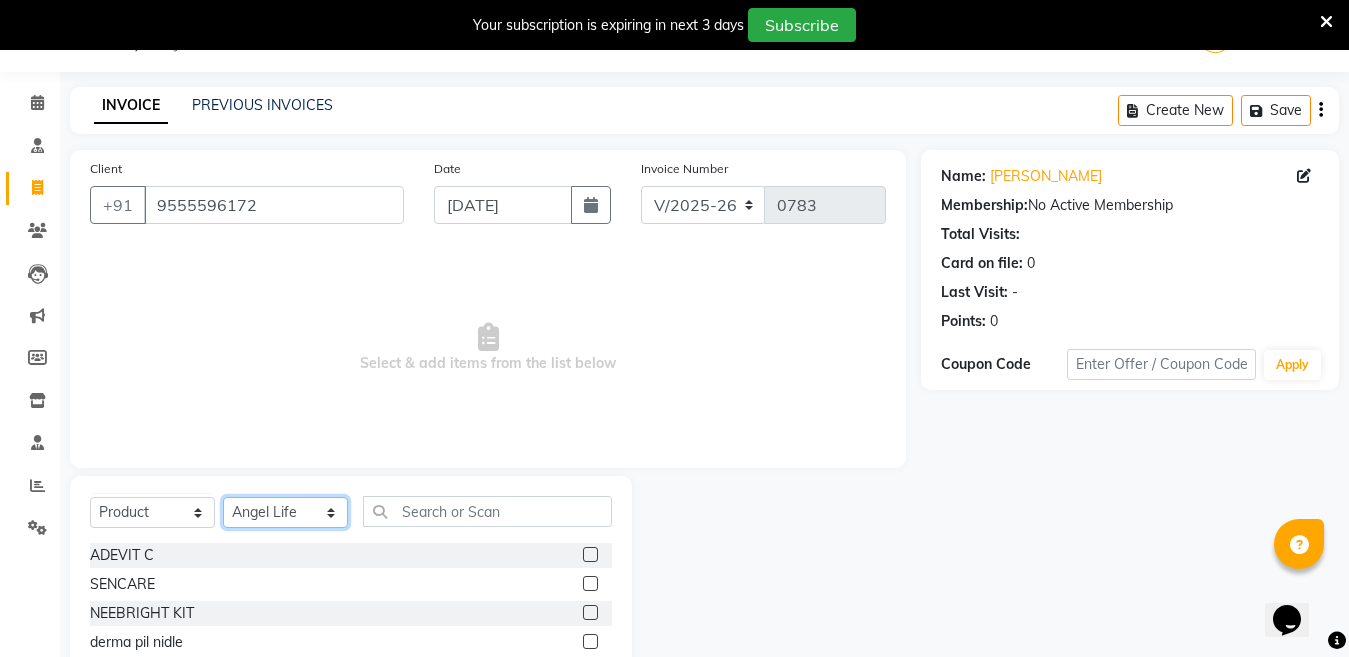 click on "Select Therapist Angel Life AngelLife Lucknow DR SWATI KAJAL NEHA YADAV ROHINI KUMARI SHASHANK KHARABANDA VANSHIKA" 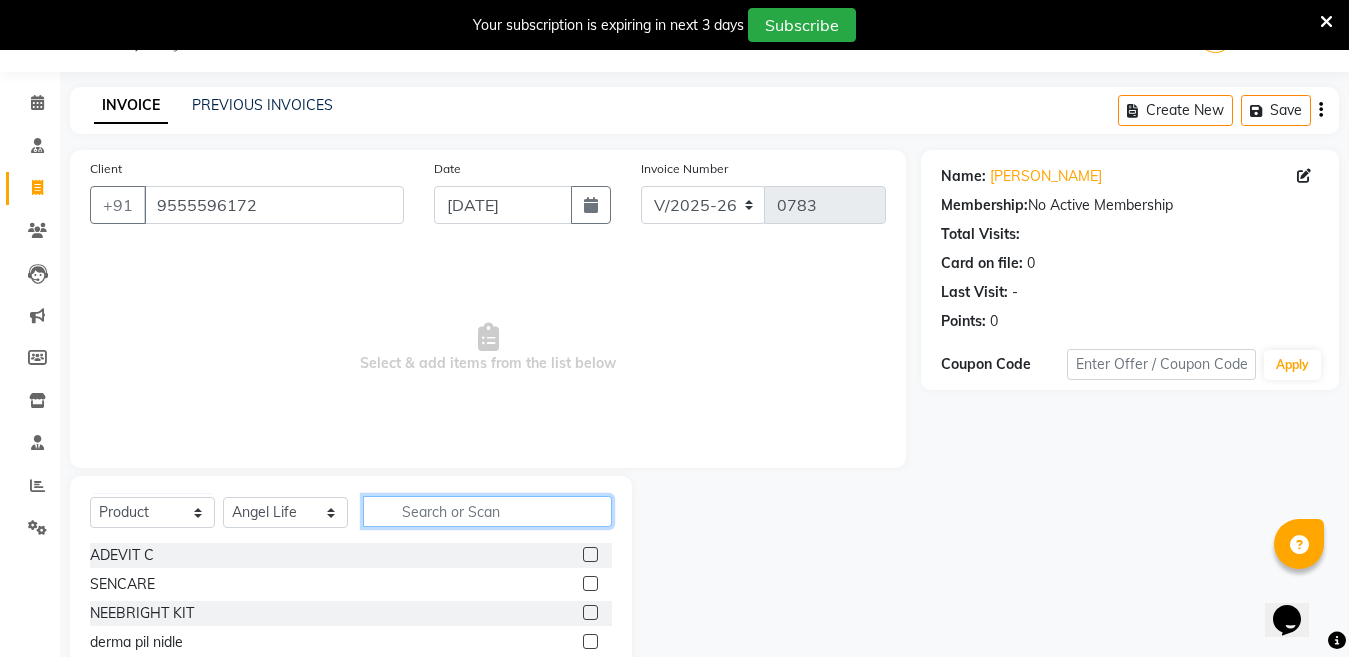 click 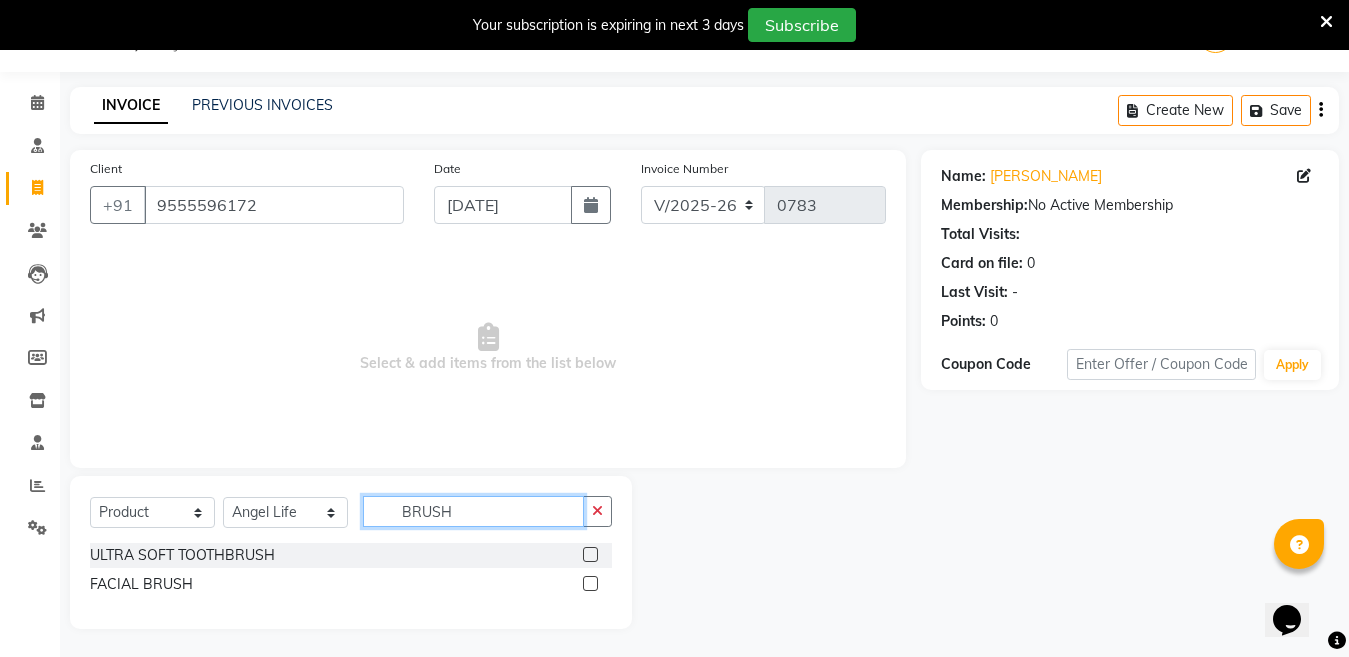 type on "BRUSH" 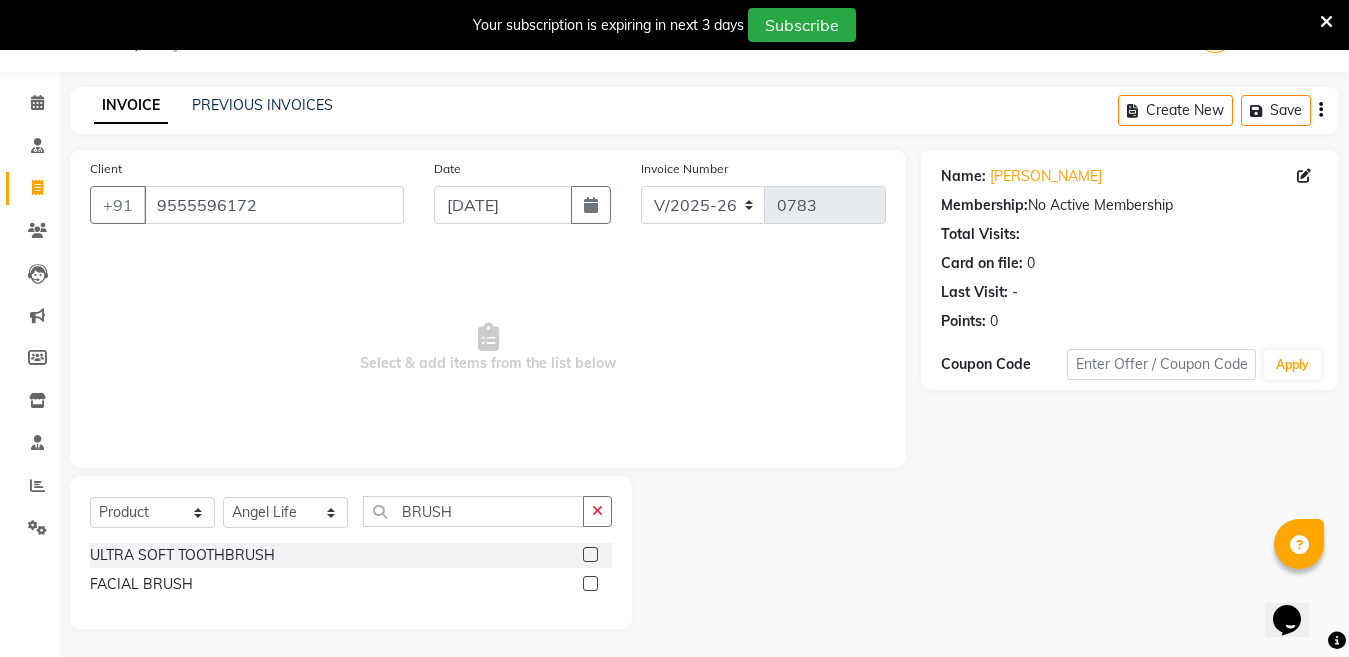 click 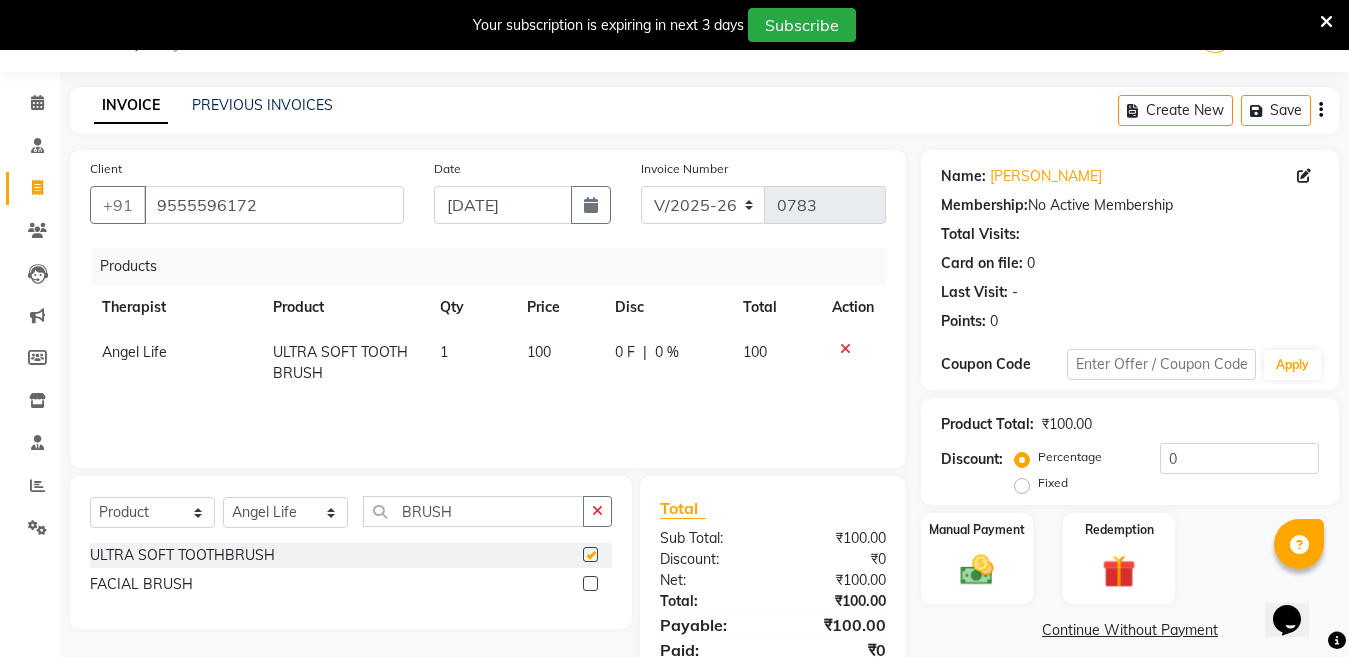 checkbox on "false" 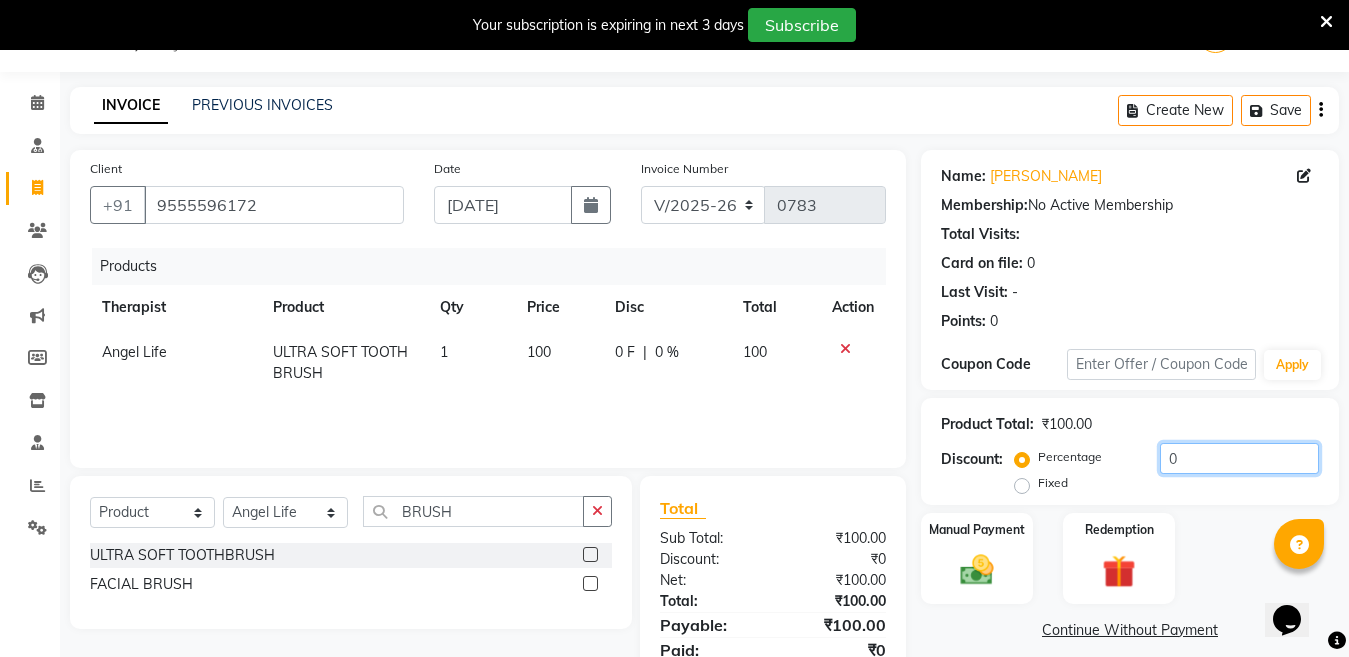 click on "0" 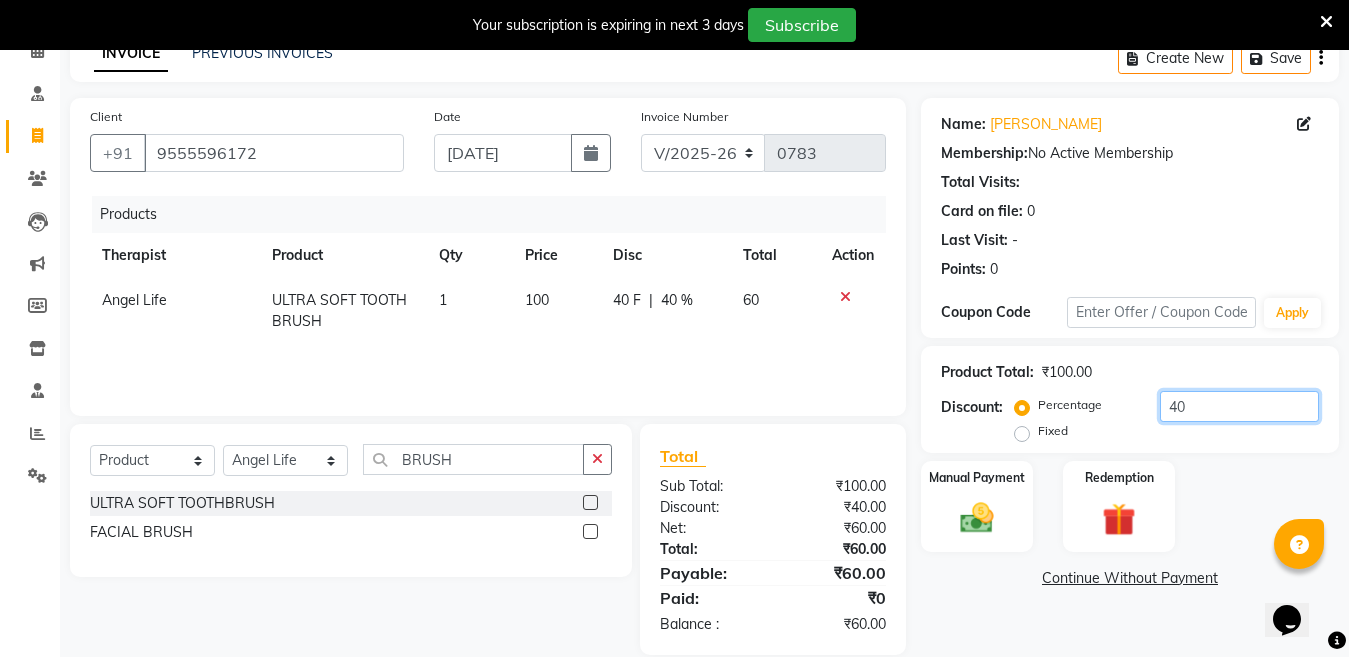 scroll, scrollTop: 130, scrollLeft: 0, axis: vertical 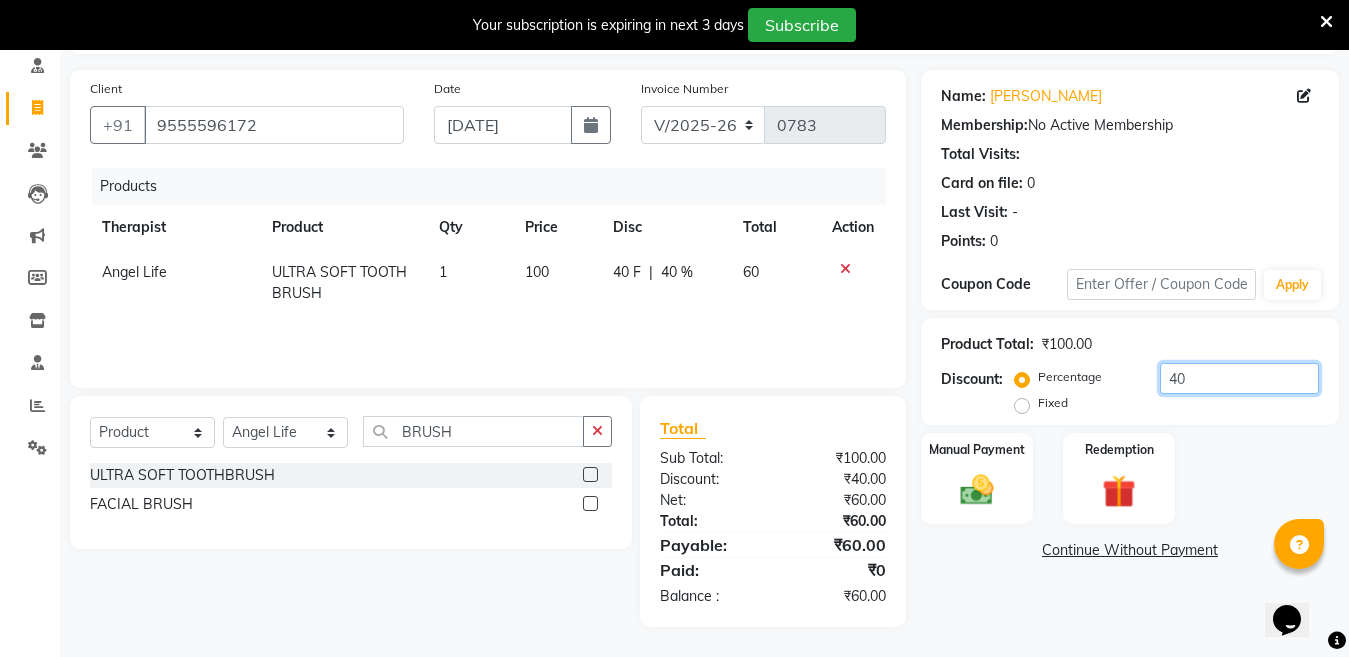 type on "40" 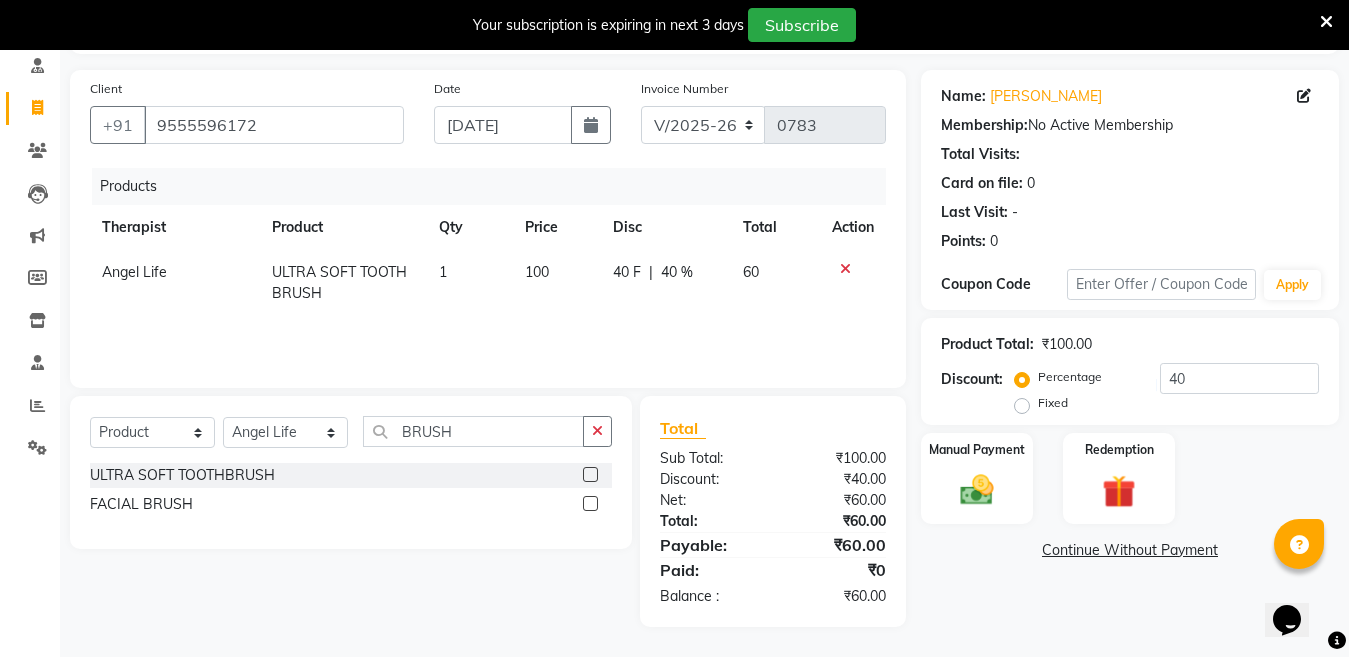 click on "Continue Without Payment" 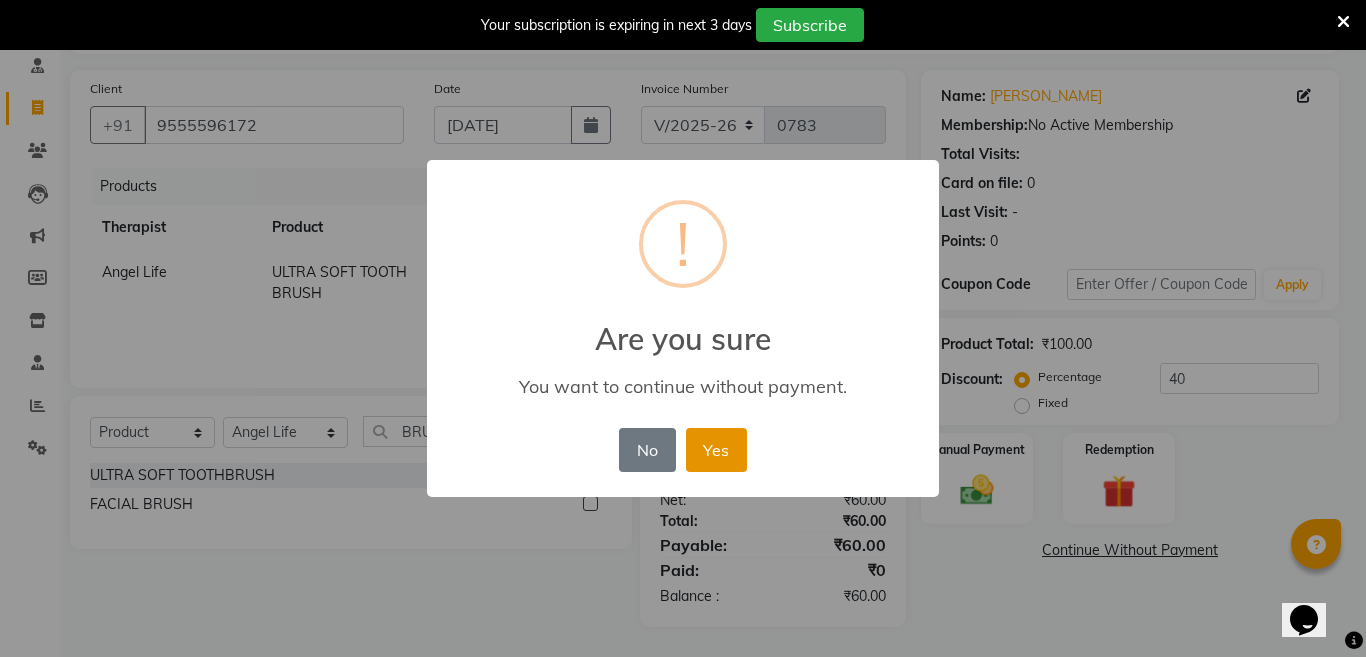 click on "Yes" at bounding box center [716, 450] 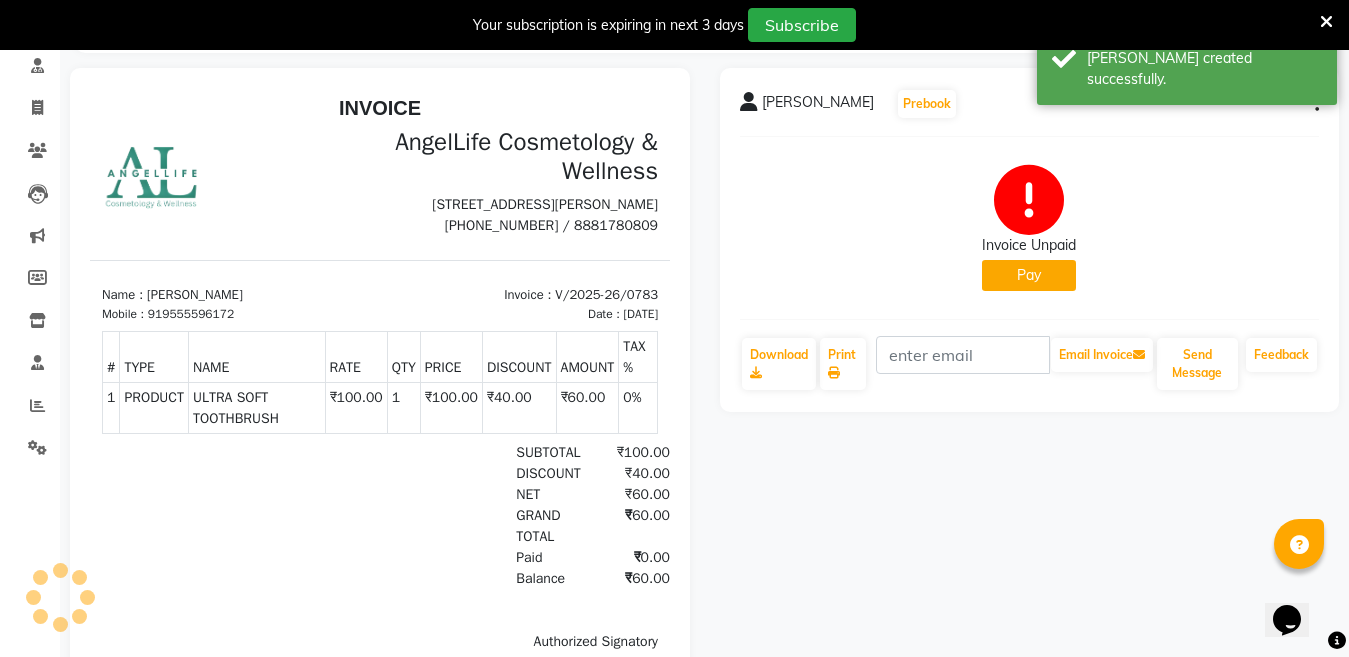 scroll, scrollTop: 0, scrollLeft: 0, axis: both 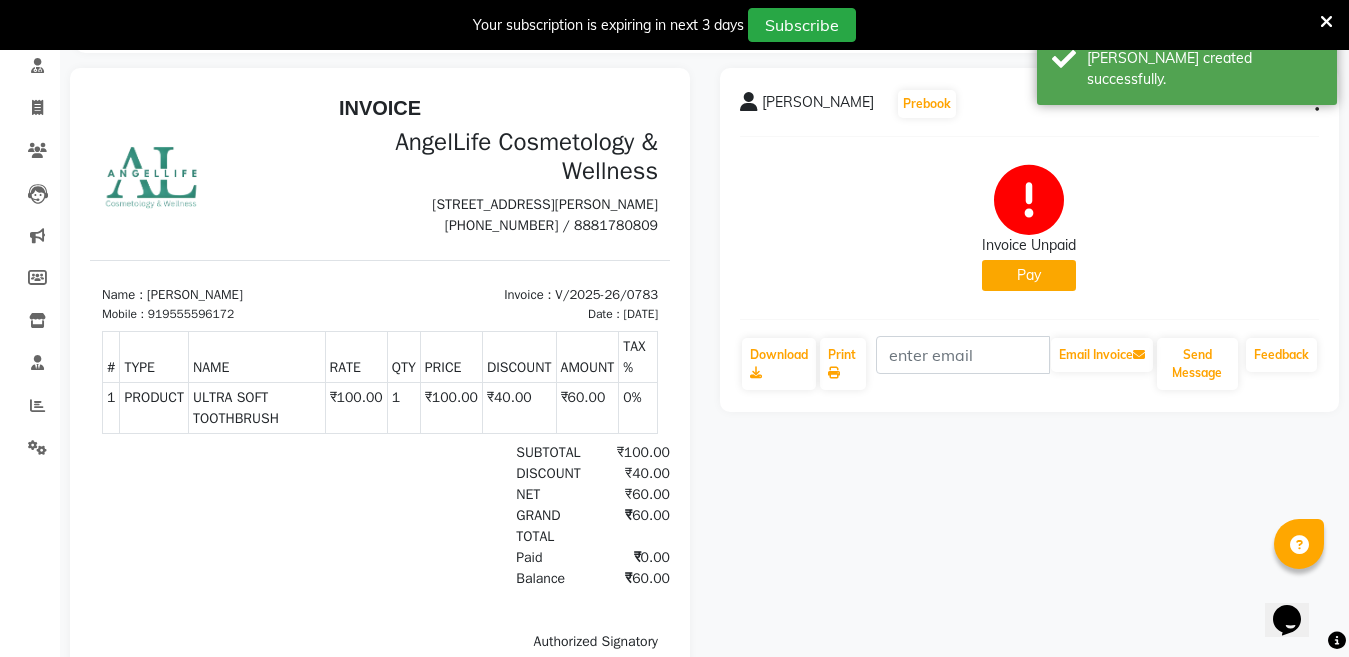 click on "Pay" 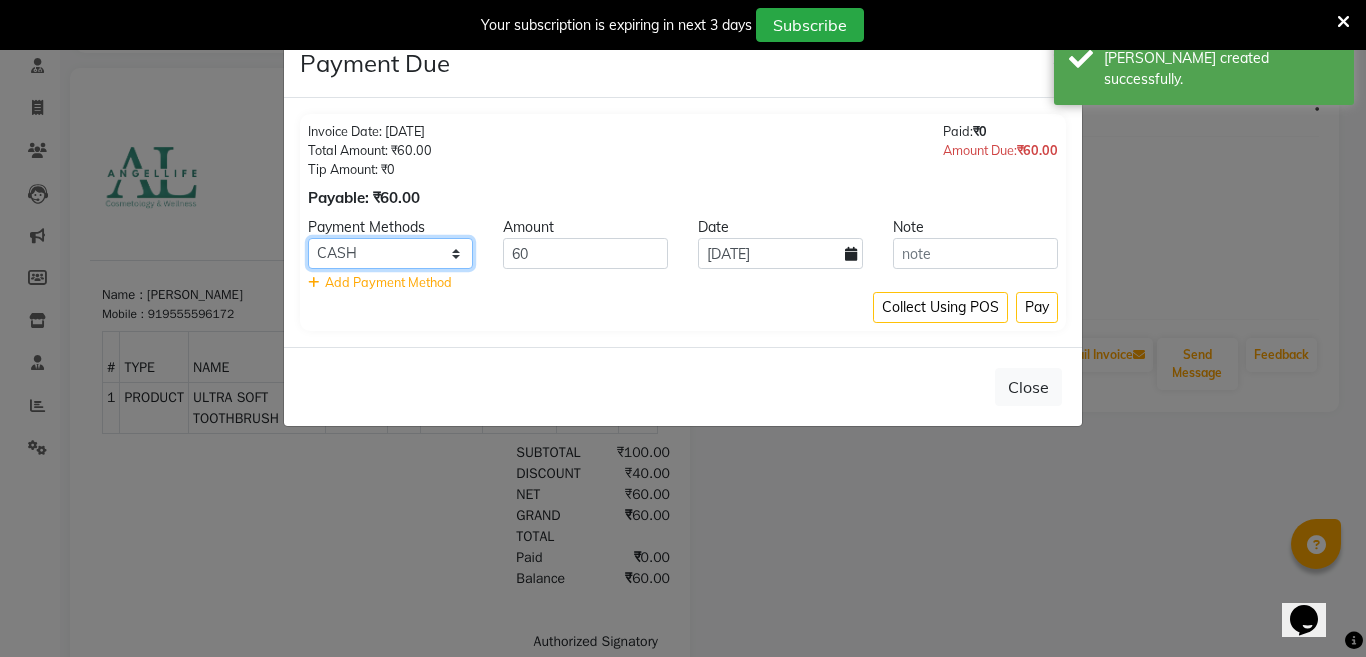 click on "CASH CARD ONLINE CUSTOM GPay PayTM PhonePe UPI NearBuy Loan BharatPay Cheque MosamBee MI Voucher Bank Family Visa Card Master Card BharatPay Card UPI BharatPay Other Cards Juice by MCB MyT Money MariDeal DefiDeal Deal.mu THD TCL CEdge Card M UPI M UPI Axis UPI Union Card (Indian Bank) Card (DL Bank) RS BTC Wellnessta Razorpay Complimentary Nift Spa Finder Spa Week Venmo BFL LoanTap SaveIN GMoney ATH Movil On Account Chamber Gift Card Trade Comp Donation Card on File Envision BRAC Card City Card bKash Credit Card Debit Card Shoutlo LUZO Jazz Cash AmEx Discover Tabby Online W Room Charge Room Charge USD Room Charge Euro Room Charge EGP Room Charge GBP Bajaj Finserv Bad Debts Card: IDFC Card: IOB Coupon Gcash PayMaya Instamojo COnline UOnline SOnline SCard Paypal PPR PPV PPC PPN PPG PPE CAMP Benefit ATH Movil Dittor App Rupay Diners iPrepaid iPackage District App Pine Labs Cash Payment Pnb Bank GPay NT Cash Lash GPay Lash Cash Nail GPay Nail Cash BANKTANSFER Dreamfolks BOB SBI Save-In Nail Card Lash Card" 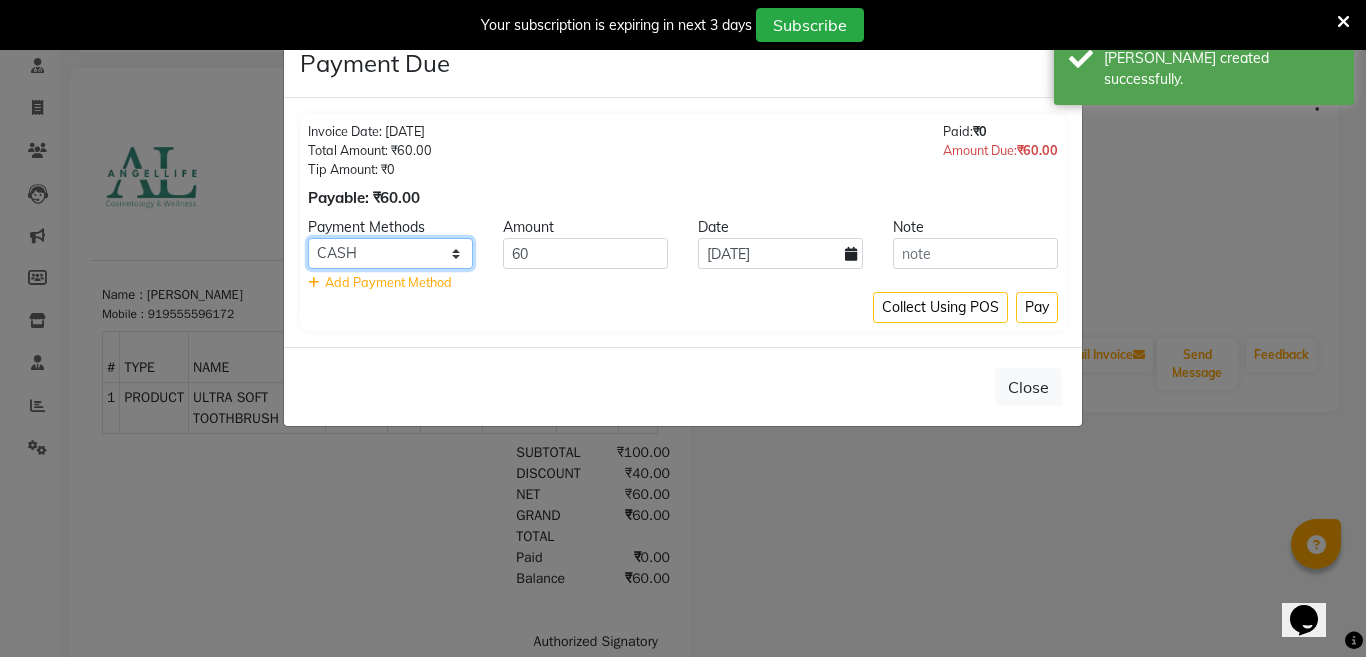 select on "8" 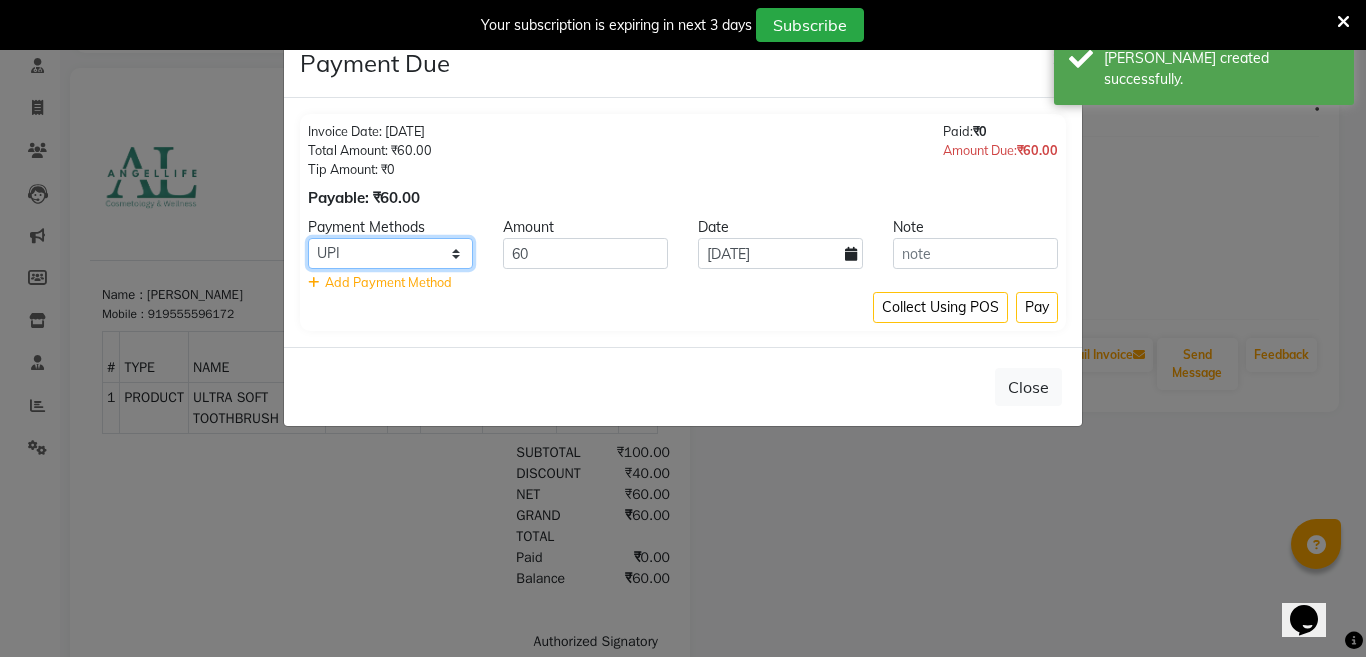 click on "CASH CARD ONLINE CUSTOM GPay PayTM PhonePe UPI NearBuy Loan BharatPay Cheque MosamBee MI Voucher Bank Family Visa Card Master Card BharatPay Card UPI BharatPay Other Cards Juice by MCB MyT Money MariDeal DefiDeal Deal.mu THD TCL CEdge Card M UPI M UPI Axis UPI Union Card (Indian Bank) Card (DL Bank) RS BTC Wellnessta Razorpay Complimentary Nift Spa Finder Spa Week Venmo BFL LoanTap SaveIN GMoney ATH Movil On Account Chamber Gift Card Trade Comp Donation Card on File Envision BRAC Card City Card bKash Credit Card Debit Card Shoutlo LUZO Jazz Cash AmEx Discover Tabby Online W Room Charge Room Charge USD Room Charge Euro Room Charge EGP Room Charge GBP Bajaj Finserv Bad Debts Card: IDFC Card: IOB Coupon Gcash PayMaya Instamojo COnline UOnline SOnline SCard Paypal PPR PPV PPC PPN PPG PPE CAMP Benefit ATH Movil Dittor App Rupay Diners iPrepaid iPackage District App Pine Labs Cash Payment Pnb Bank GPay NT Cash Lash GPay Lash Cash Nail GPay Nail Cash BANKTANSFER Dreamfolks BOB SBI Save-In Nail Card Lash Card" 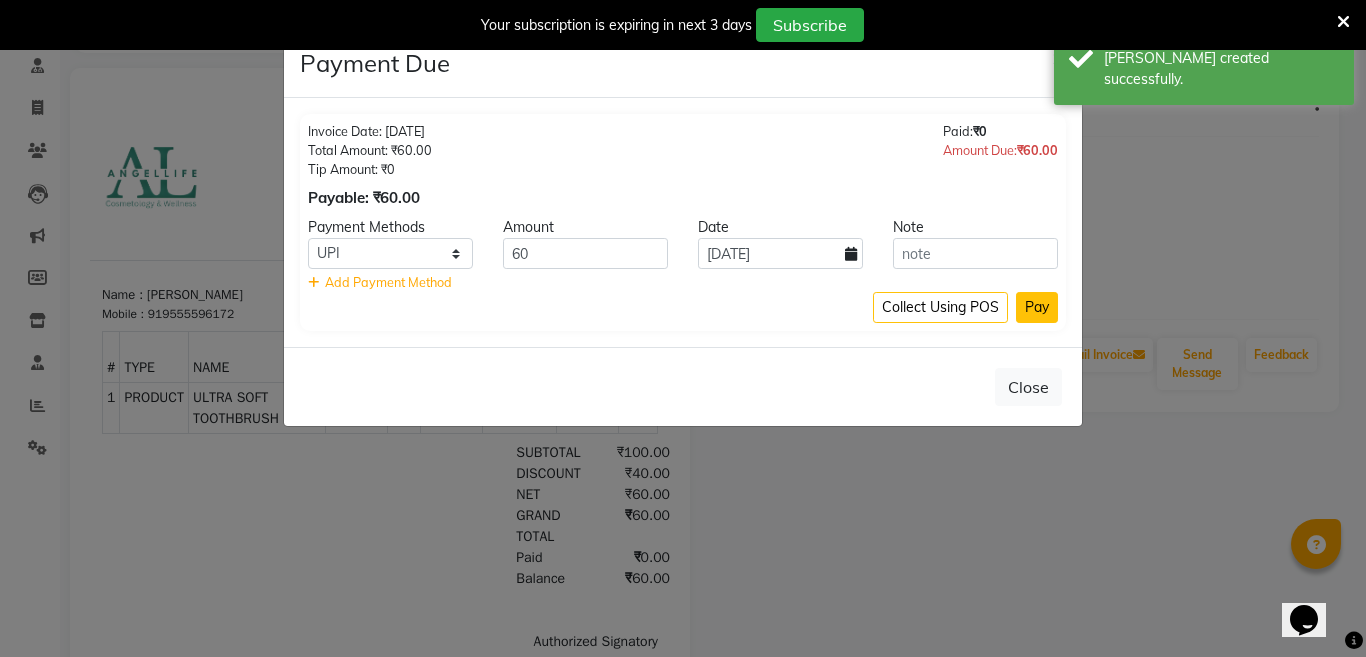 click on "Pay" 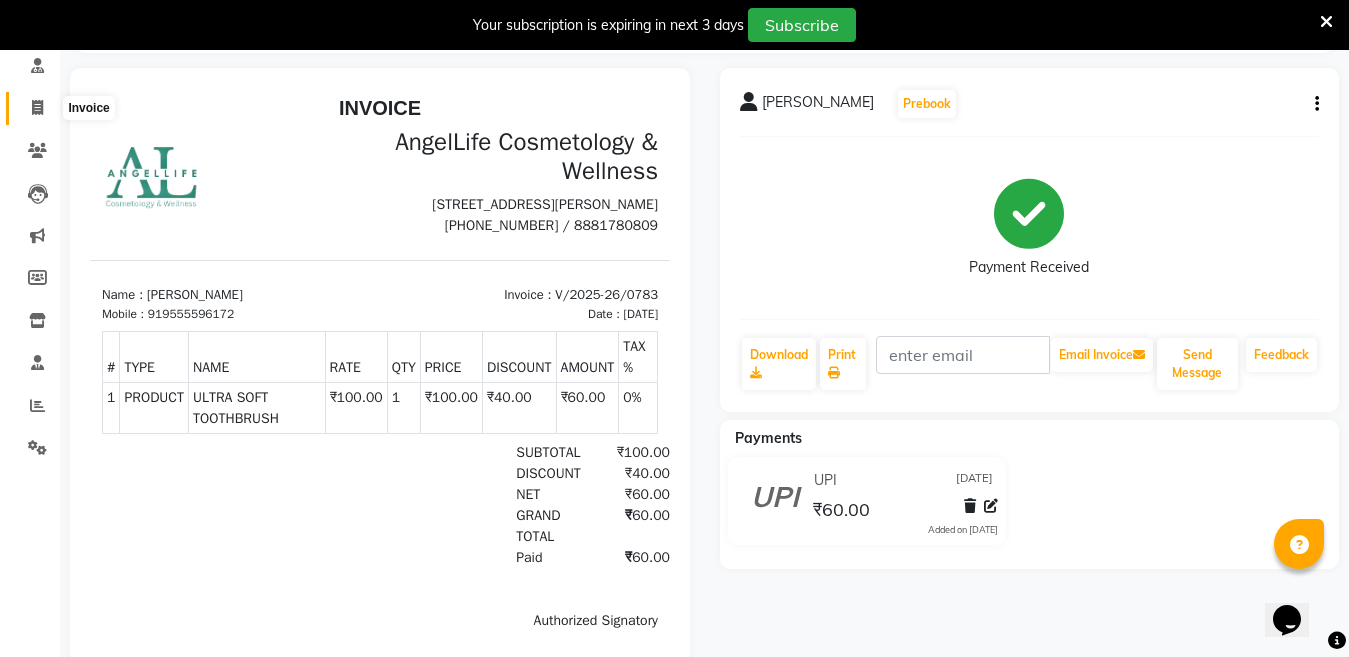 click 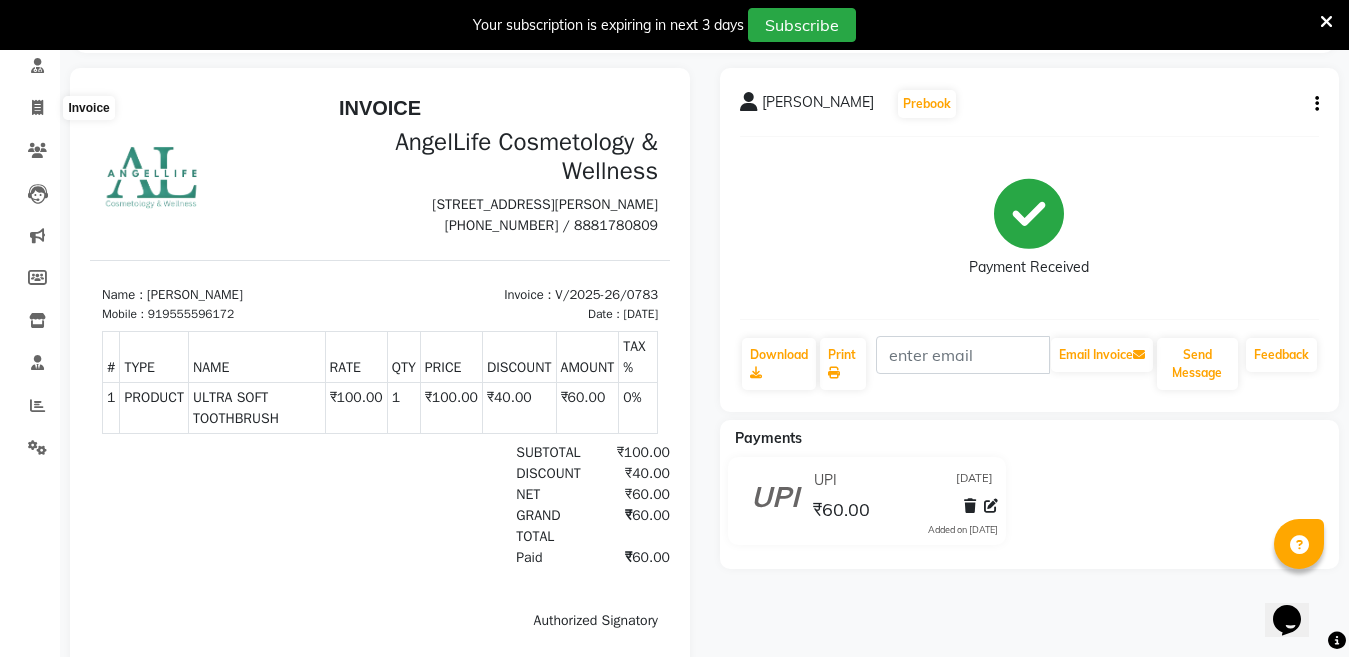 click 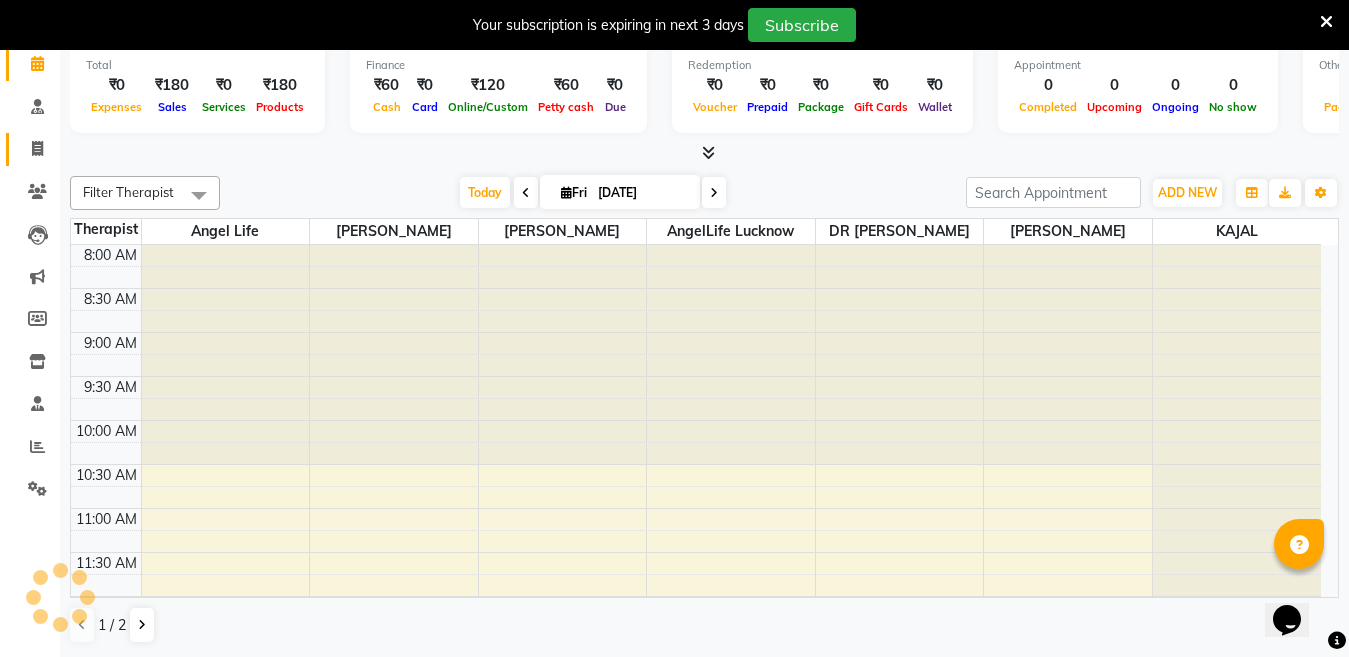 scroll, scrollTop: 0, scrollLeft: 0, axis: both 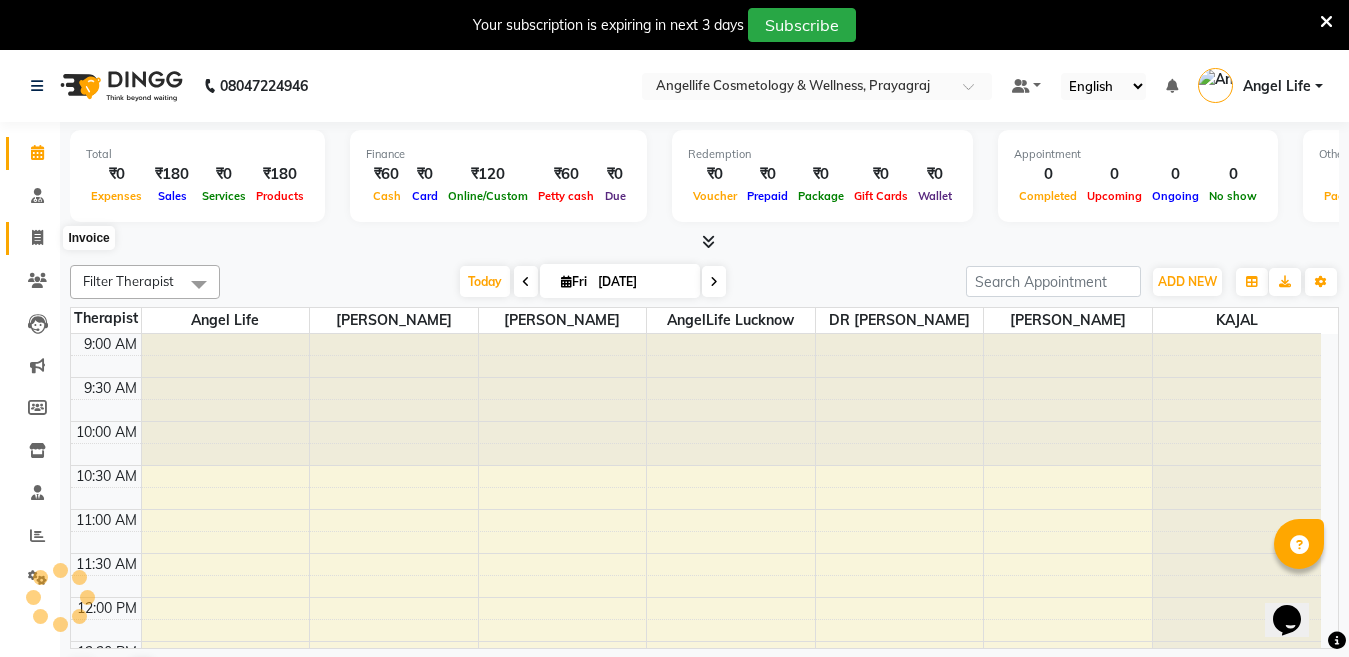 click 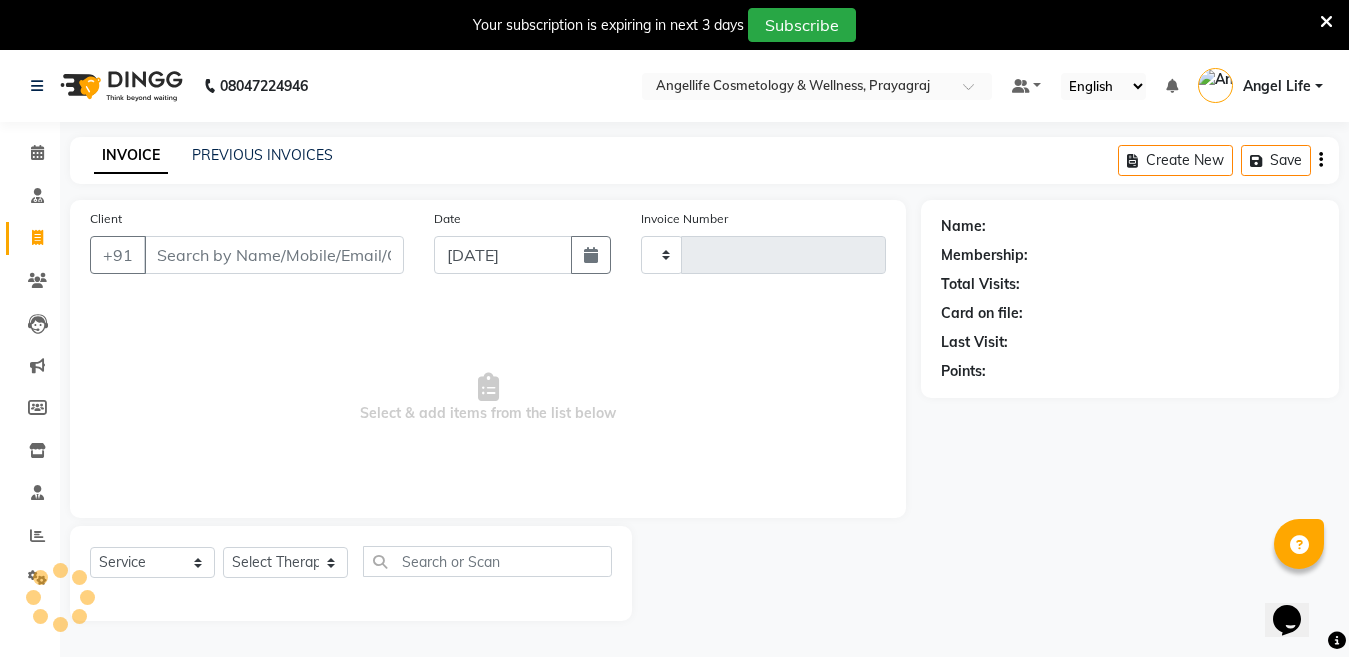 type on "0784" 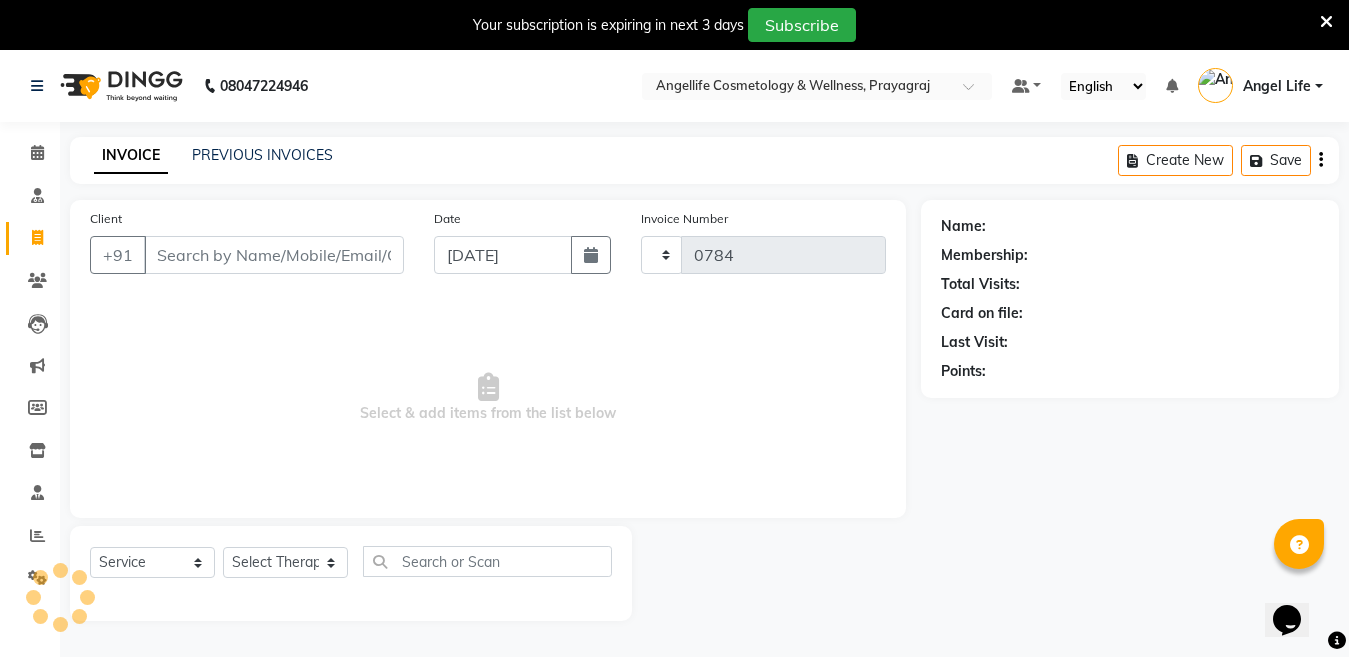 select on "4531" 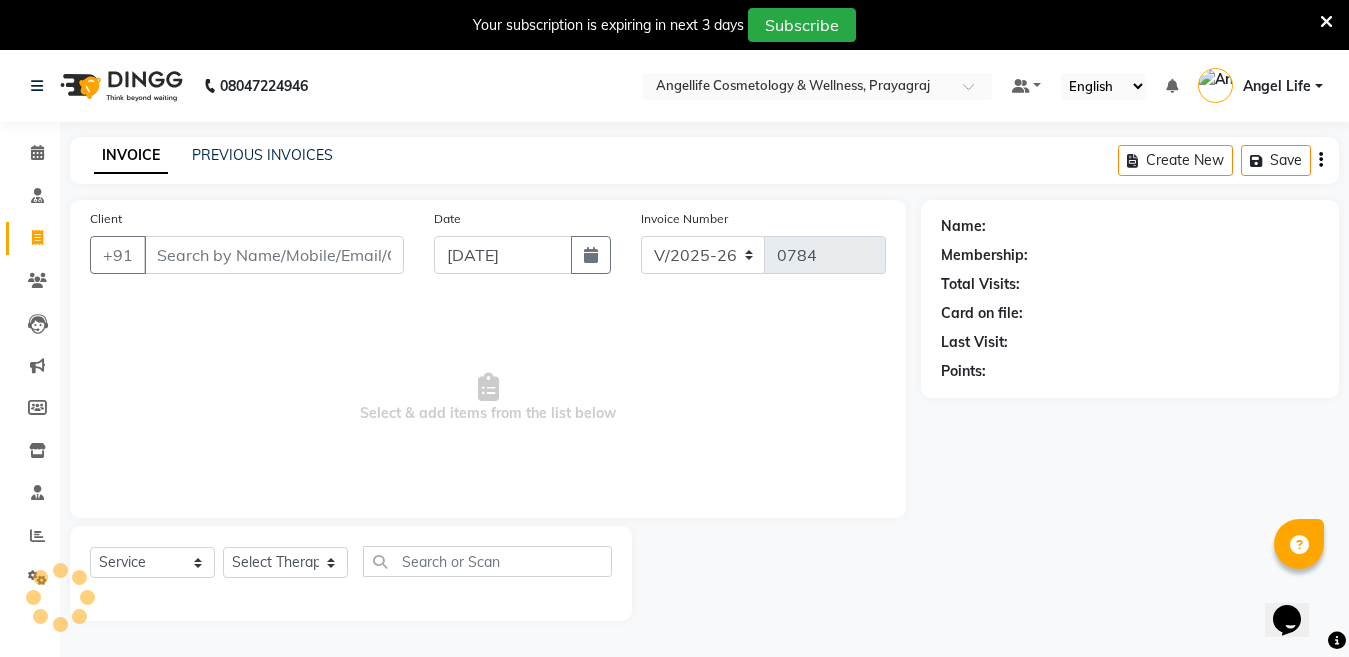 click on "PREVIOUS INVOICES" 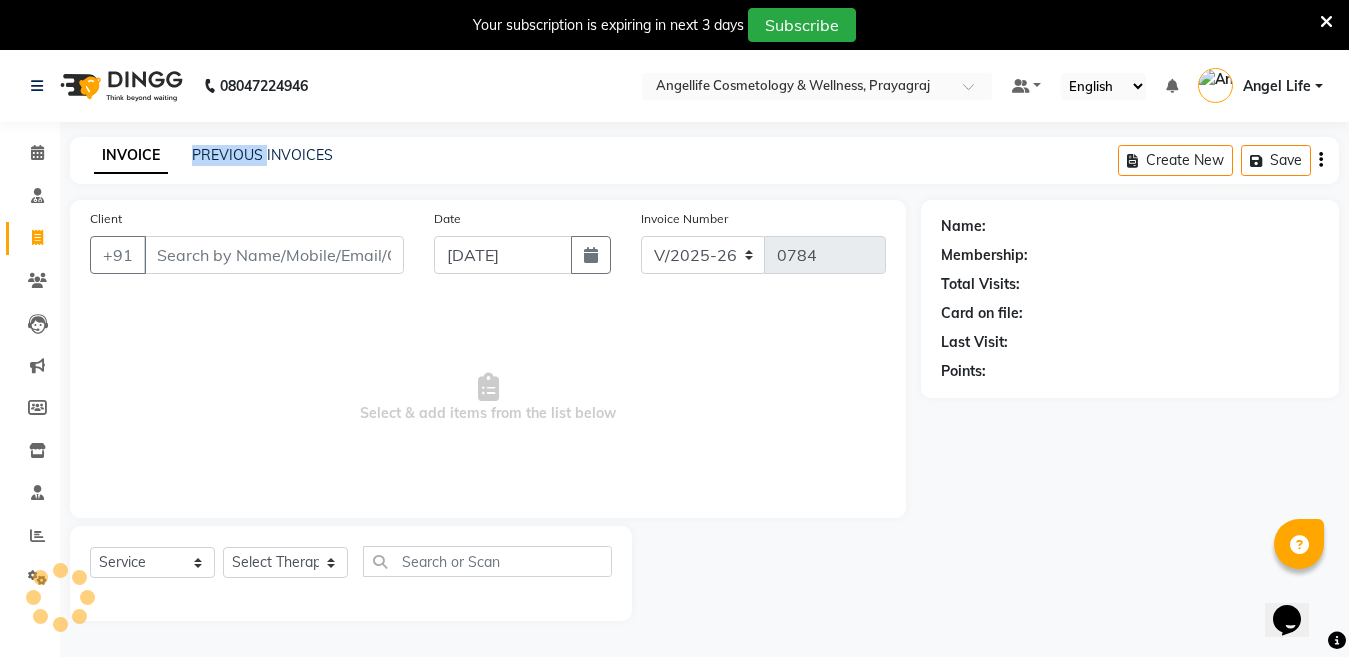 click on "PREVIOUS INVOICES" 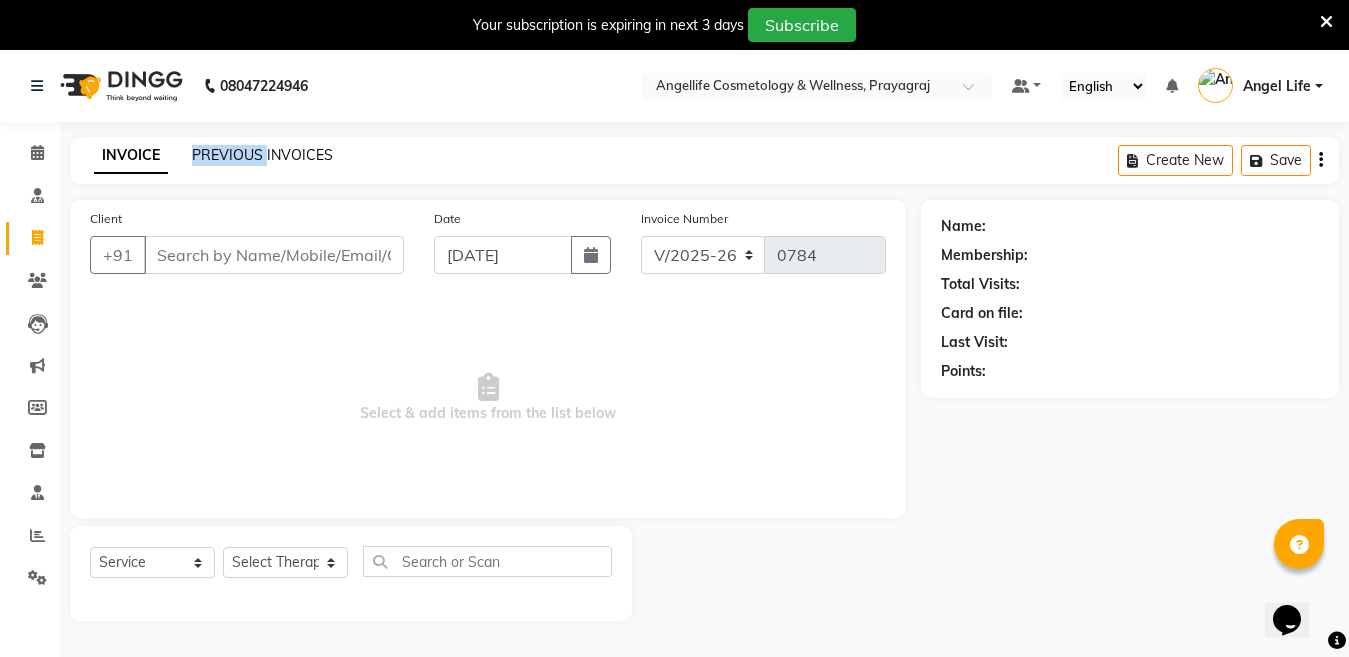 click on "PREVIOUS INVOICES" 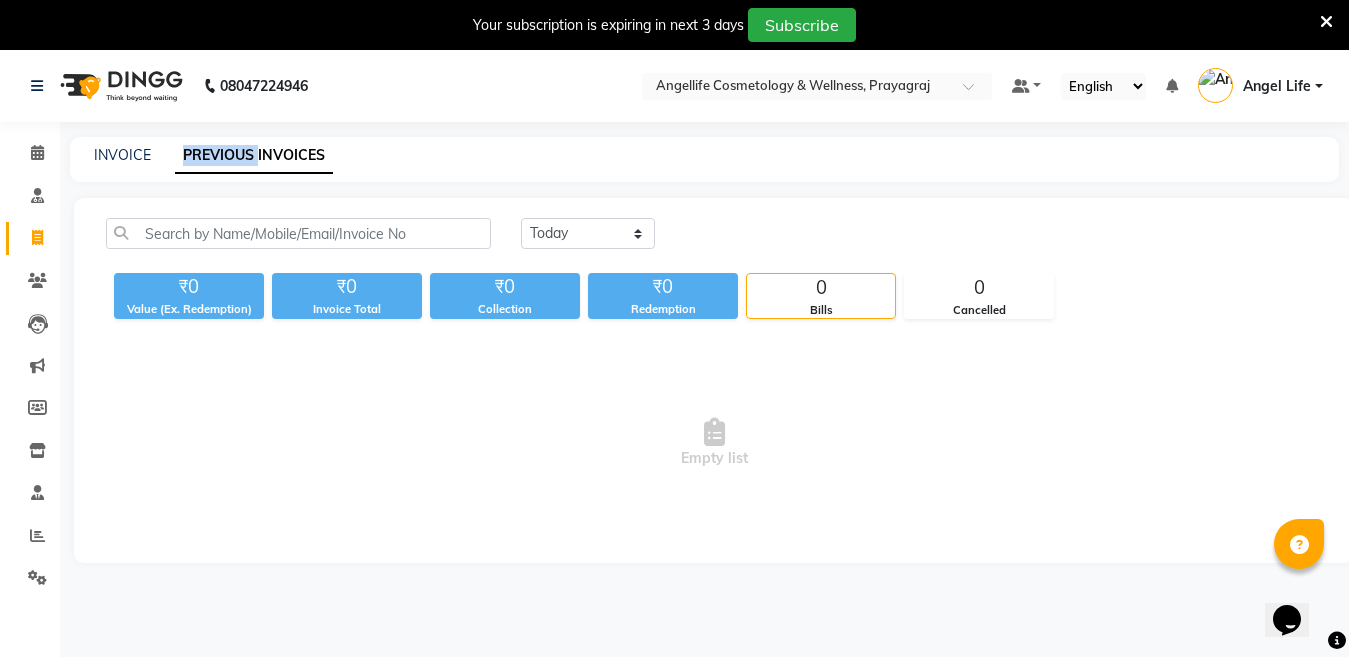 click on "PREVIOUS INVOICES" 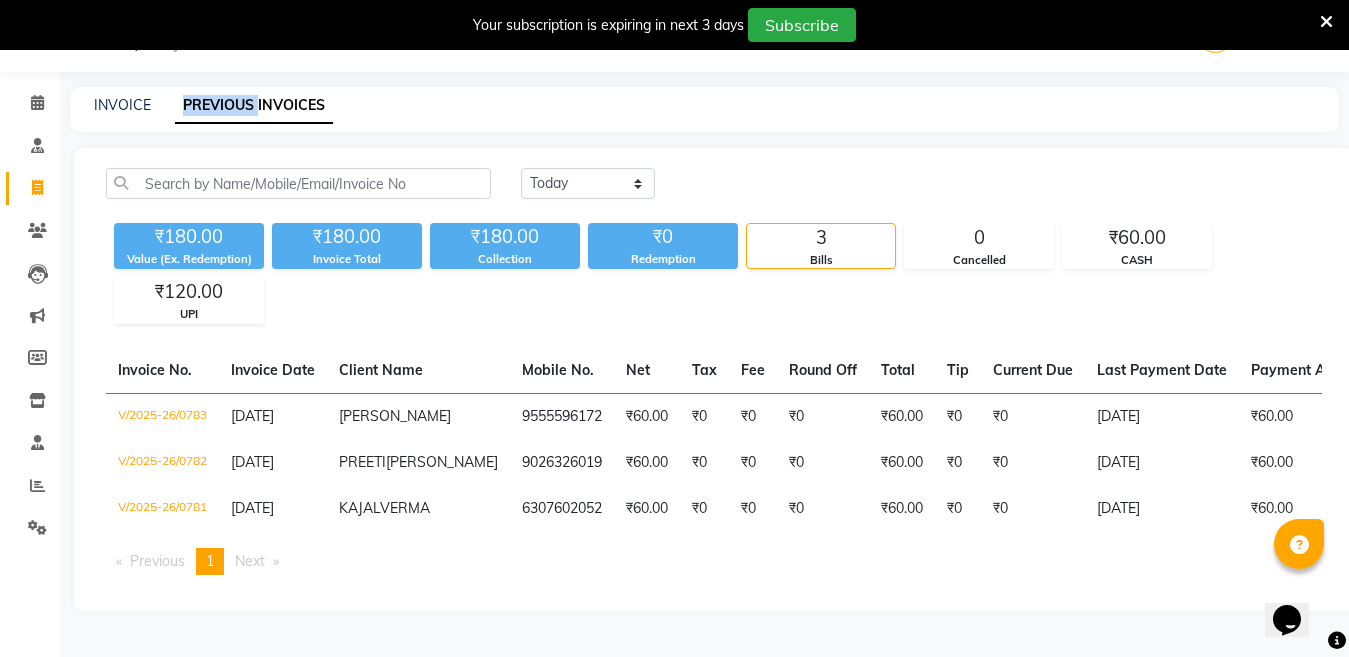 scroll, scrollTop: 91, scrollLeft: 0, axis: vertical 